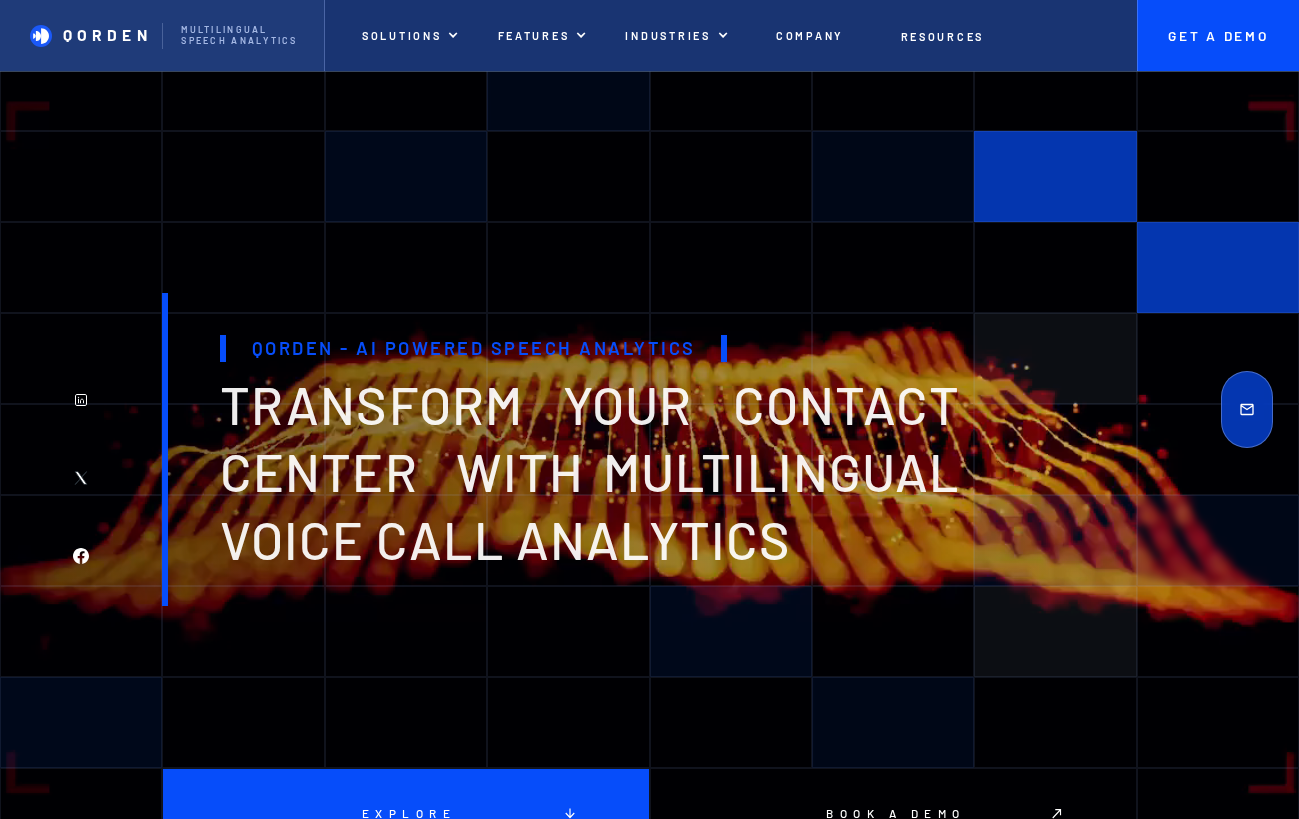 scroll, scrollTop: 1164, scrollLeft: 0, axis: vertical 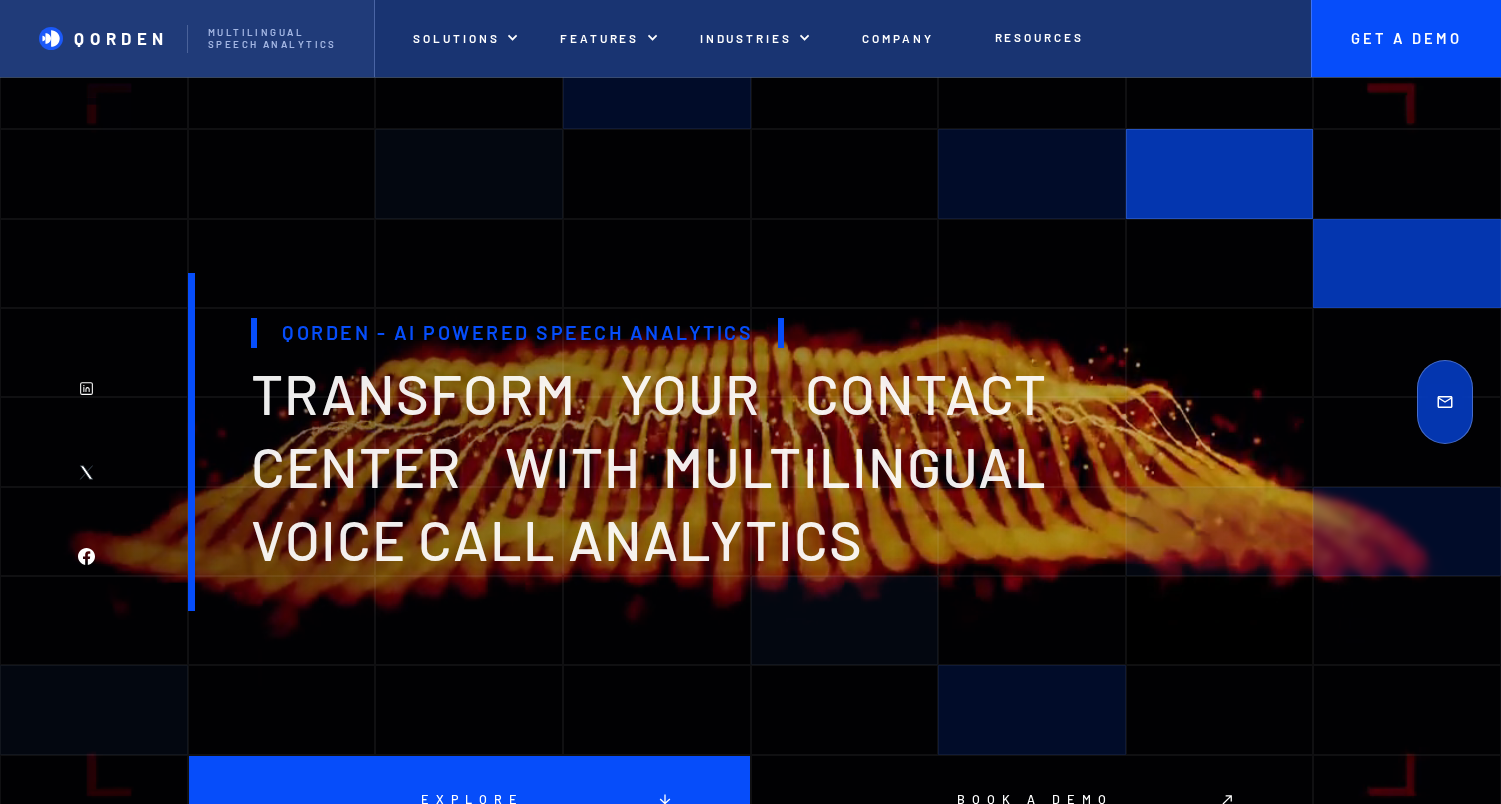 click at bounding box center [1220, 173] 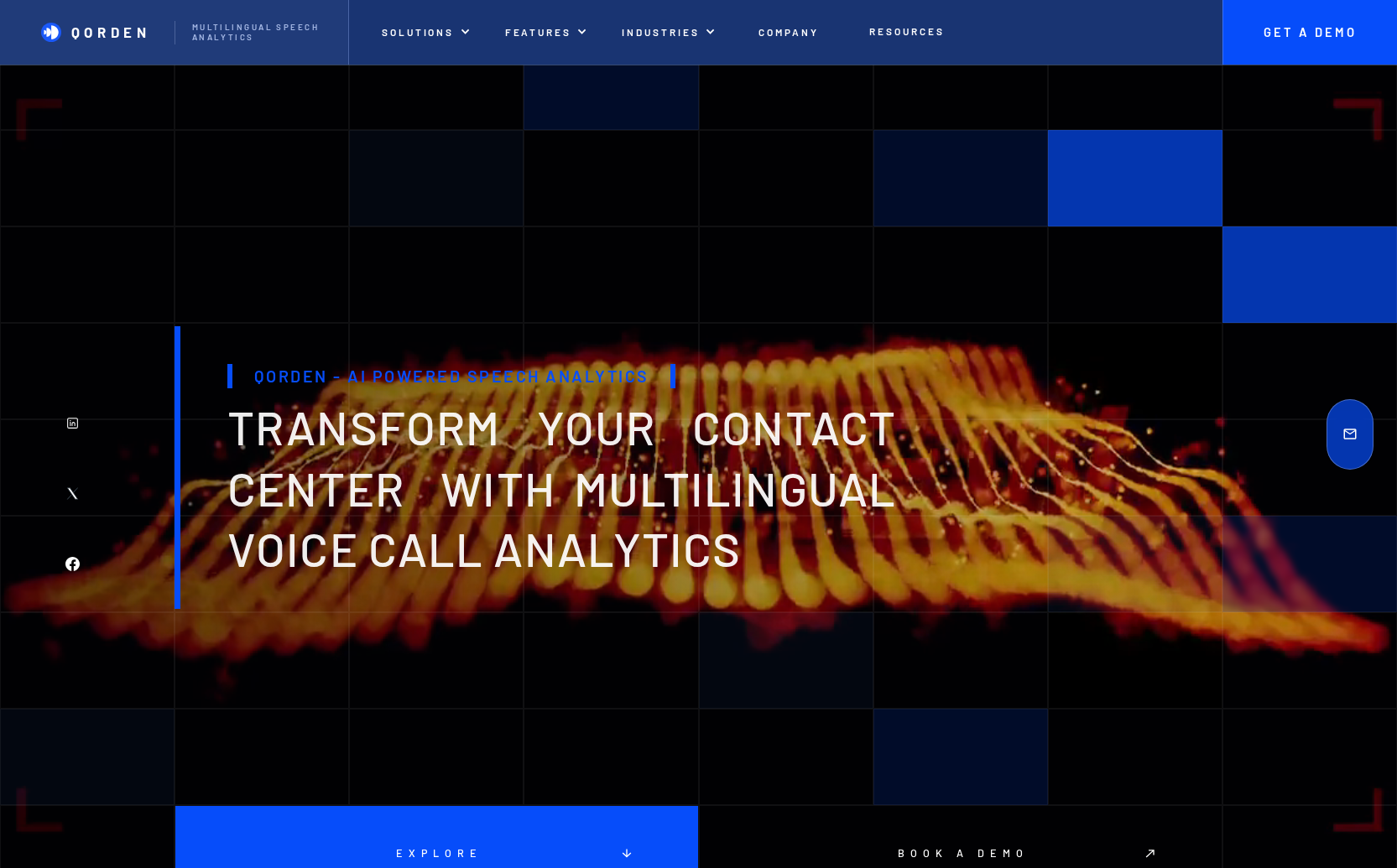 click at bounding box center (73, 423) 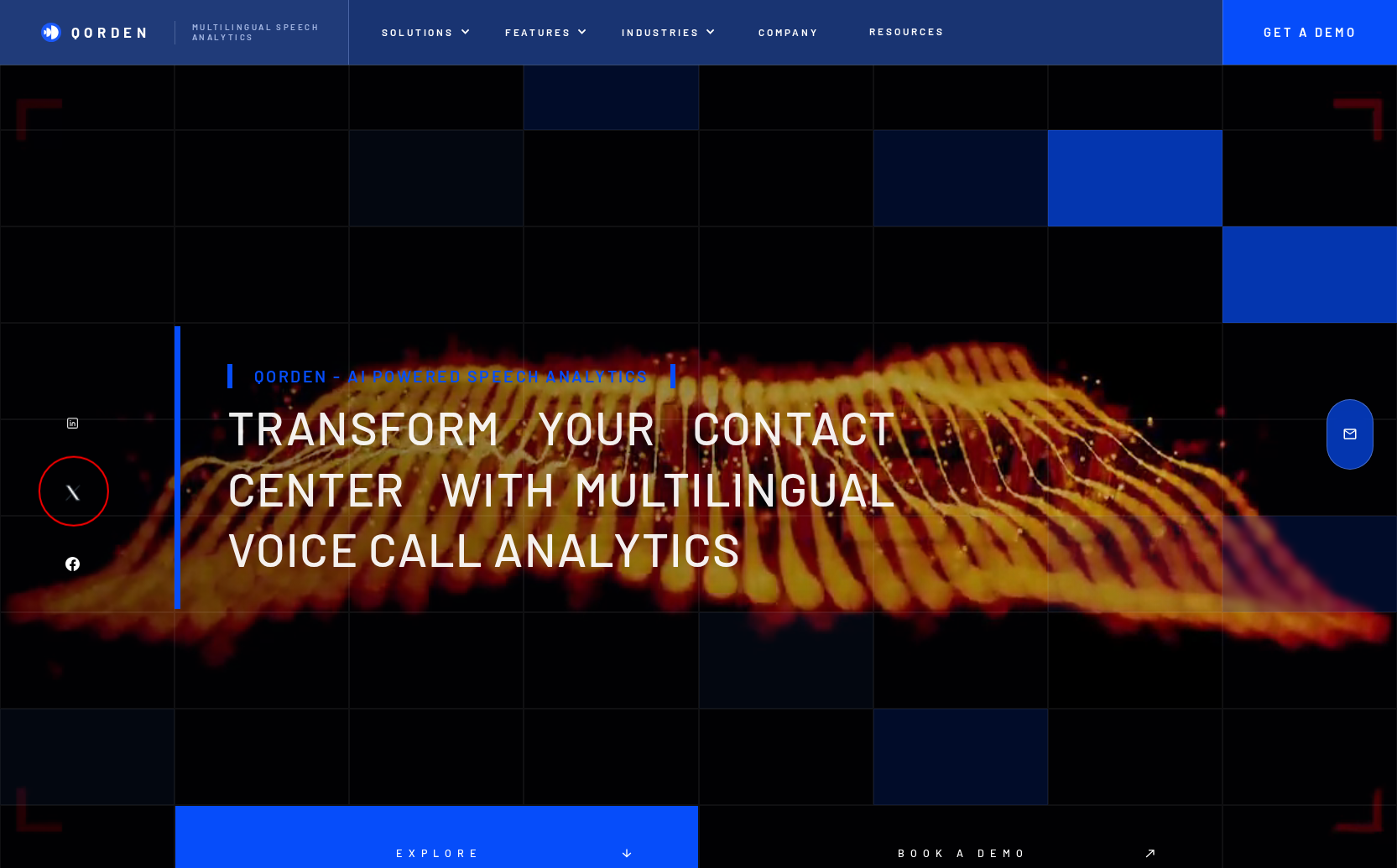 click at bounding box center [73, 492] 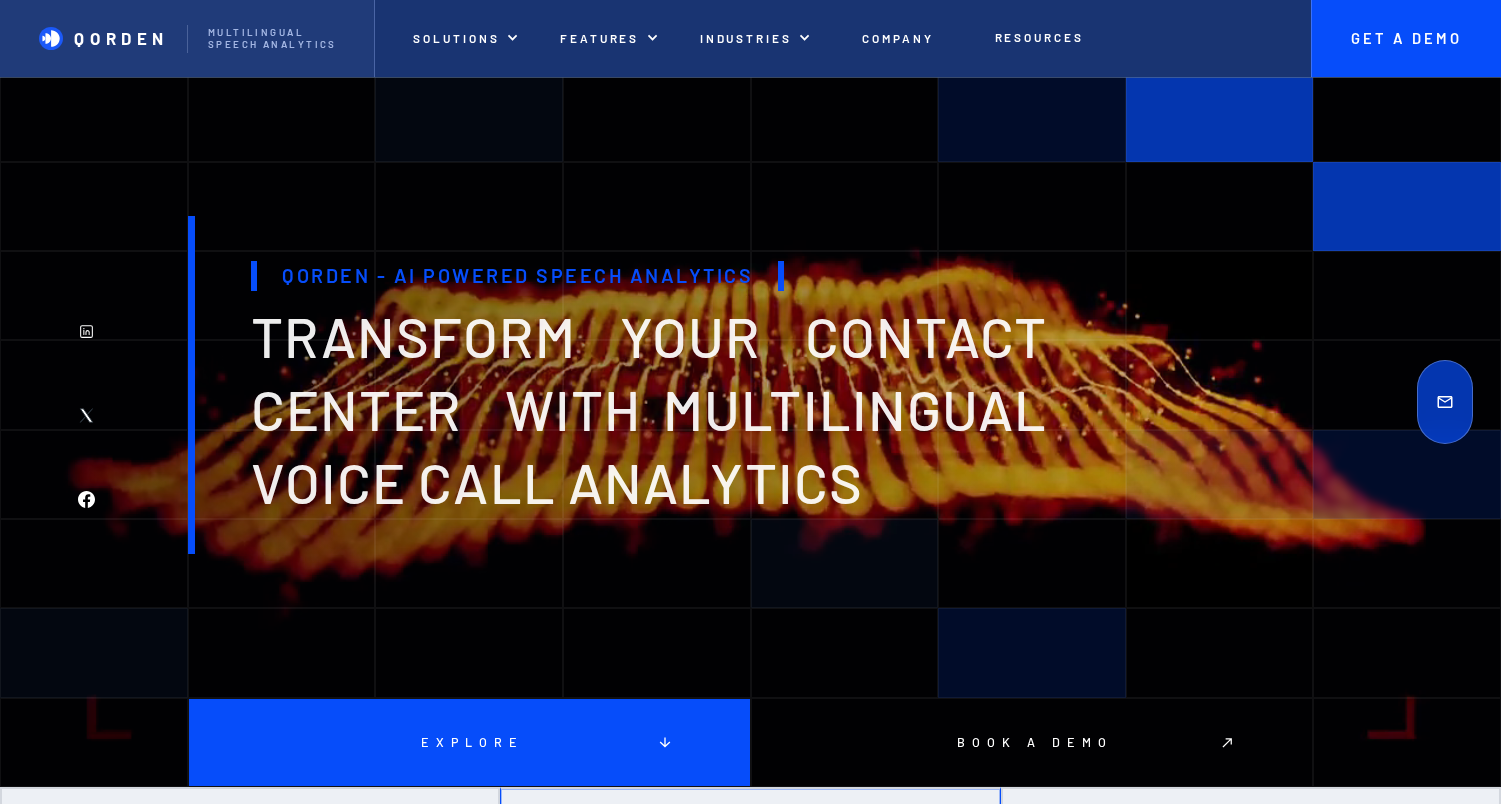 scroll, scrollTop: 58, scrollLeft: 0, axis: vertical 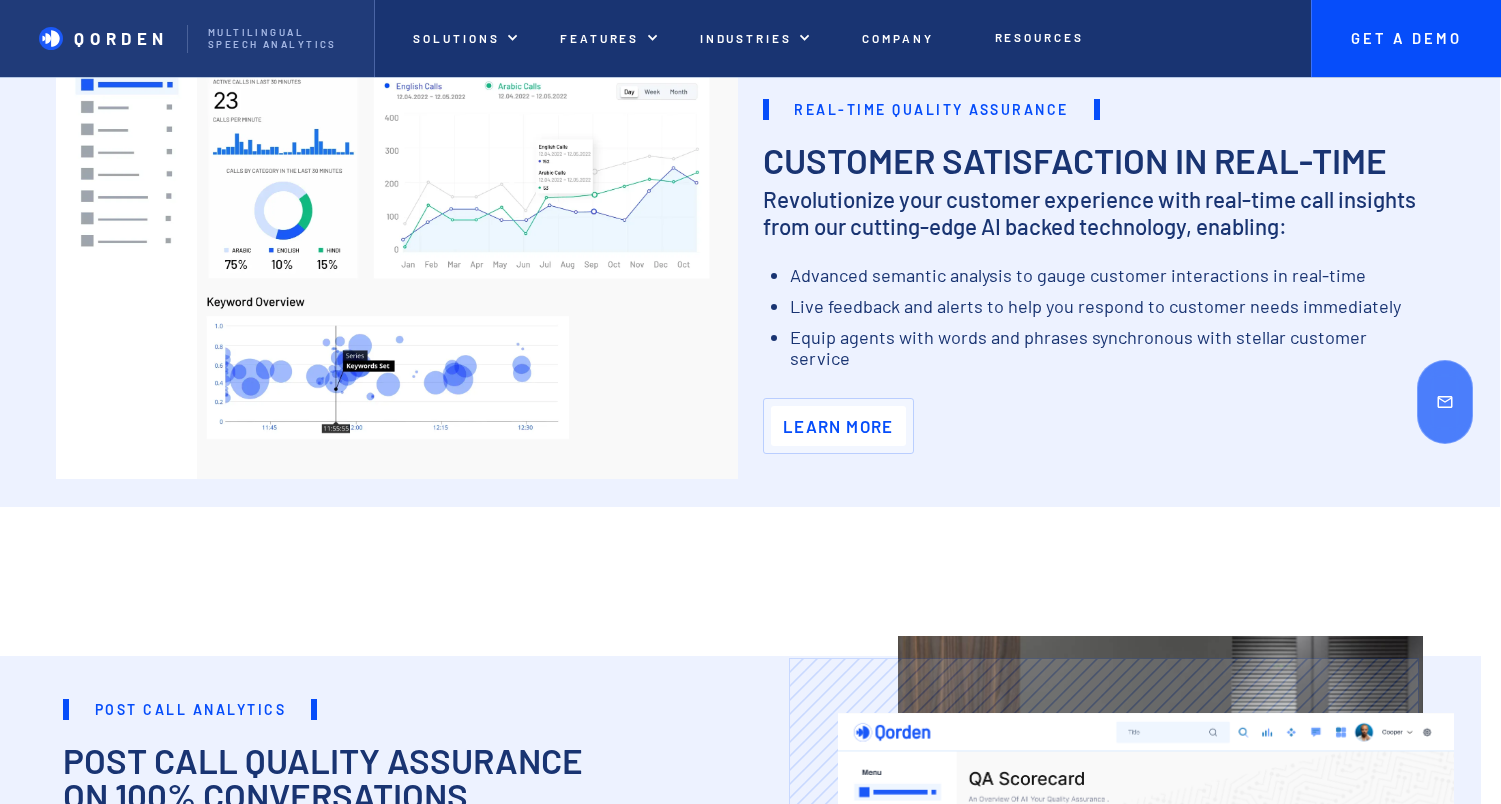click on "Learn More" at bounding box center [838, 426] 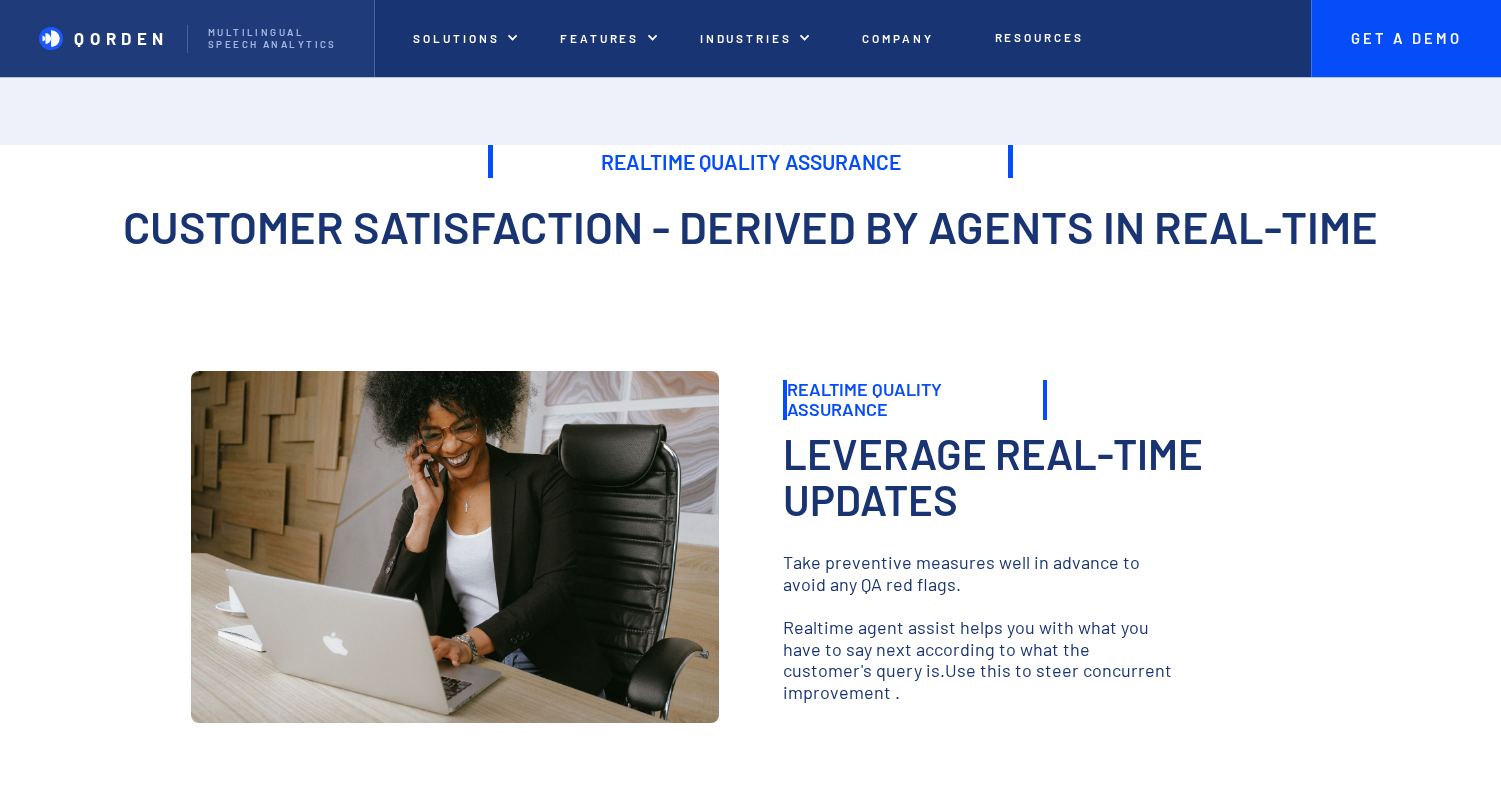 scroll, scrollTop: 0, scrollLeft: 0, axis: both 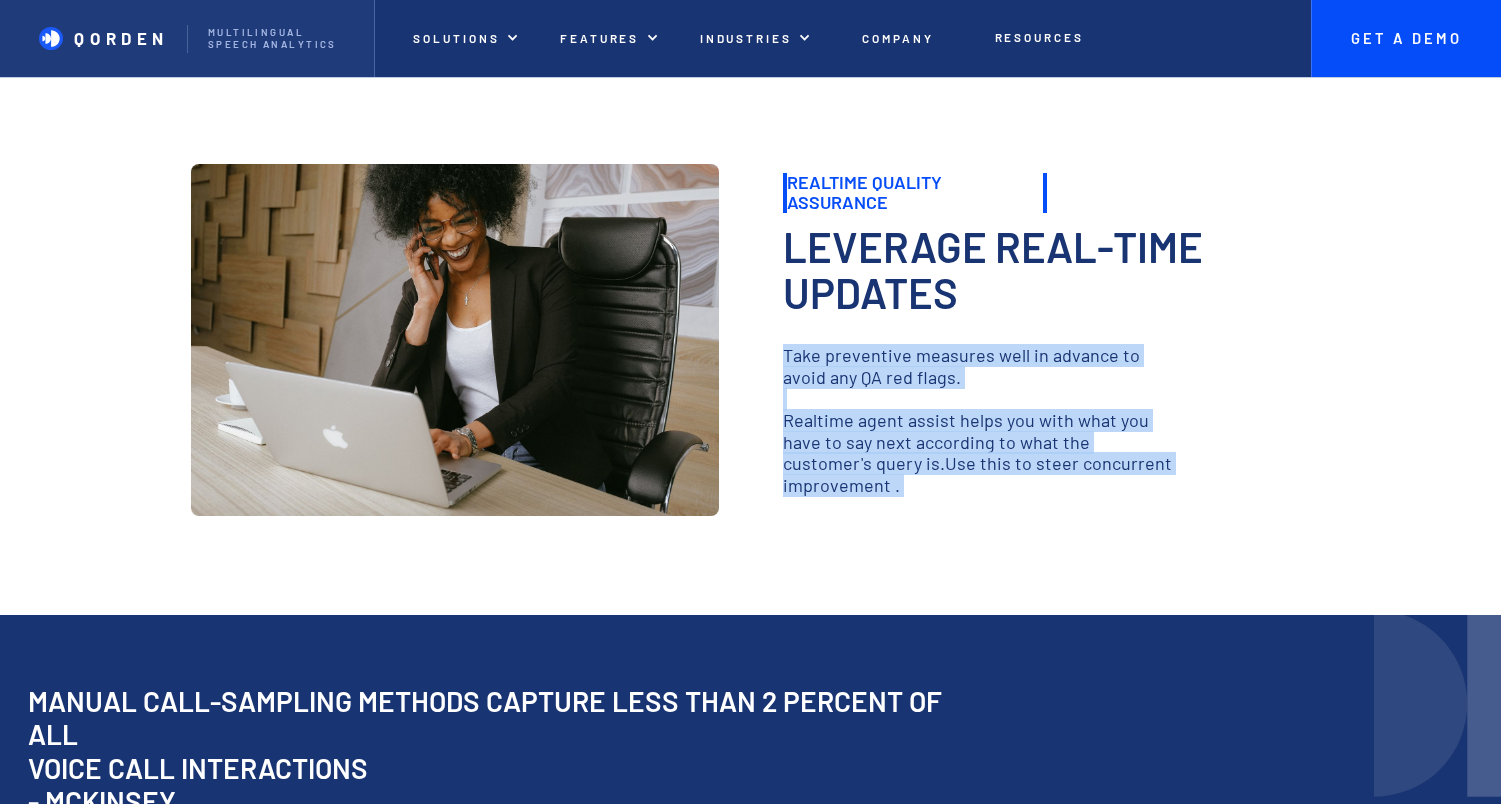 drag, startPoint x: 776, startPoint y: 355, endPoint x: 1011, endPoint y: 547, distance: 303.4617 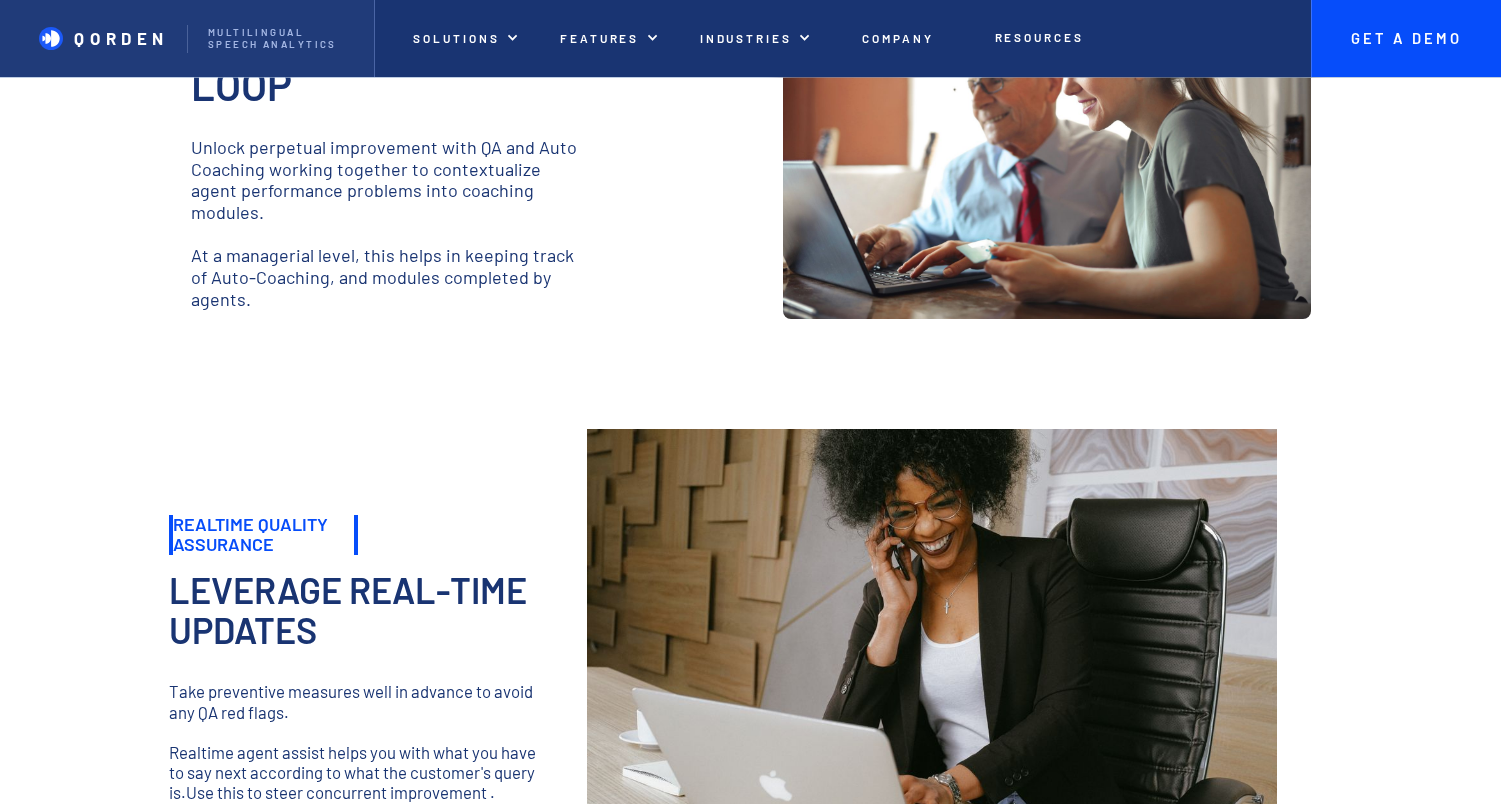 scroll, scrollTop: 1243, scrollLeft: 0, axis: vertical 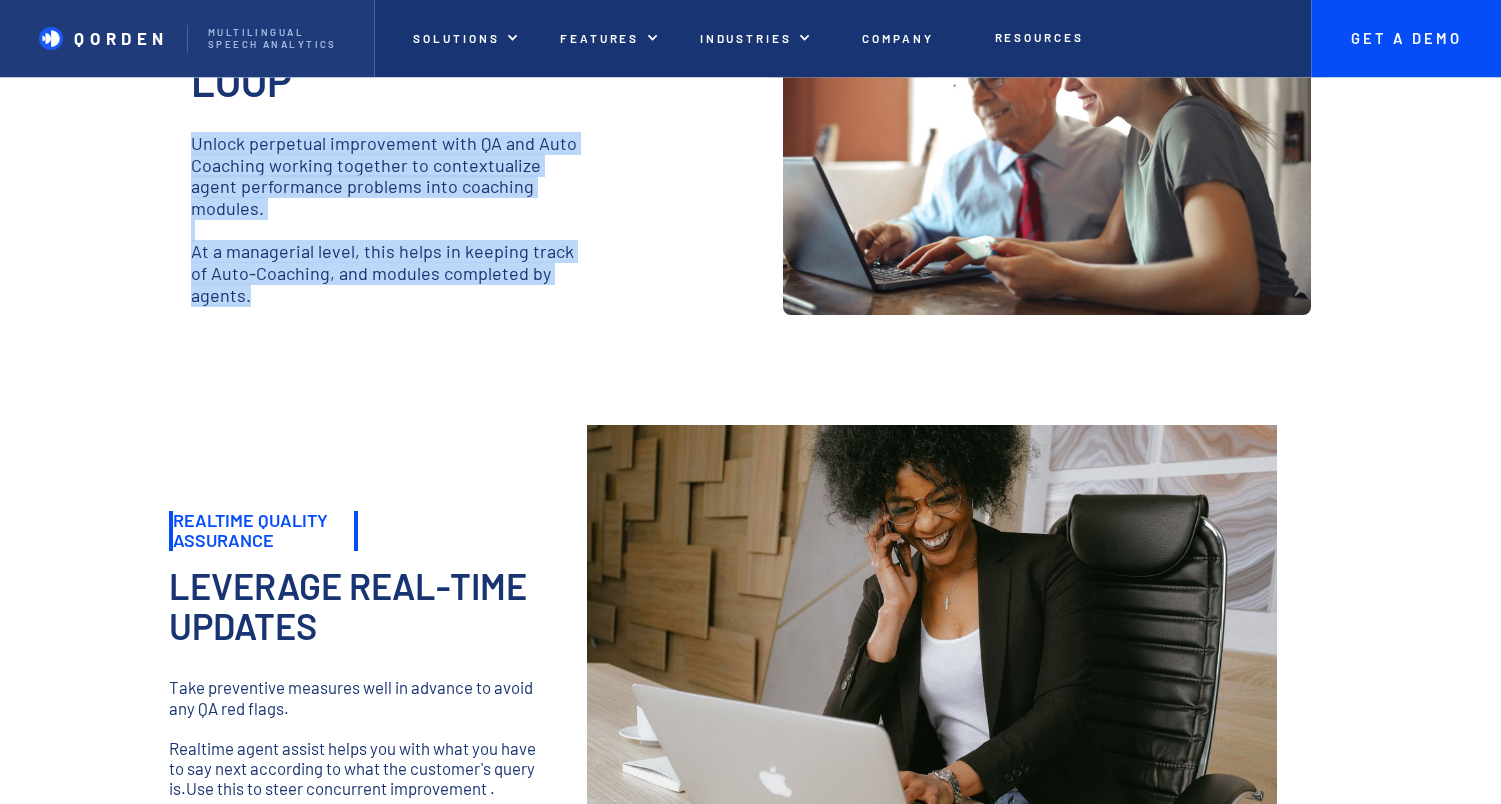 drag, startPoint x: 185, startPoint y: 147, endPoint x: 322, endPoint y: 303, distance: 207.61743 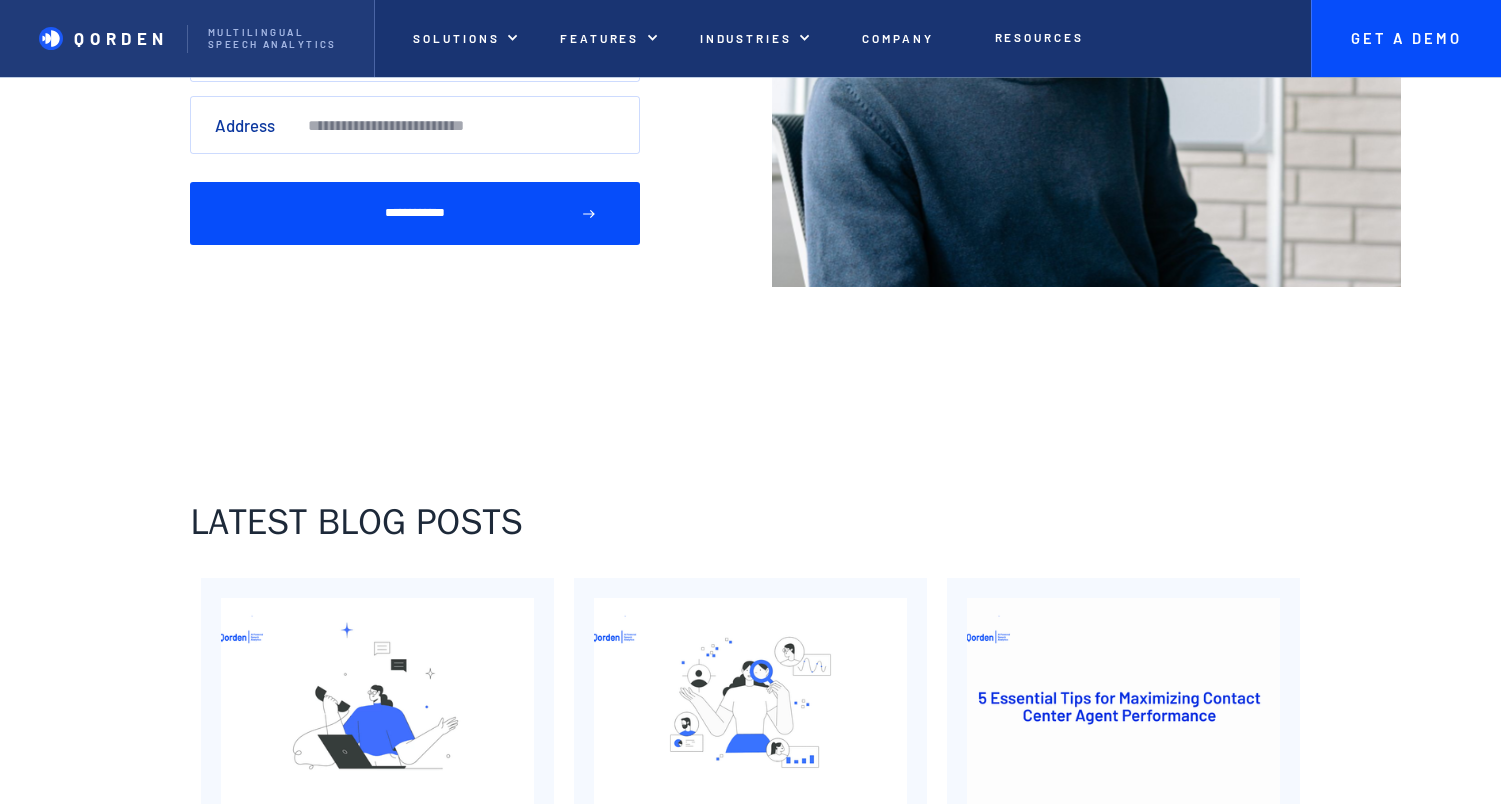 scroll, scrollTop: 3930, scrollLeft: 0, axis: vertical 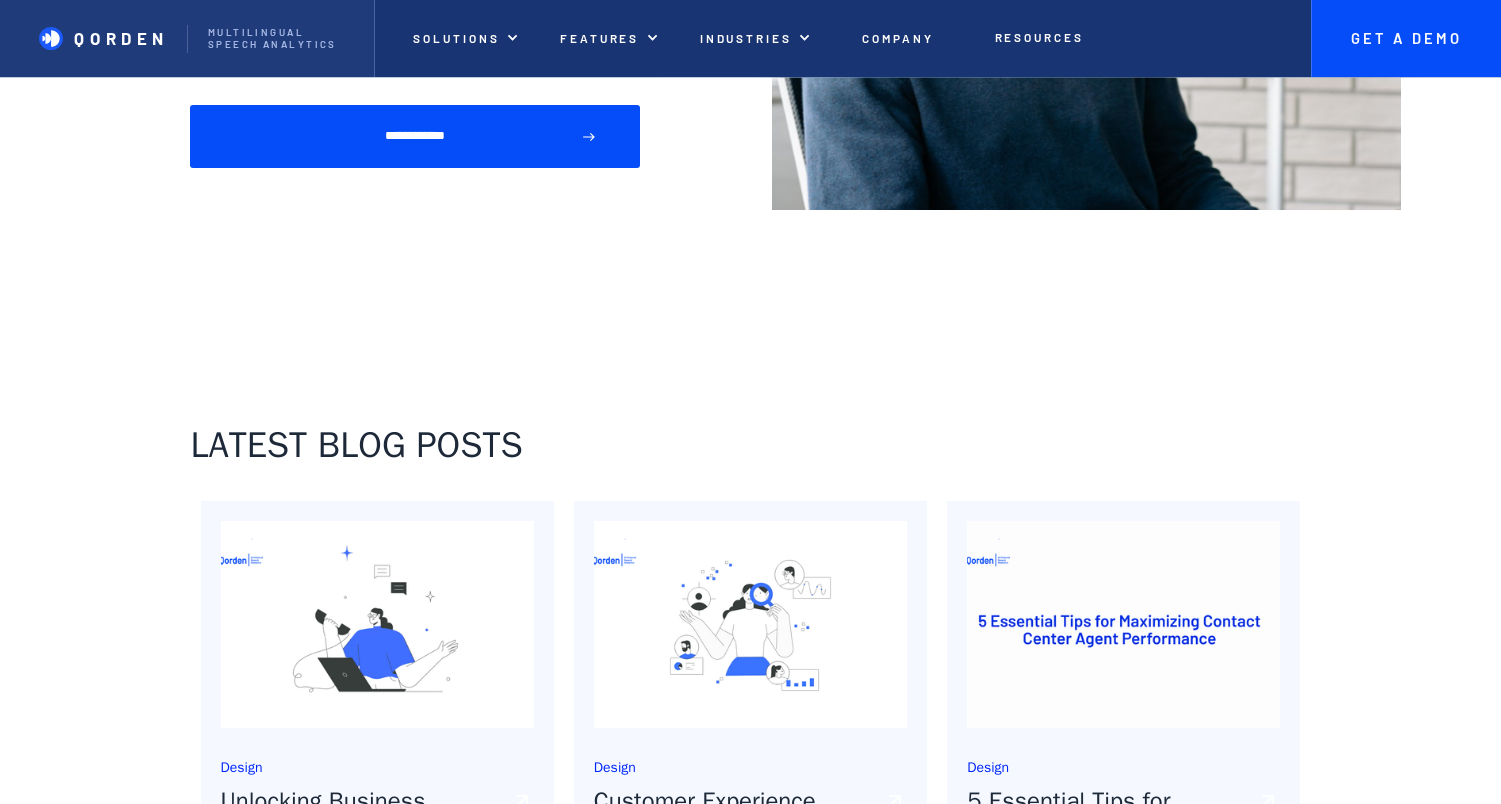 click on "Design Customer Experience Optimization: Everything You Need to Know
How do you create compelling presentations that wow your colleagues and impress your managers? Read post" at bounding box center (750, 801) 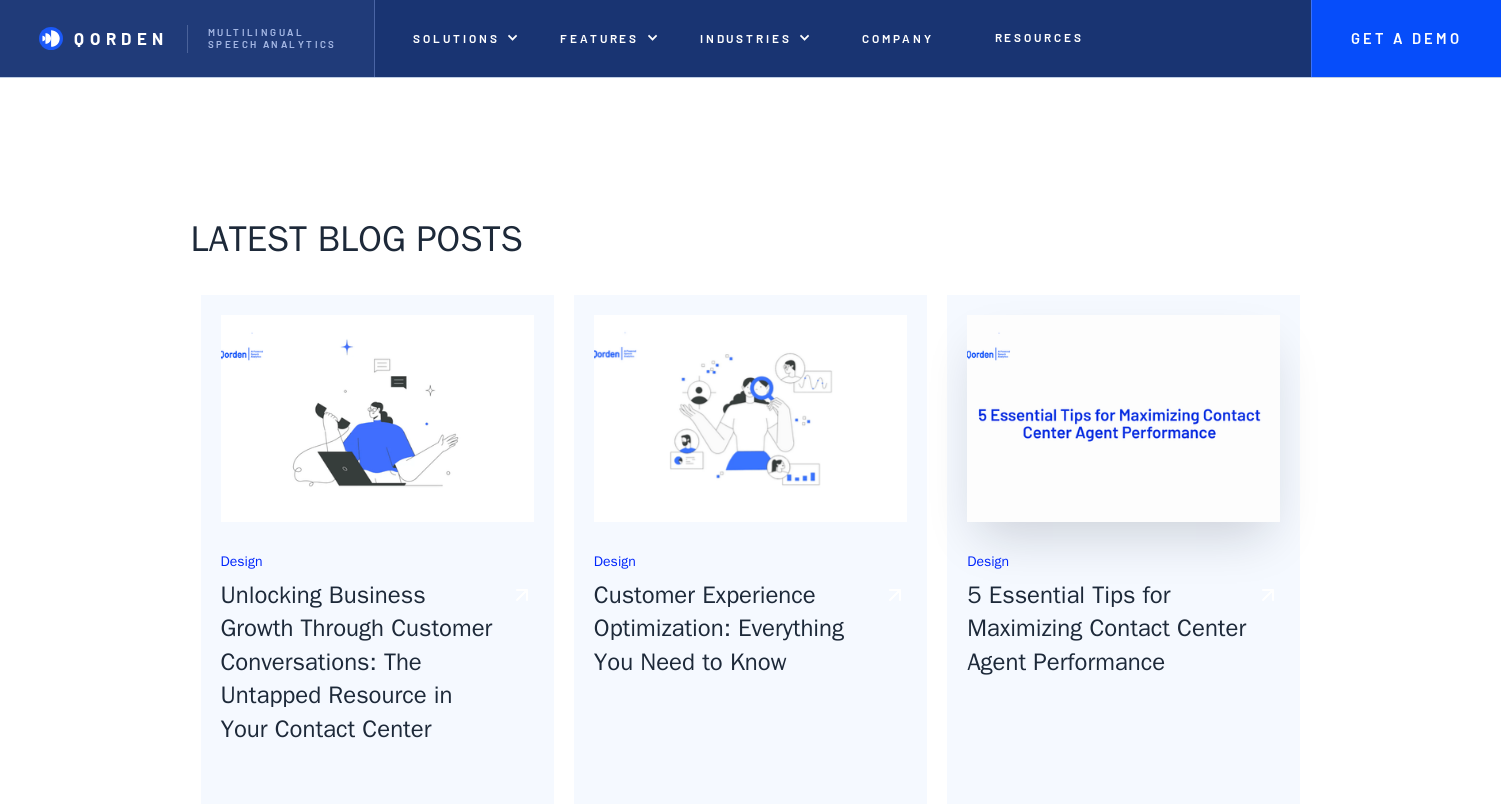 scroll, scrollTop: 4138, scrollLeft: 0, axis: vertical 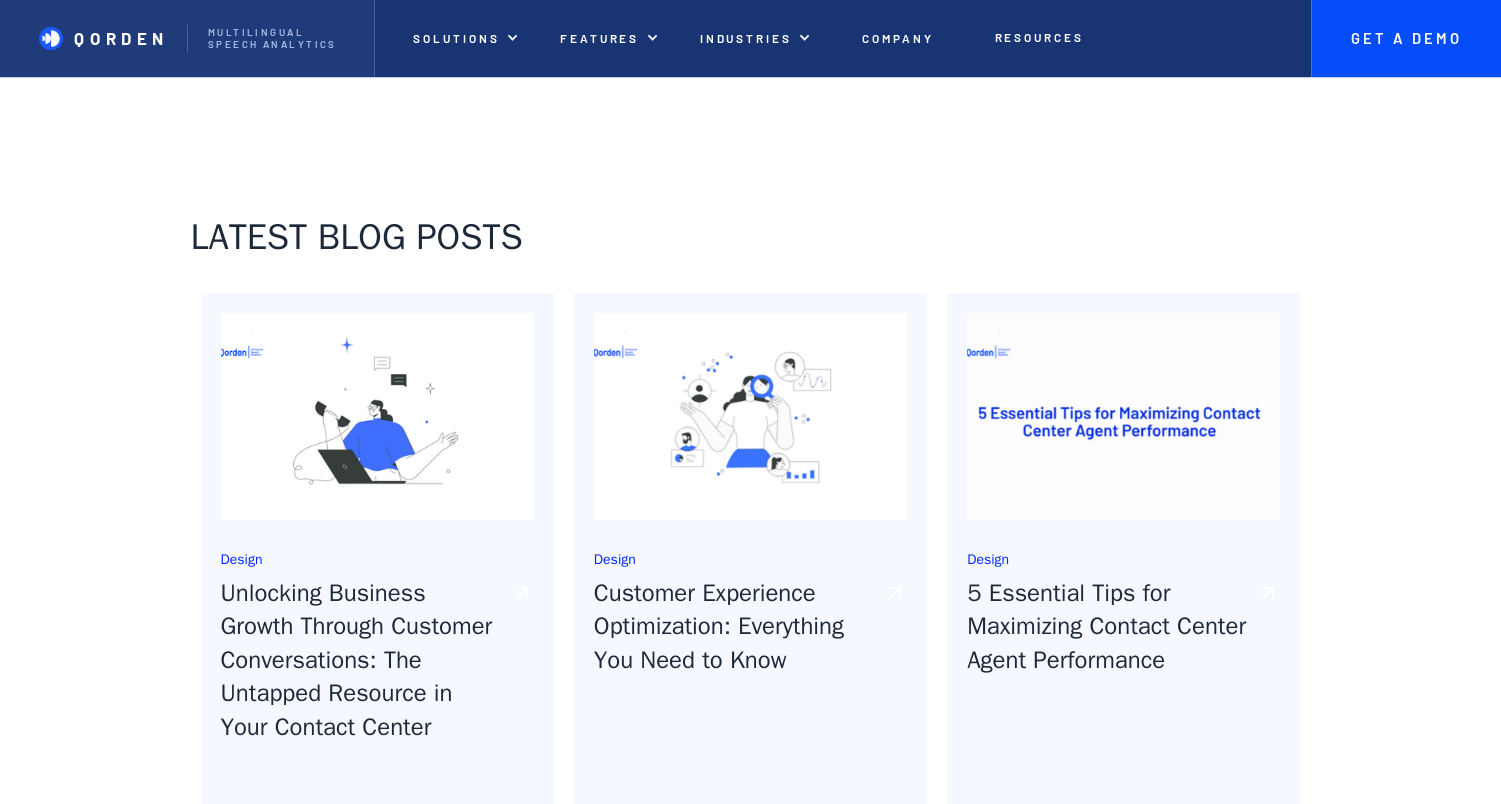 click on "Latest blog posts Design Unlocking Business Growth Through Customer Conversations: The Untapped Resource in Your Contact Center
How do you create compelling presentations that wow your colleagues and impress your managers? Read post
Design Customer Experience Optimization: Everything You Need to Know
How do you create compelling presentations that wow your colleagues and impress your managers? Read post
Design 5 Essential Tips for Maximizing Contact Center Agent Performance
How do you create compelling presentations that wow your colleagues and impress your managers? Read post
View all posts View all posts" at bounding box center [750, 553] 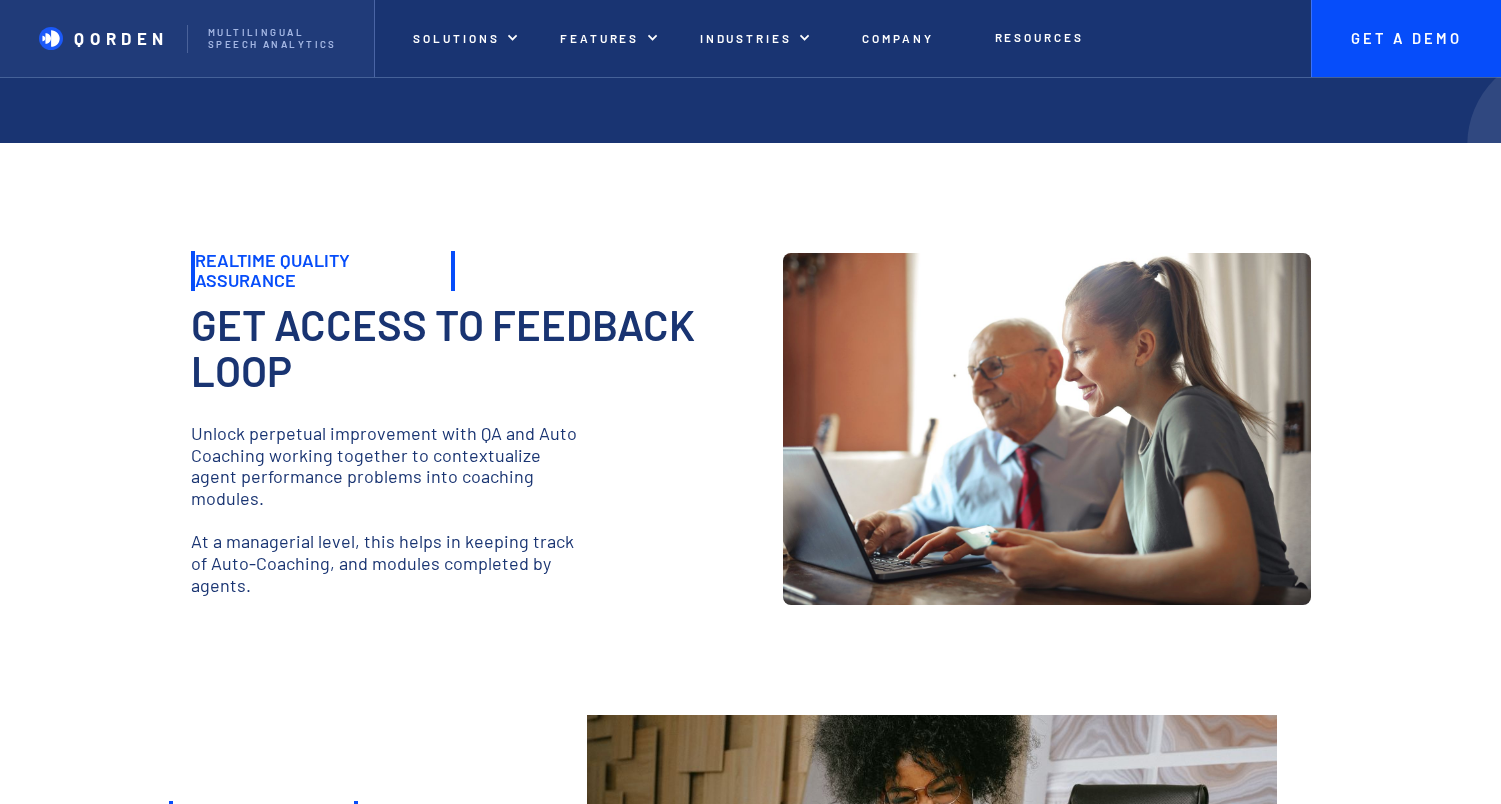scroll, scrollTop: 0, scrollLeft: 0, axis: both 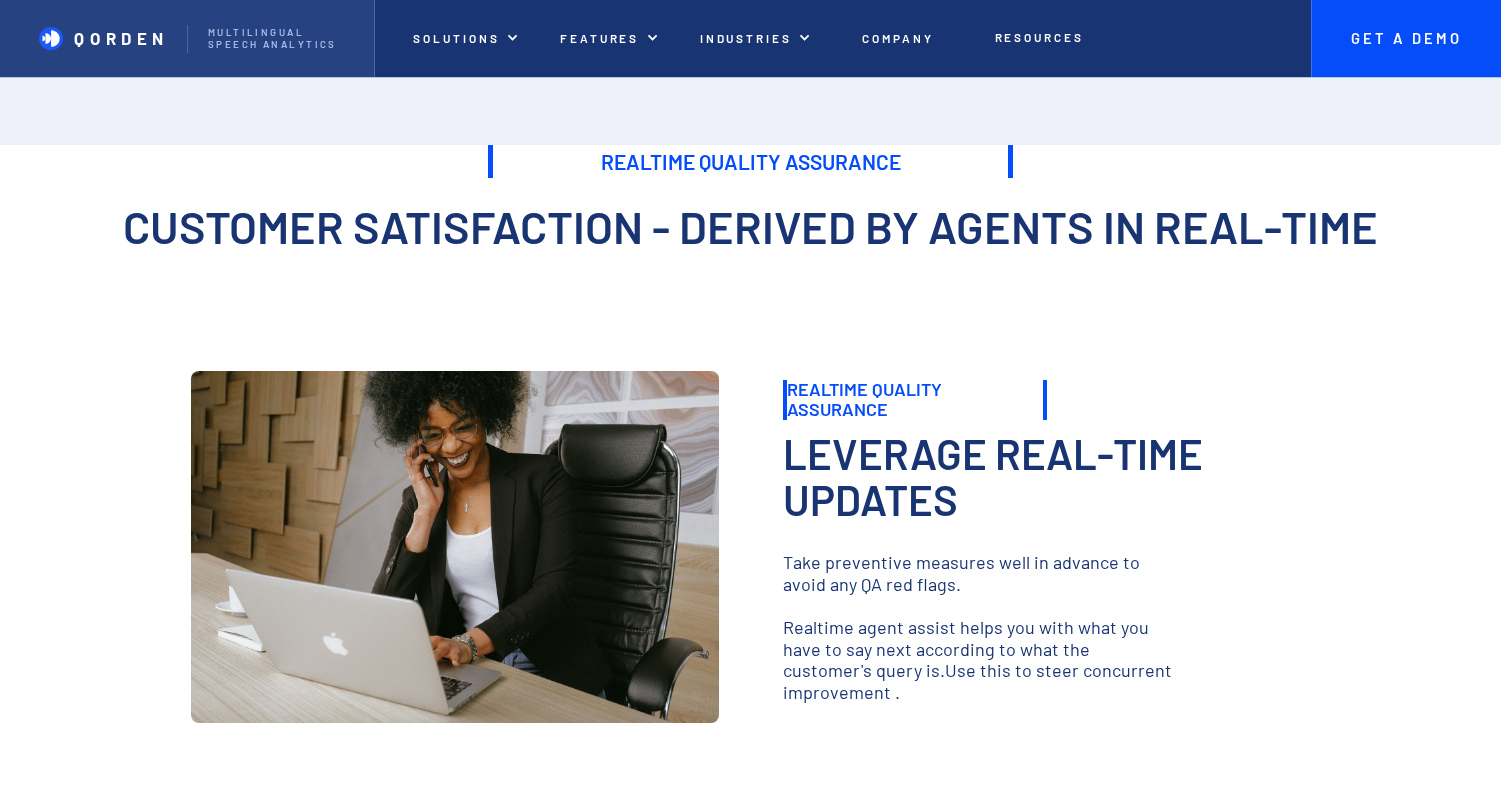 click on "Multilingual Speech analytics" at bounding box center [280, 39] 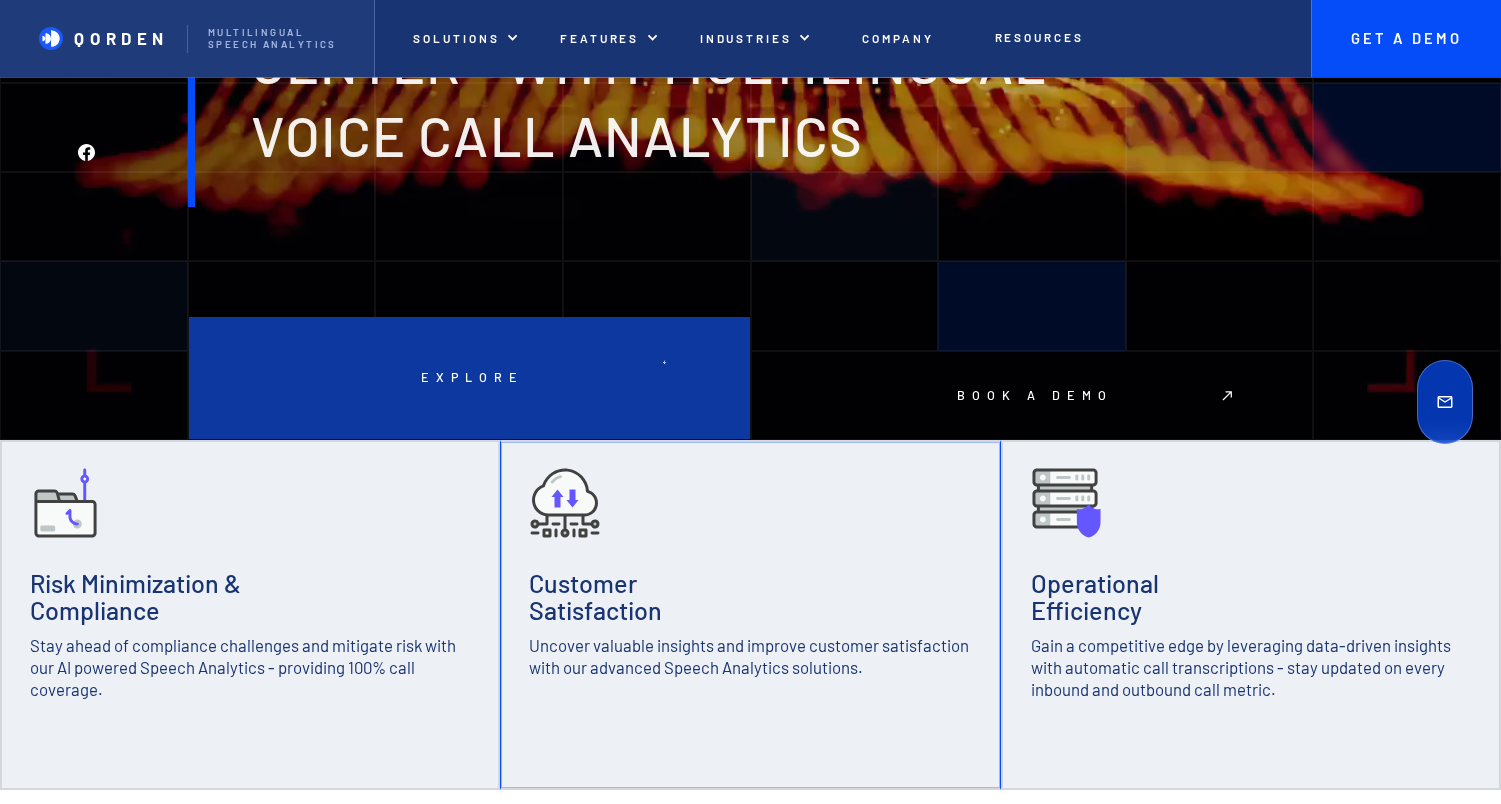 scroll, scrollTop: 404, scrollLeft: 0, axis: vertical 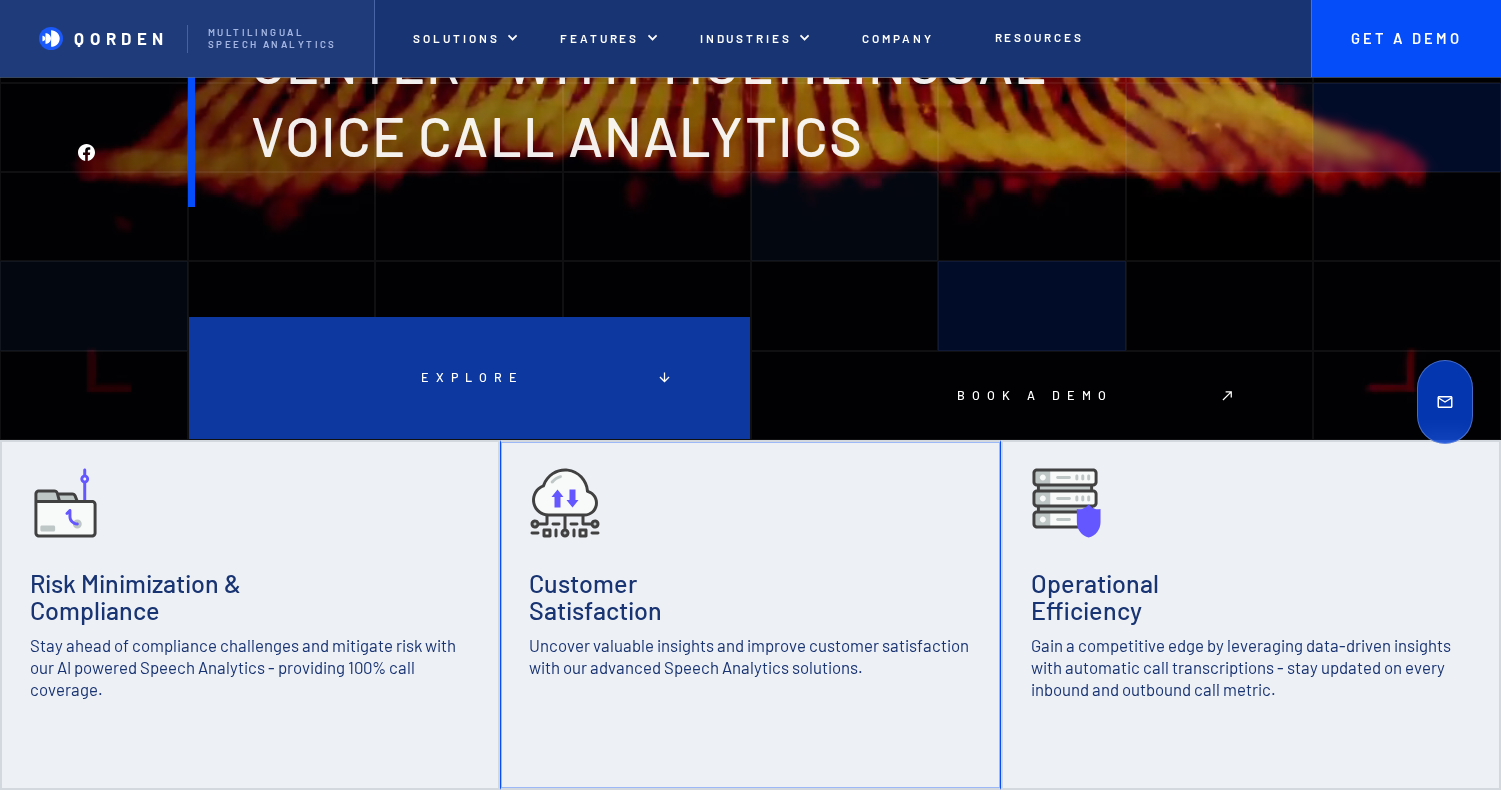 click at bounding box center [469, 378] 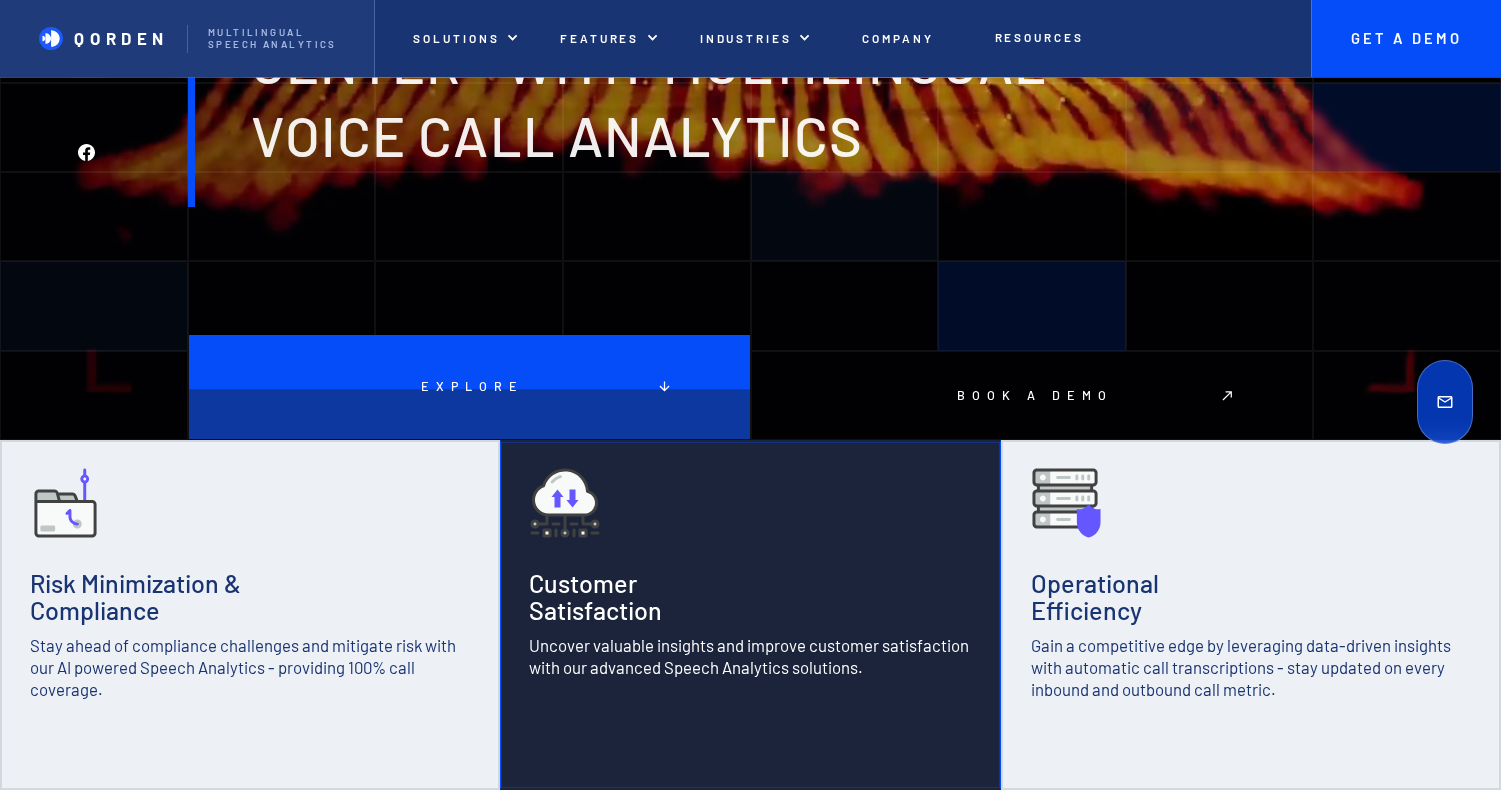 click at bounding box center [750, 615] 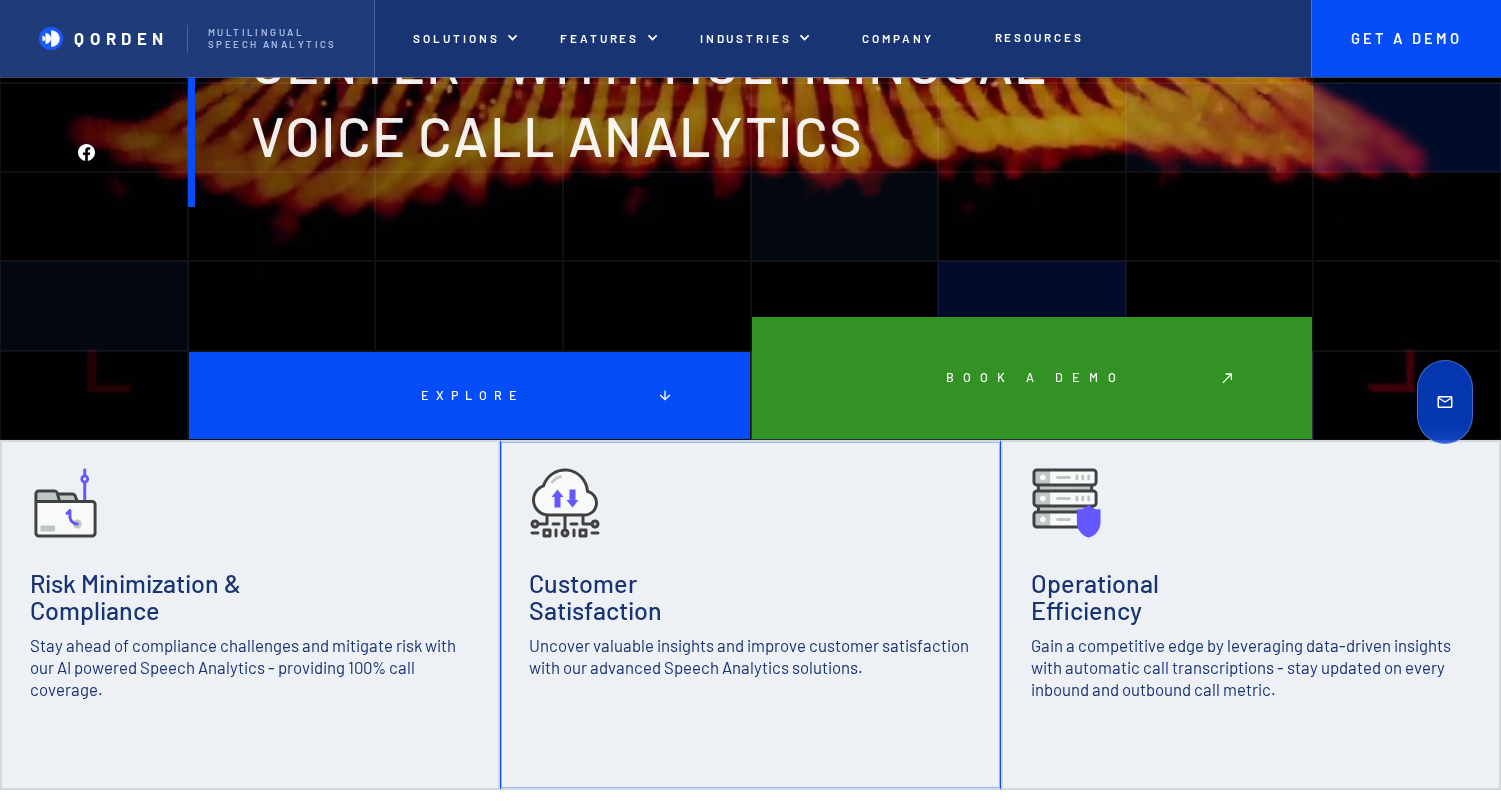 click at bounding box center (1032, 378) 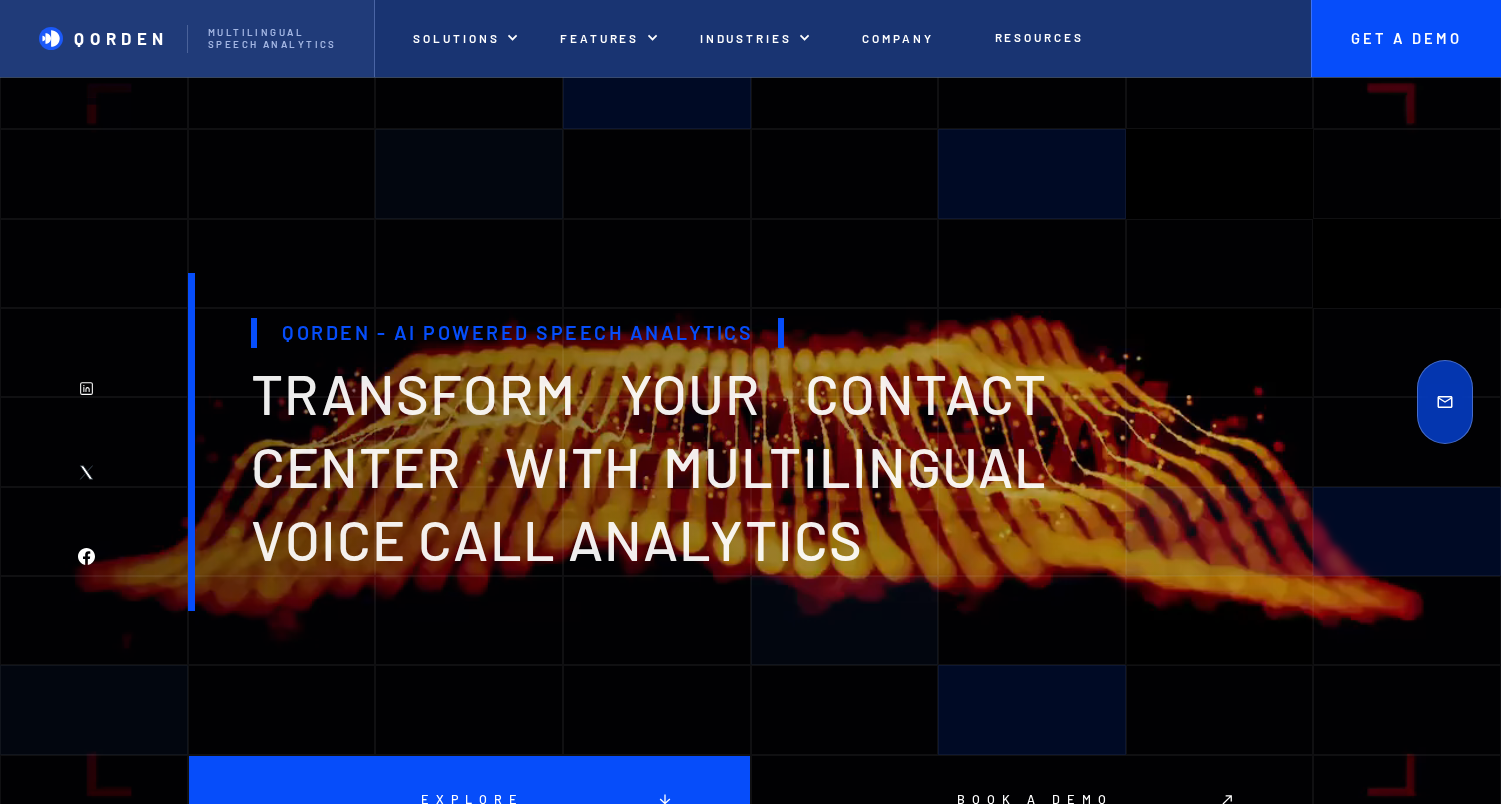 scroll, scrollTop: 0, scrollLeft: 0, axis: both 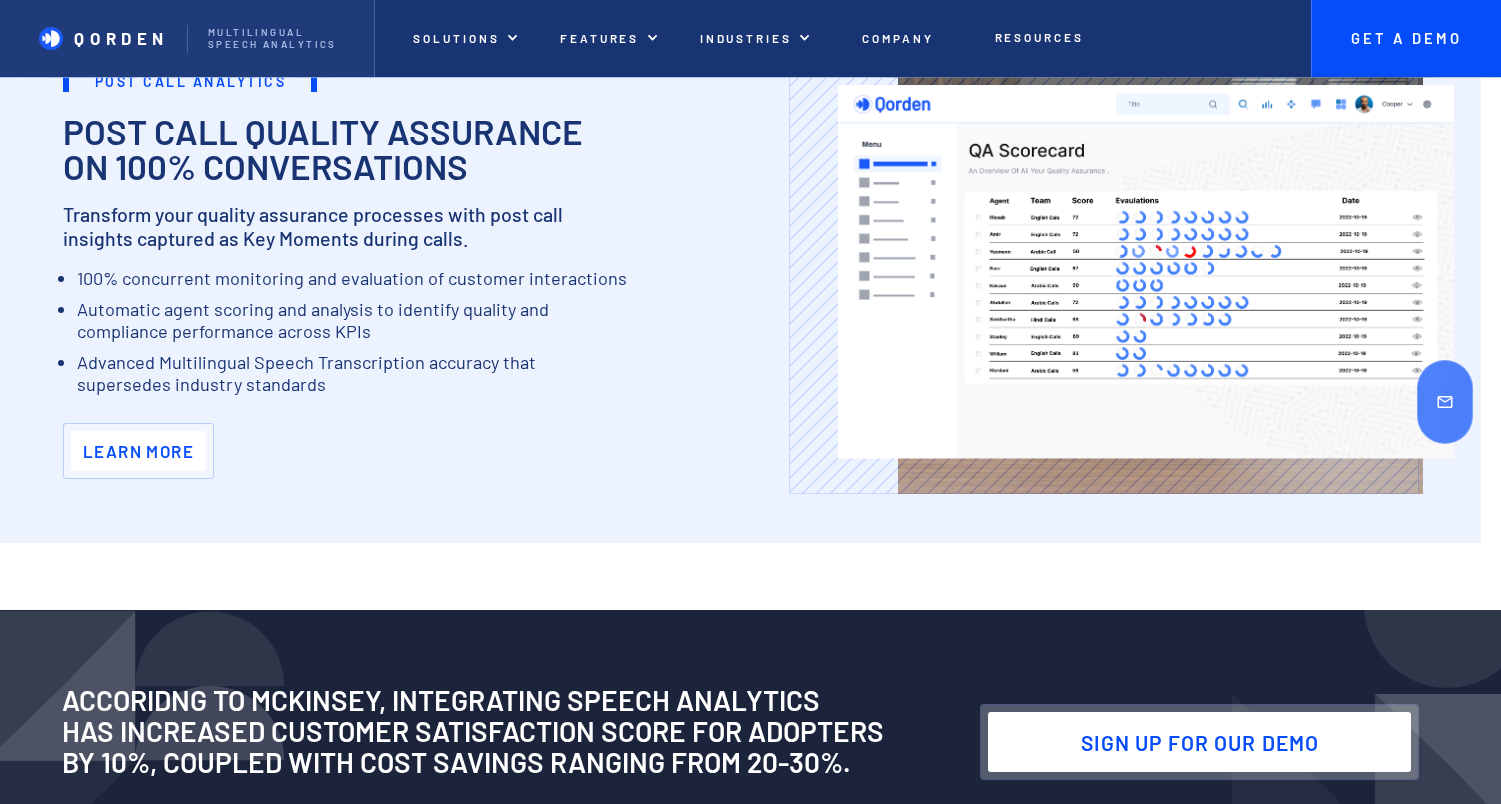 click on "Learn More" at bounding box center (138, 451) 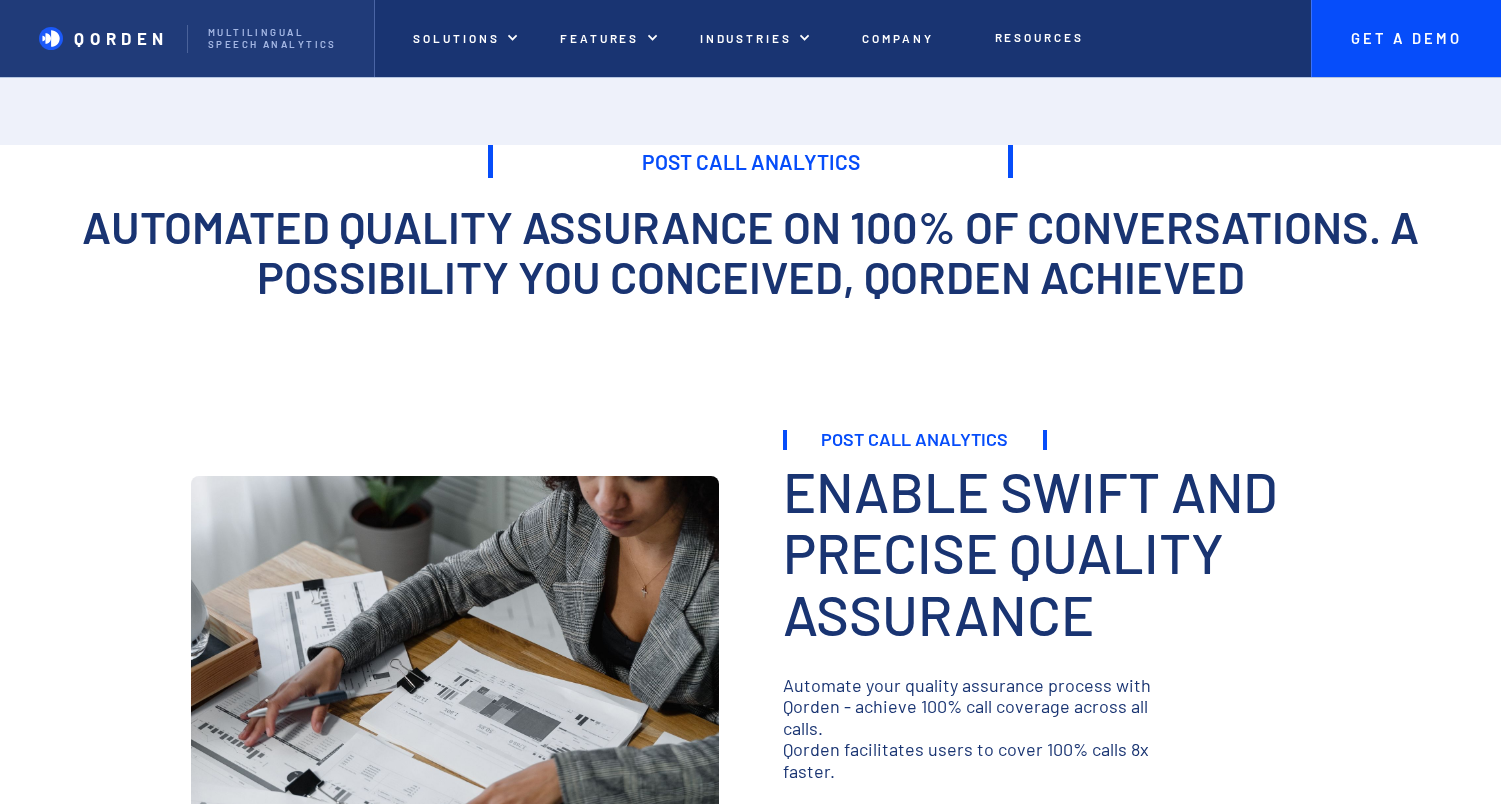 scroll, scrollTop: 0, scrollLeft: 0, axis: both 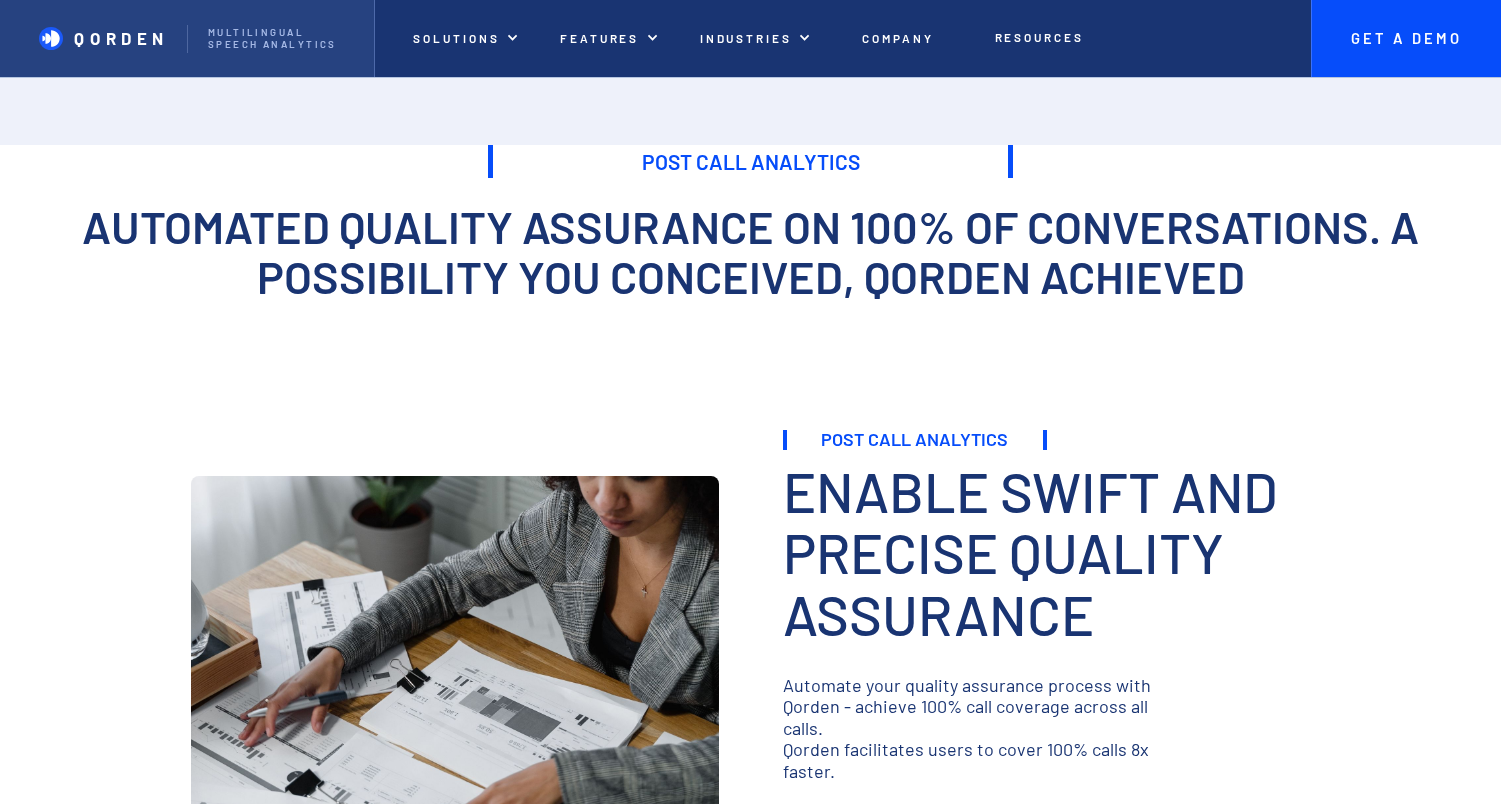 click on "QORDEN" at bounding box center [121, 38] 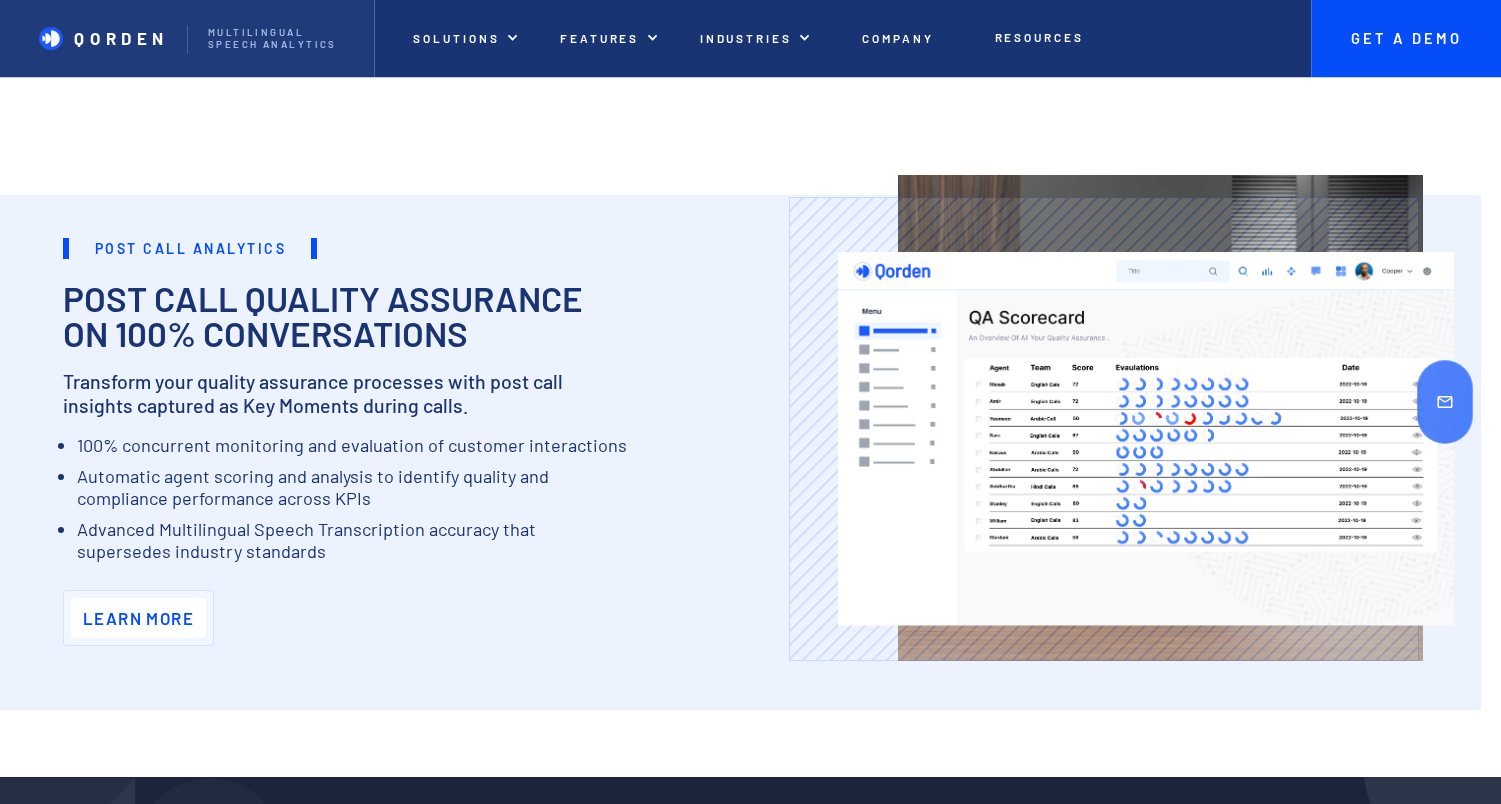 scroll, scrollTop: 0, scrollLeft: 0, axis: both 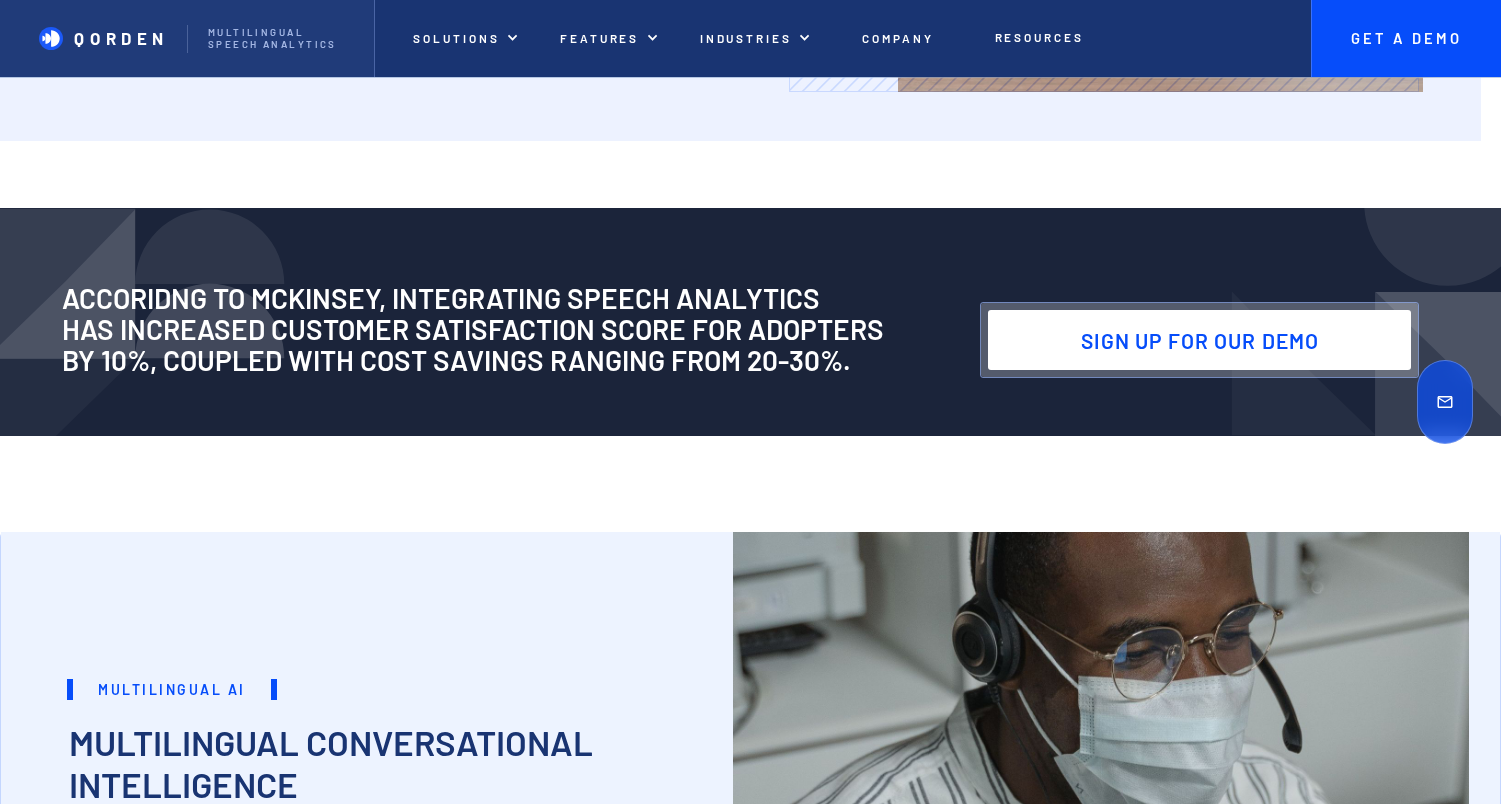 click on "Sign up for our DEMO" at bounding box center (1199, 340) 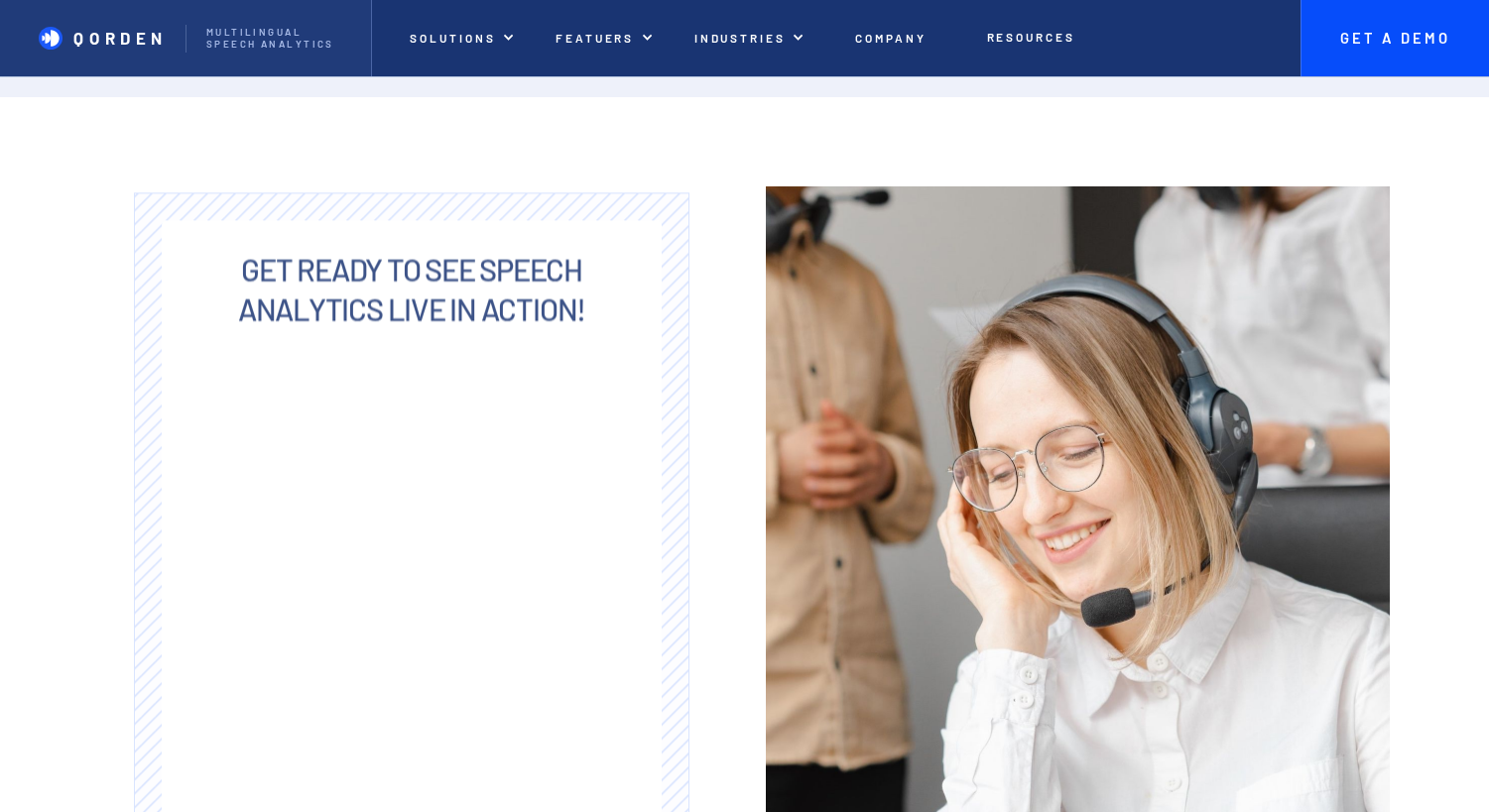 scroll, scrollTop: 0, scrollLeft: 0, axis: both 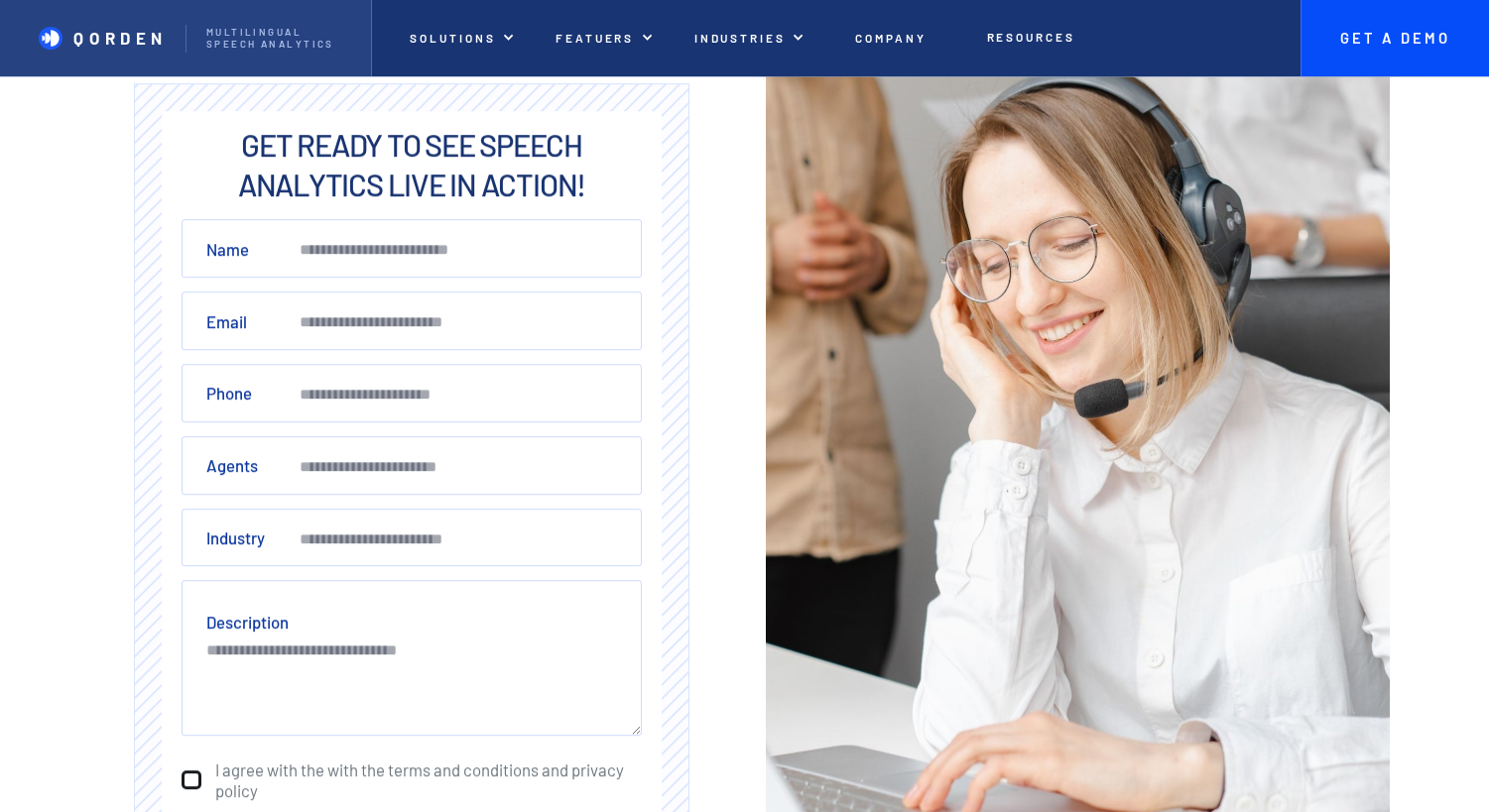 click on "QORDEN Multilingual Speech analytics" at bounding box center [186, 38] 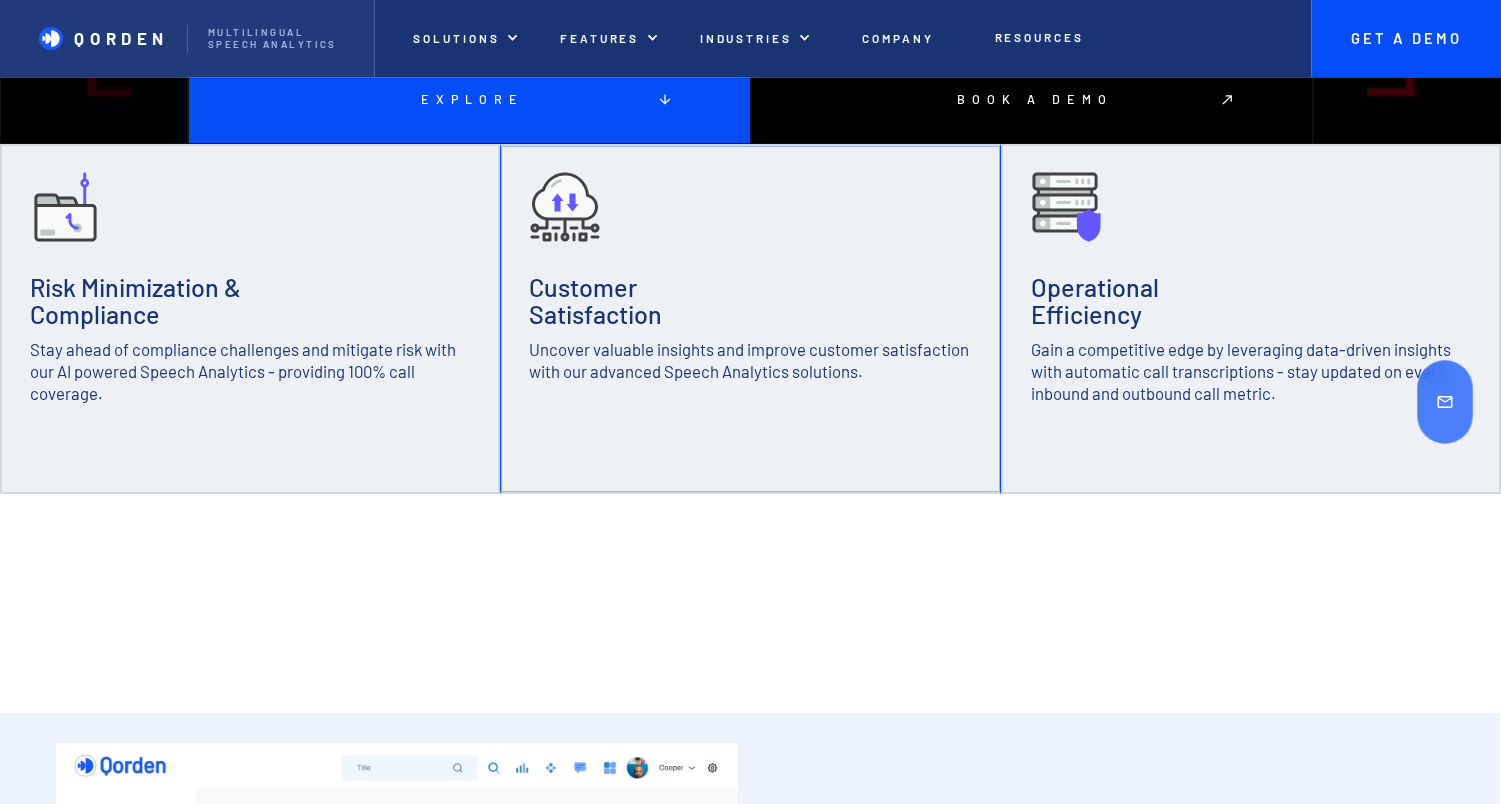 scroll, scrollTop: 777, scrollLeft: 0, axis: vertical 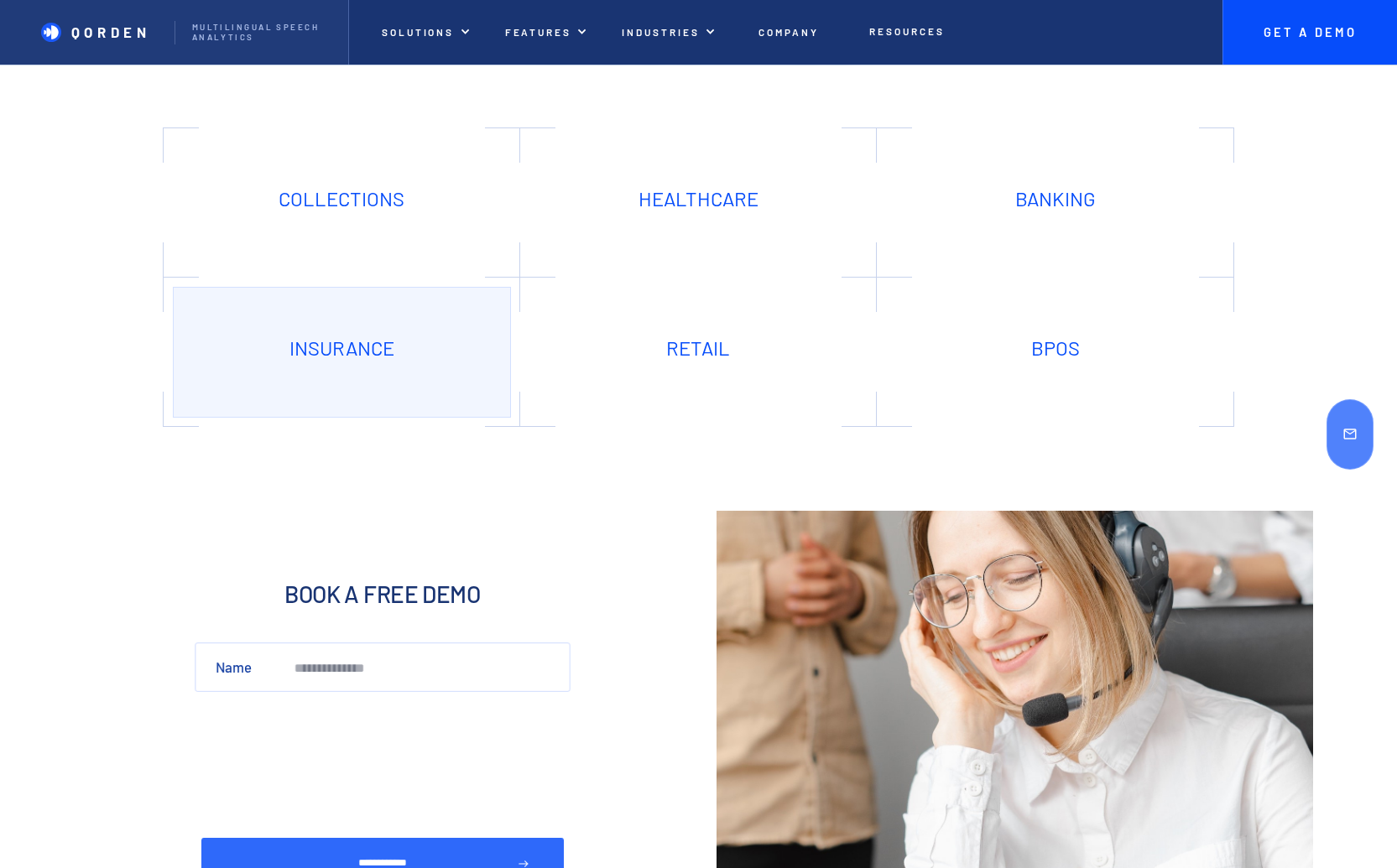 click on "Insurance" at bounding box center (341, 352) 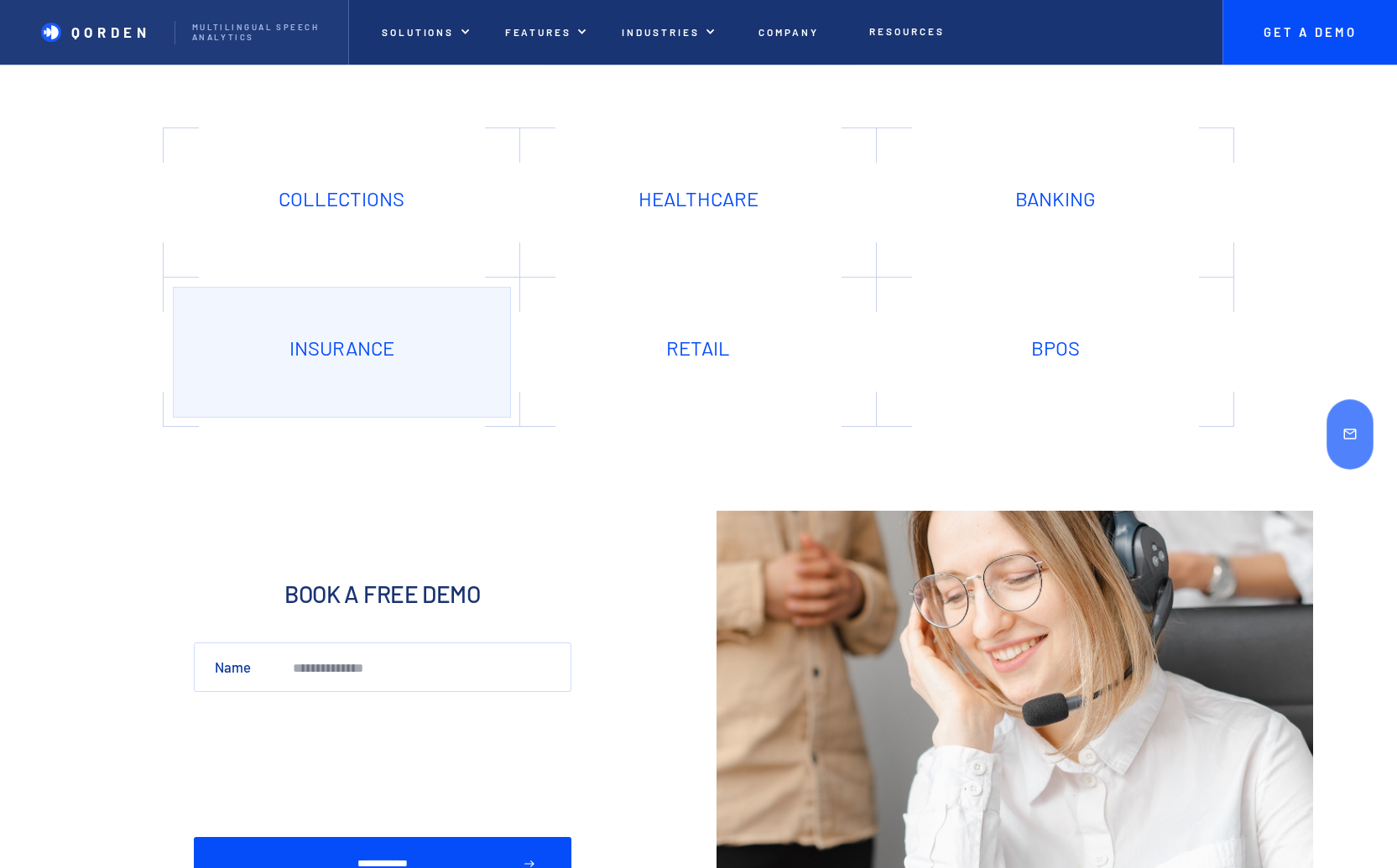 click on "Insurance" at bounding box center [341, 352] 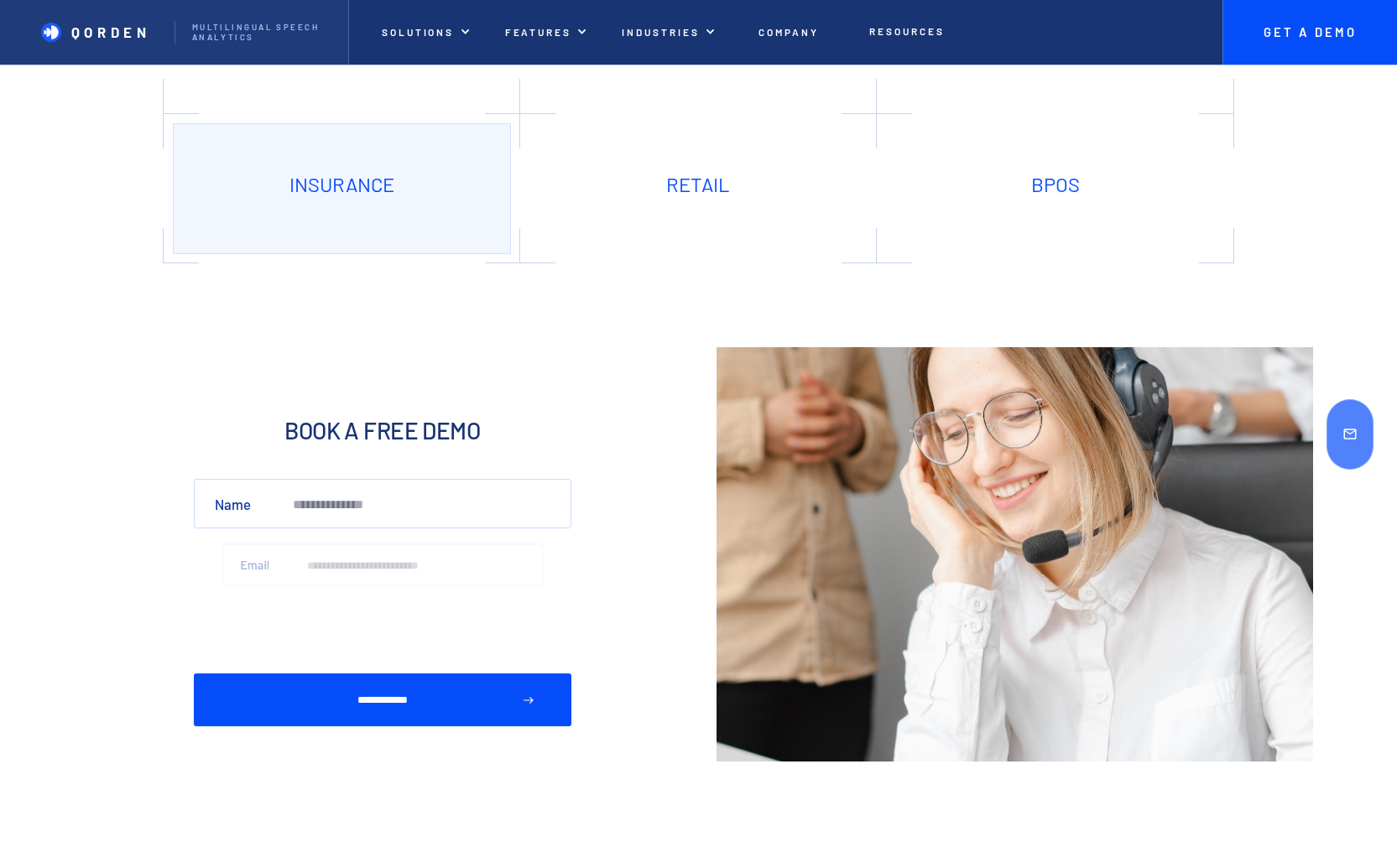 scroll, scrollTop: 5271, scrollLeft: 0, axis: vertical 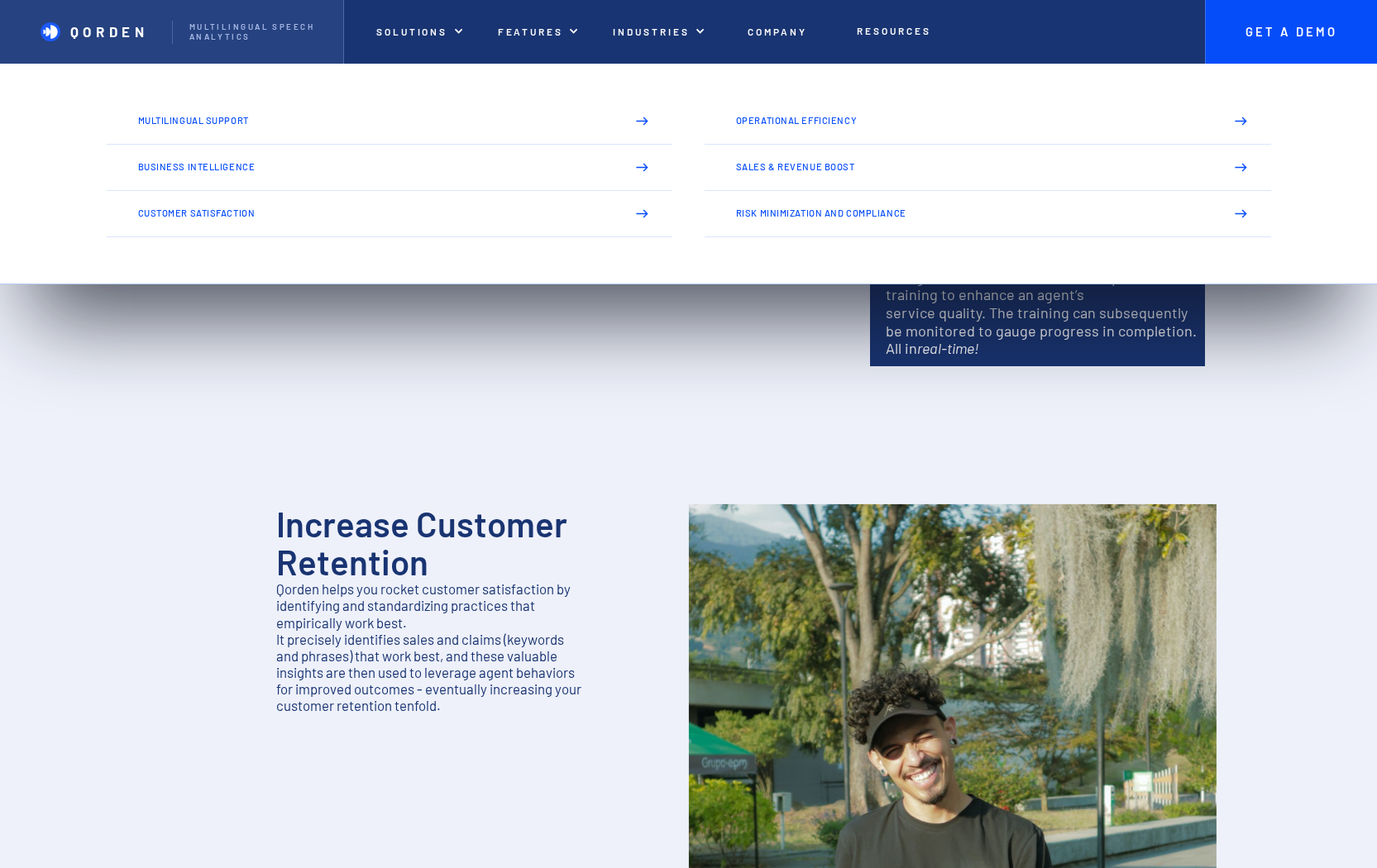 click on "Multilingual Speech analytics" at bounding box center [258, 32] 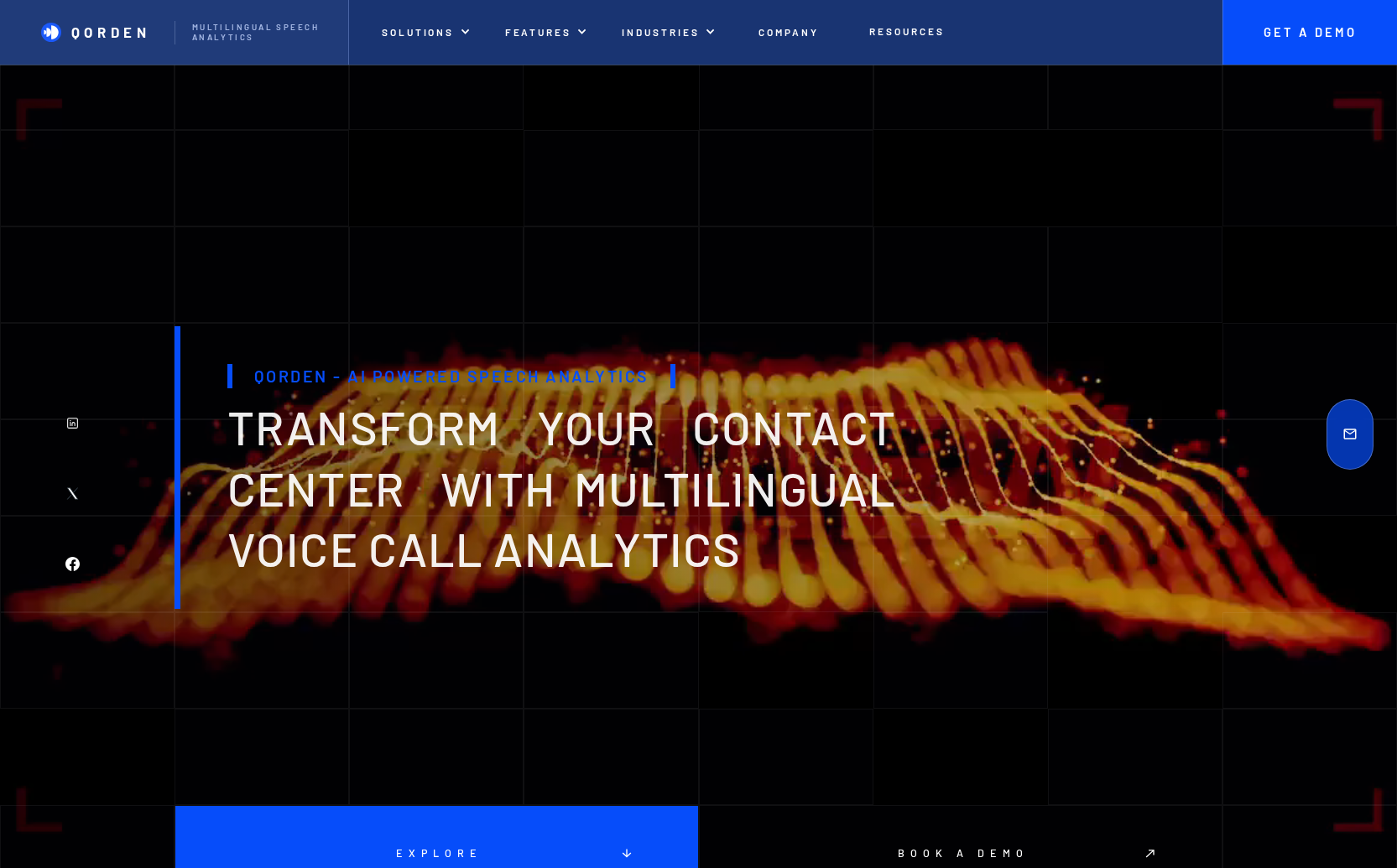 scroll, scrollTop: 1486, scrollLeft: 0, axis: vertical 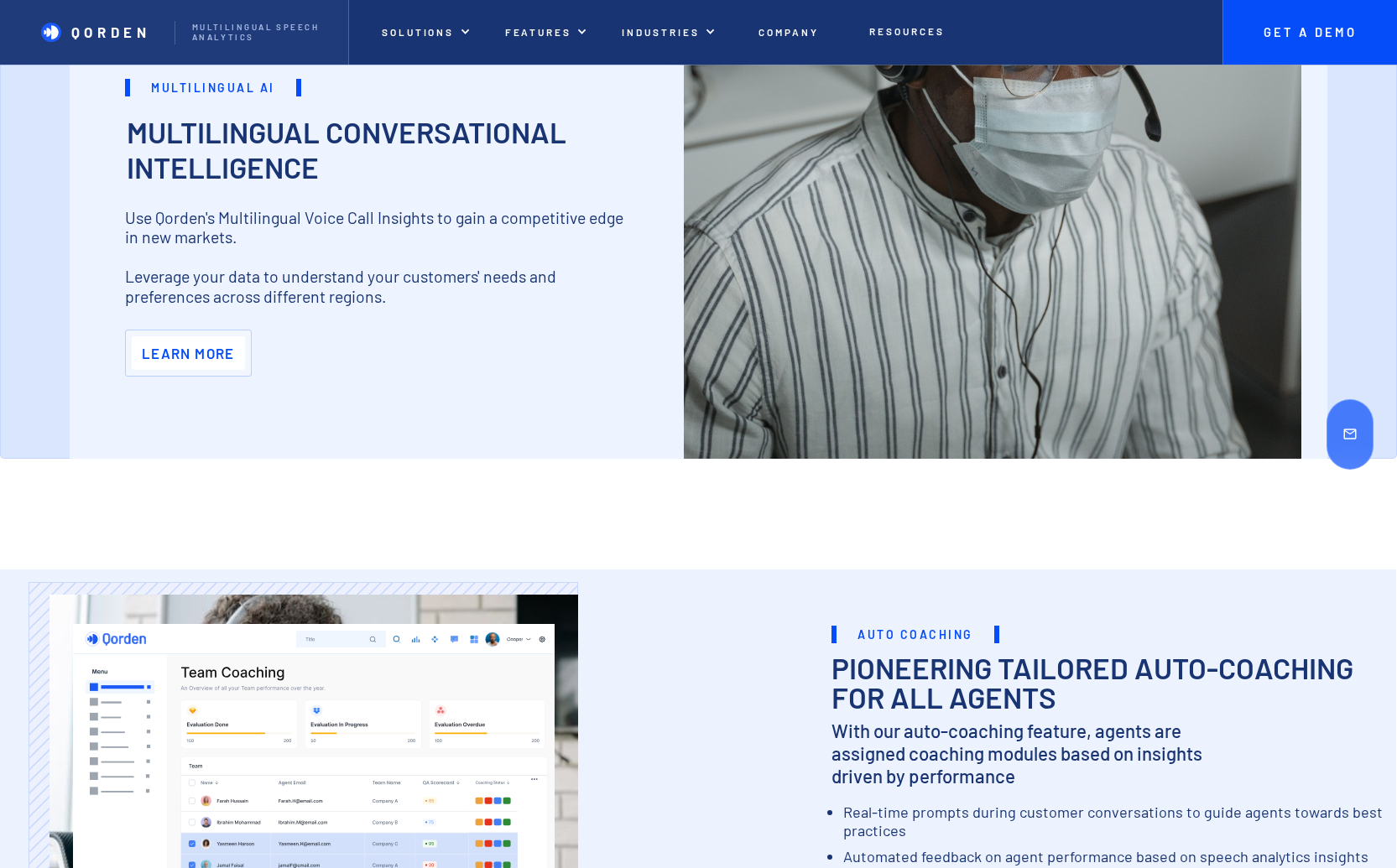 click on "Learn more" at bounding box center [188, 353] 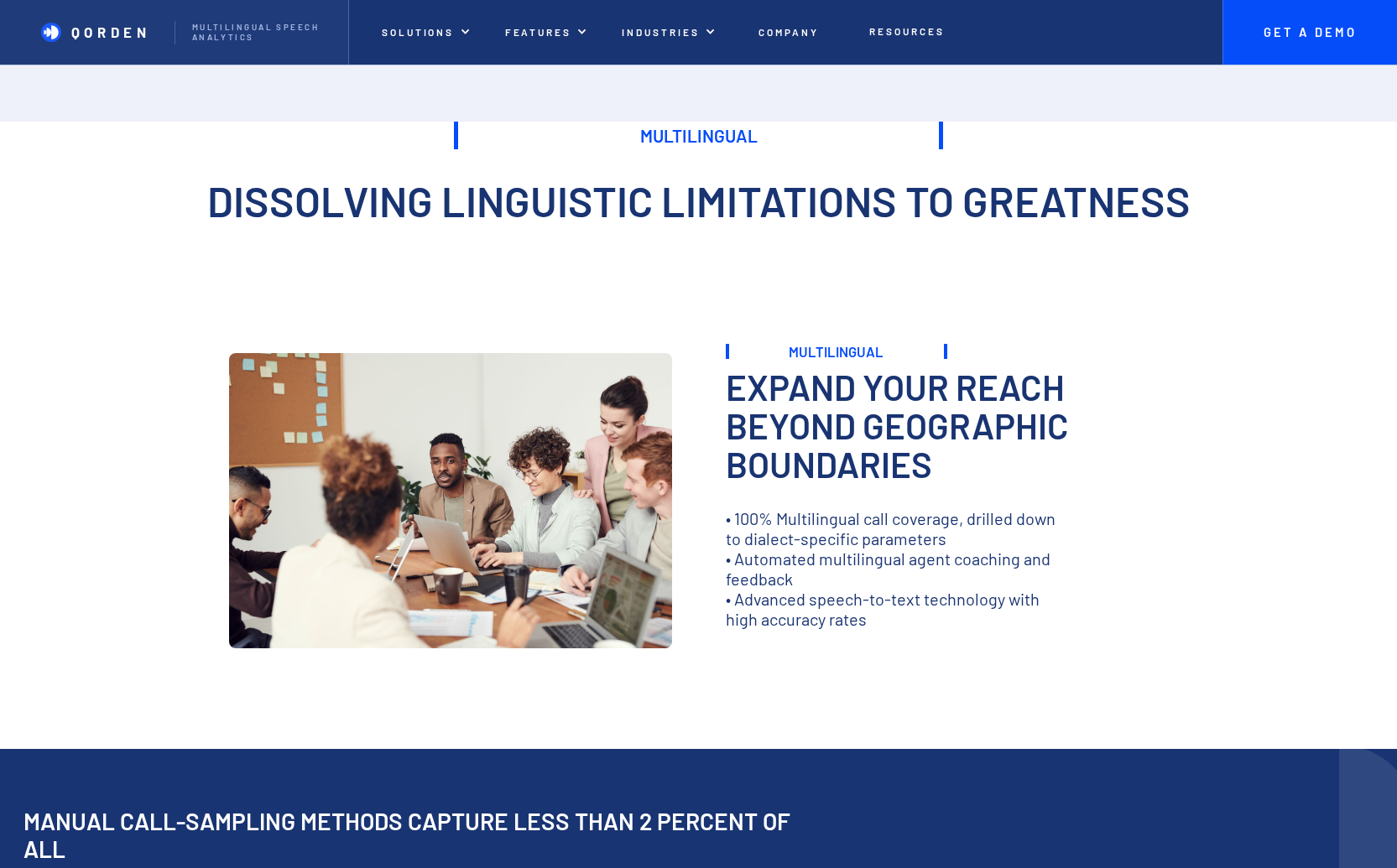 scroll, scrollTop: 0, scrollLeft: 0, axis: both 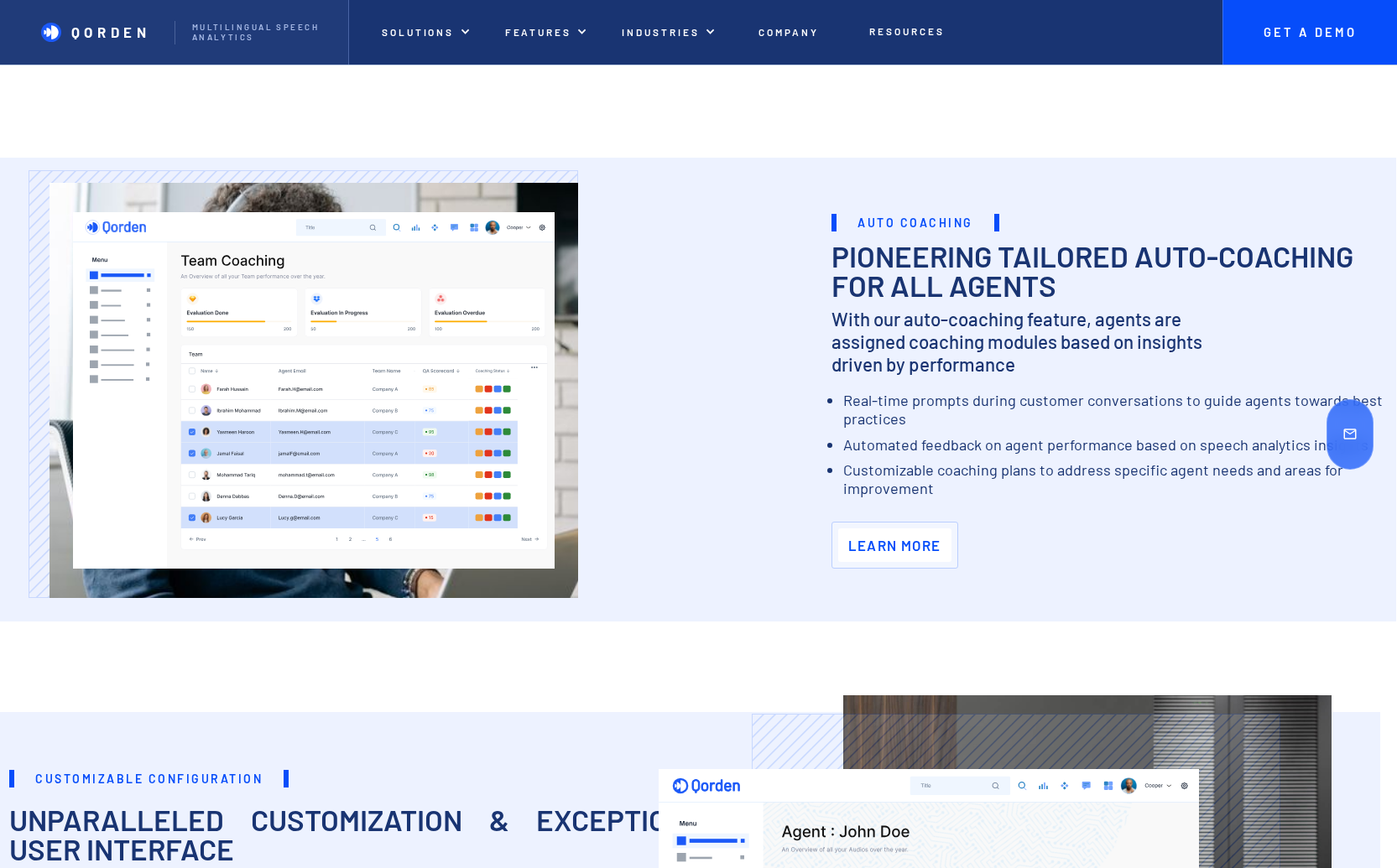 click on "Learn More" at bounding box center (894, 545) 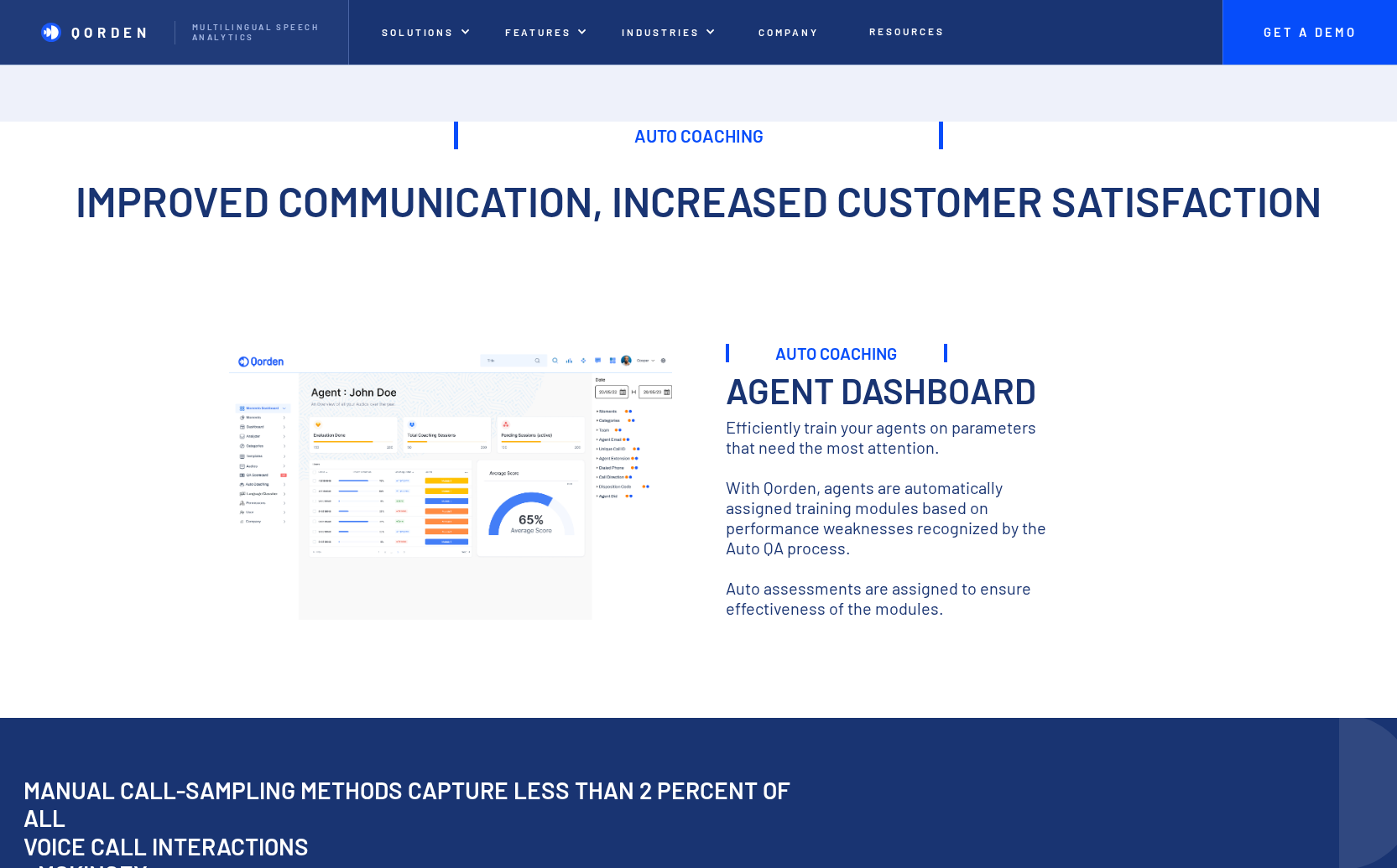 scroll, scrollTop: 0, scrollLeft: 0, axis: both 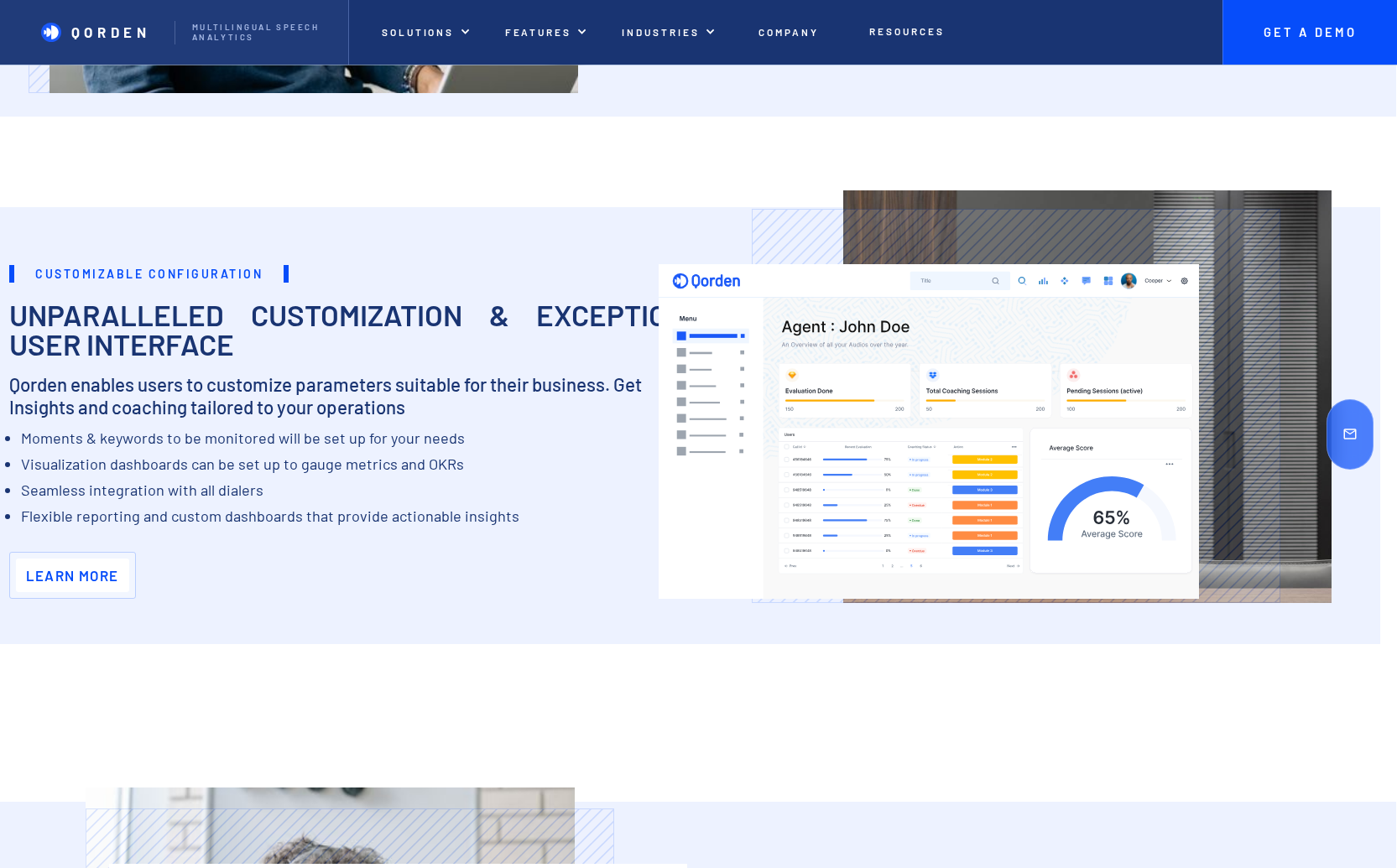 click on "Learn more" at bounding box center (72, 575) 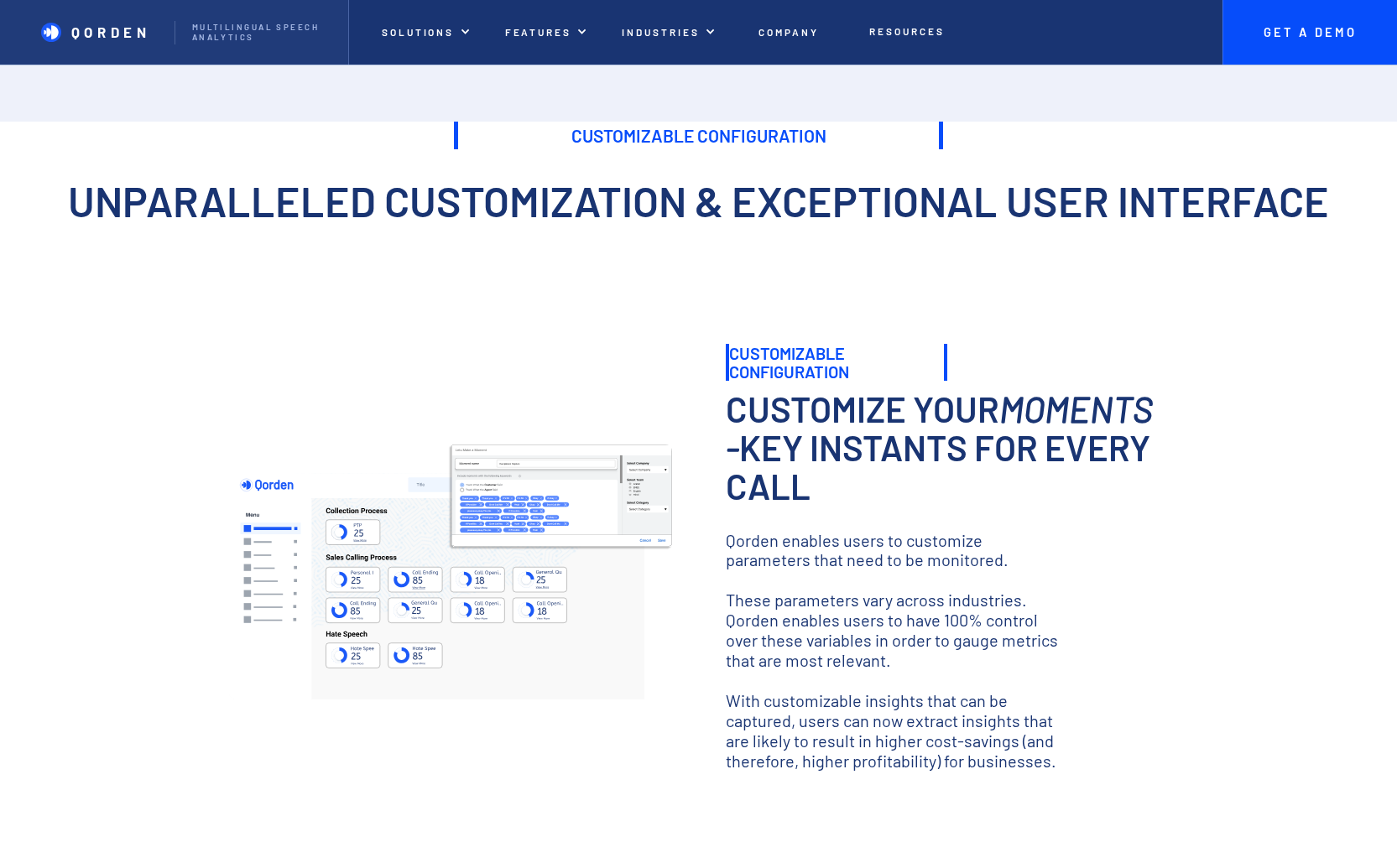 scroll, scrollTop: 555, scrollLeft: 0, axis: vertical 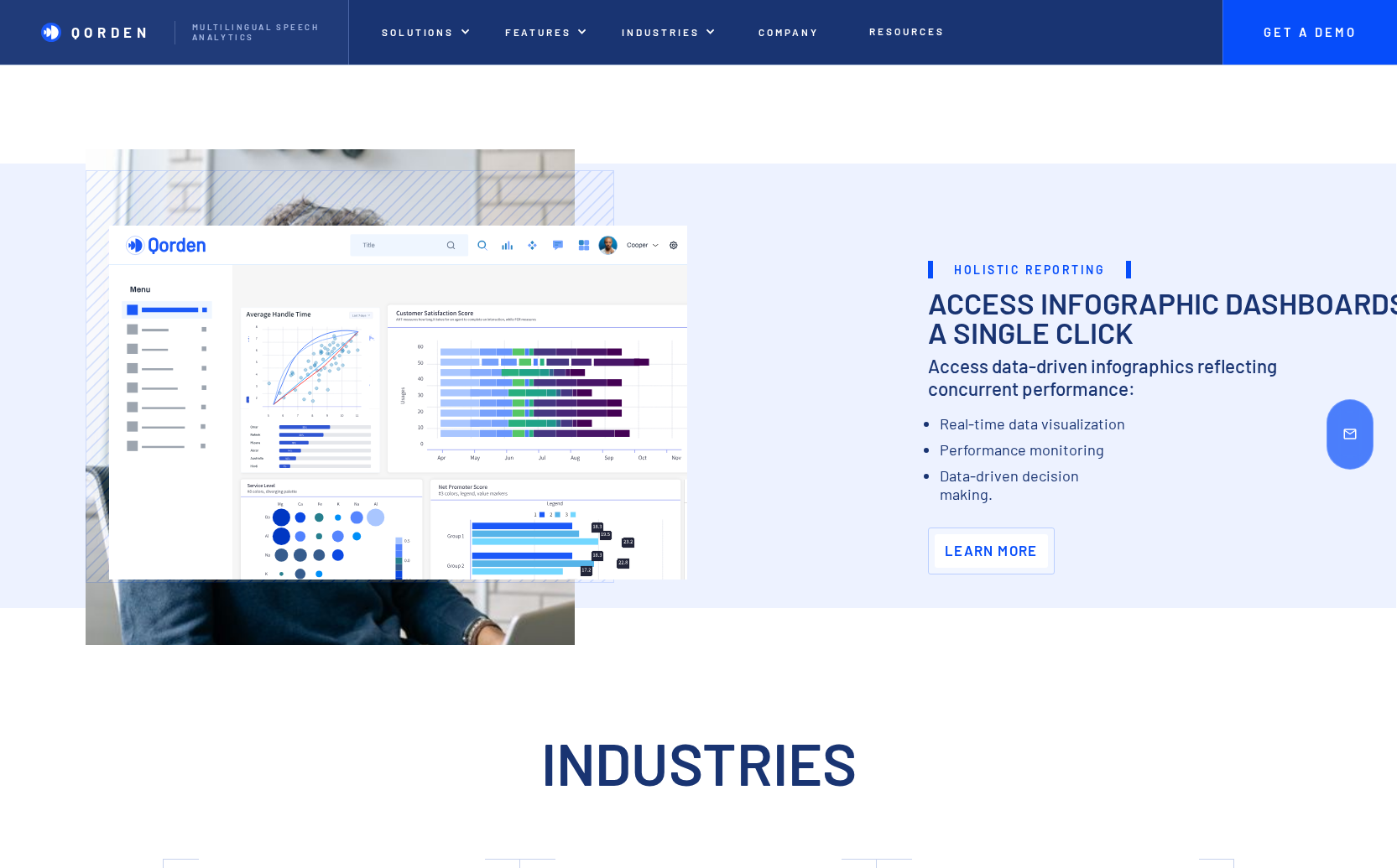 click on "Learn More" at bounding box center (991, 550) 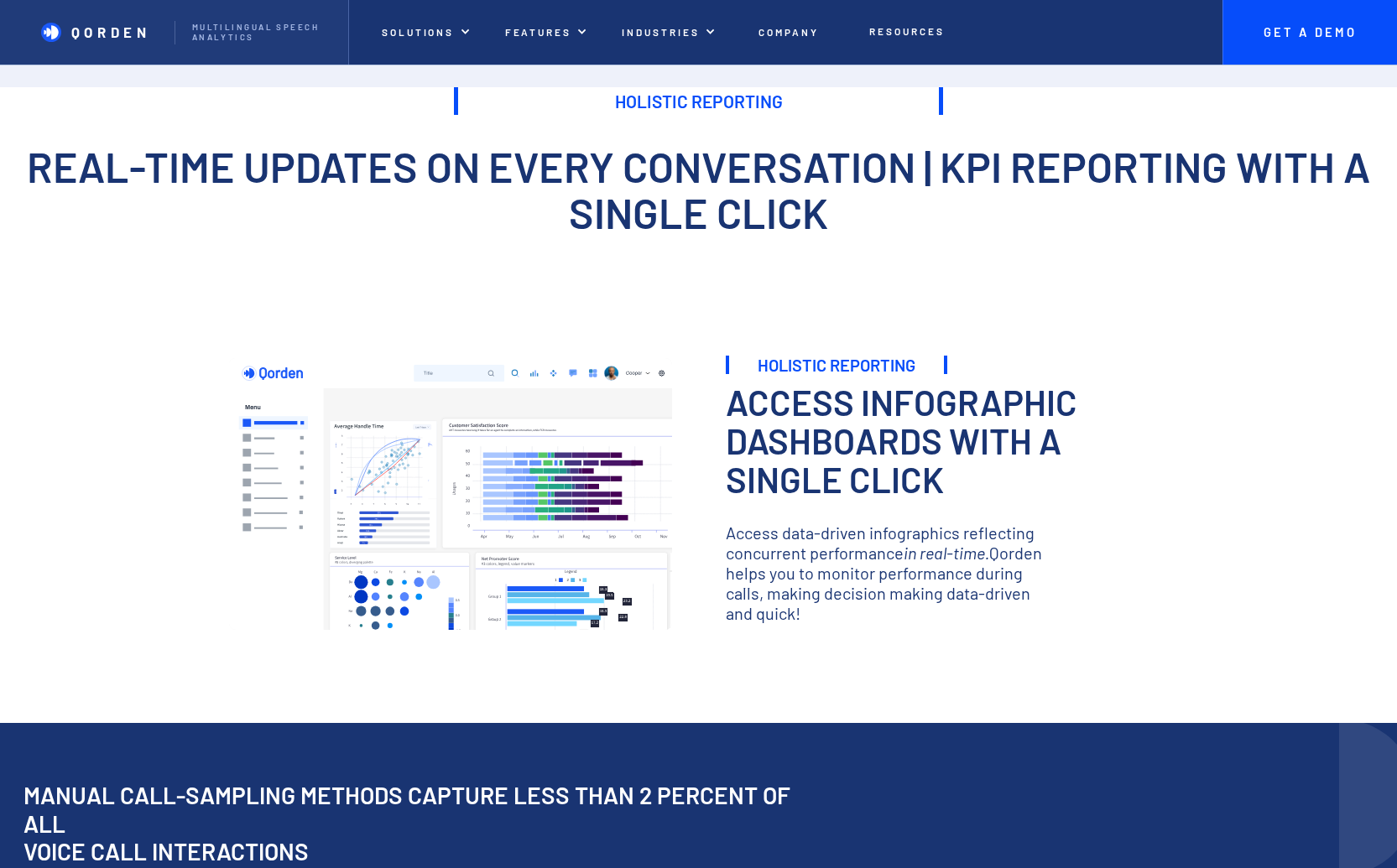 scroll, scrollTop: 794, scrollLeft: 0, axis: vertical 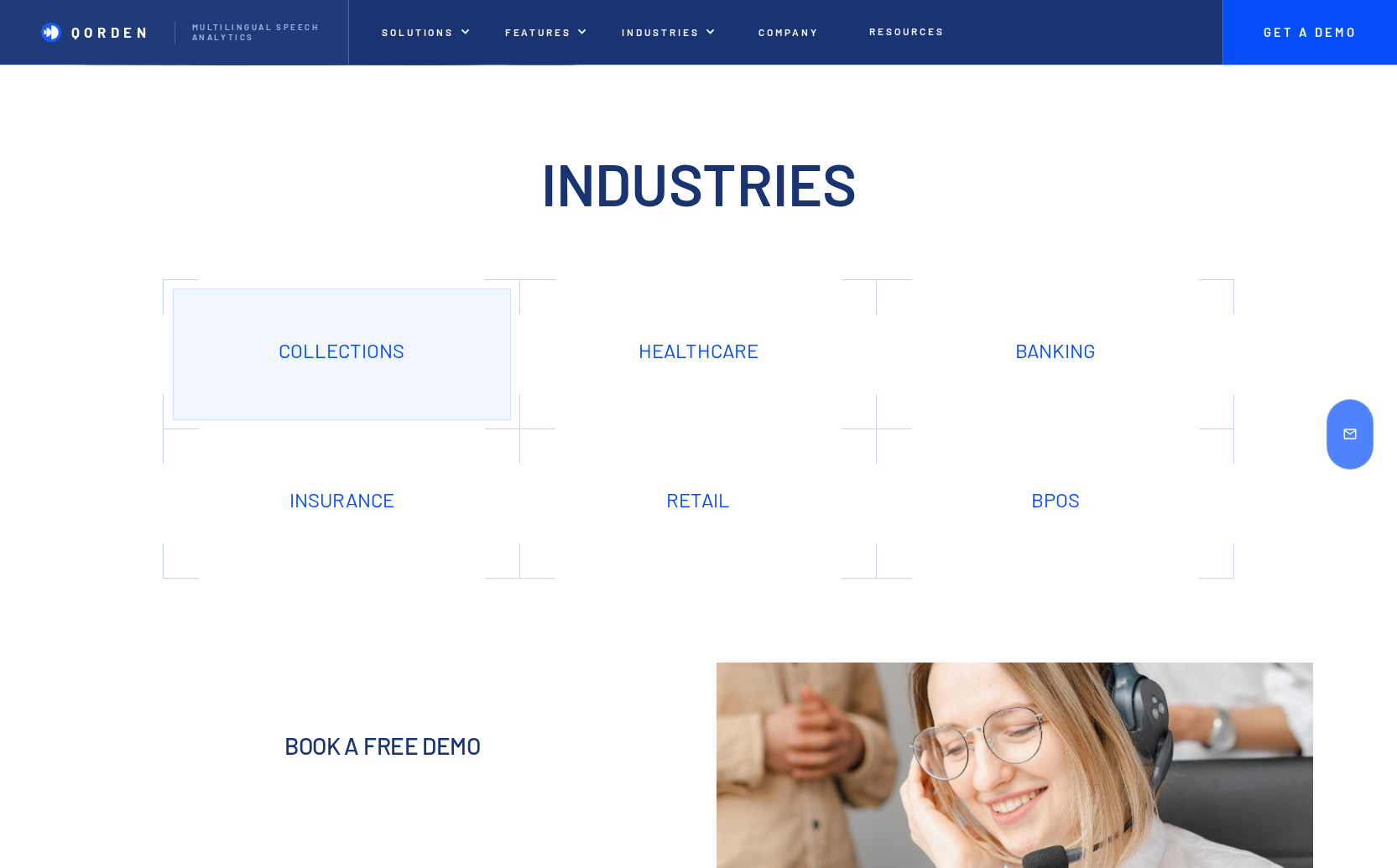 click on "Collections" at bounding box center [341, 351] 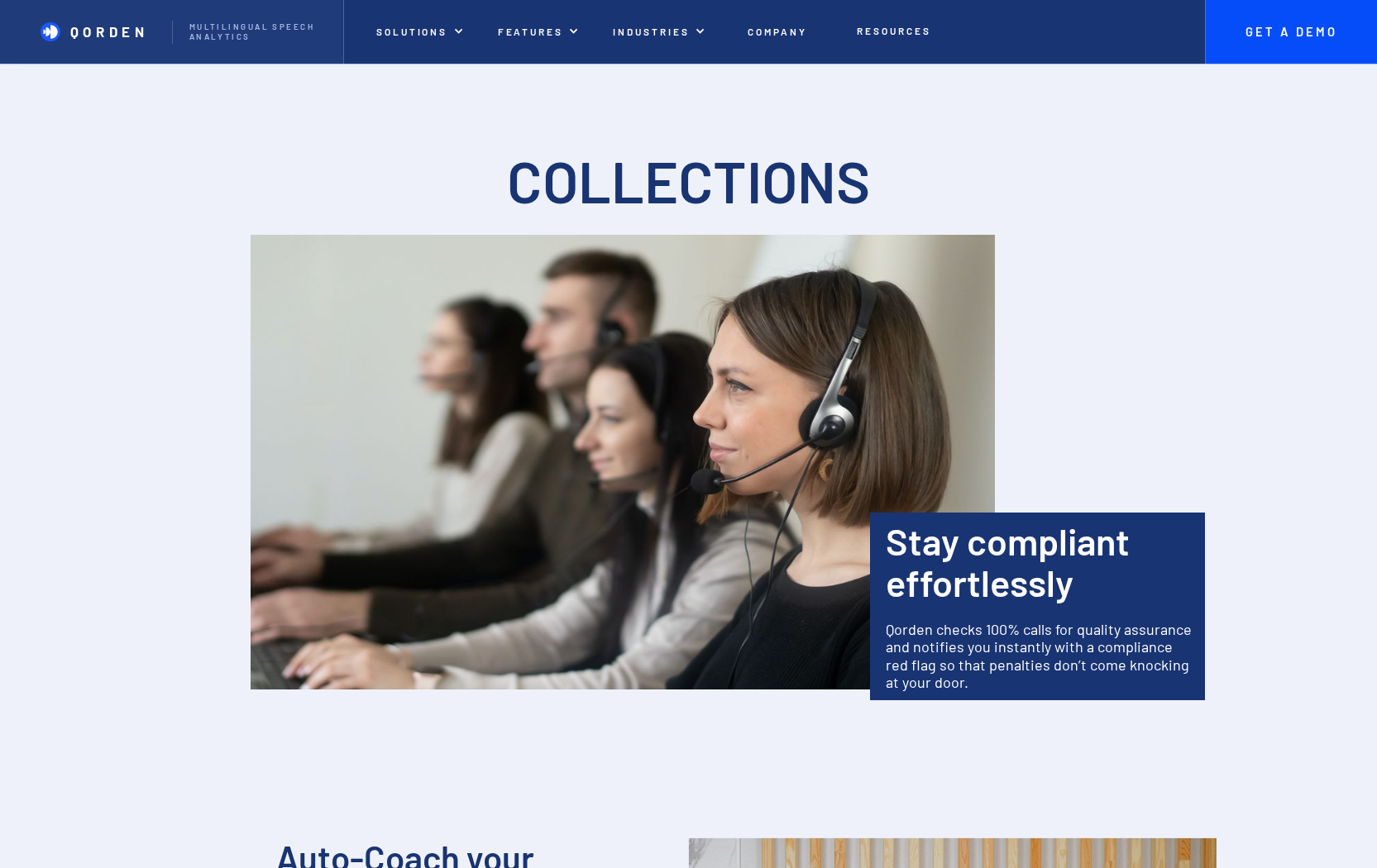 scroll, scrollTop: 0, scrollLeft: 0, axis: both 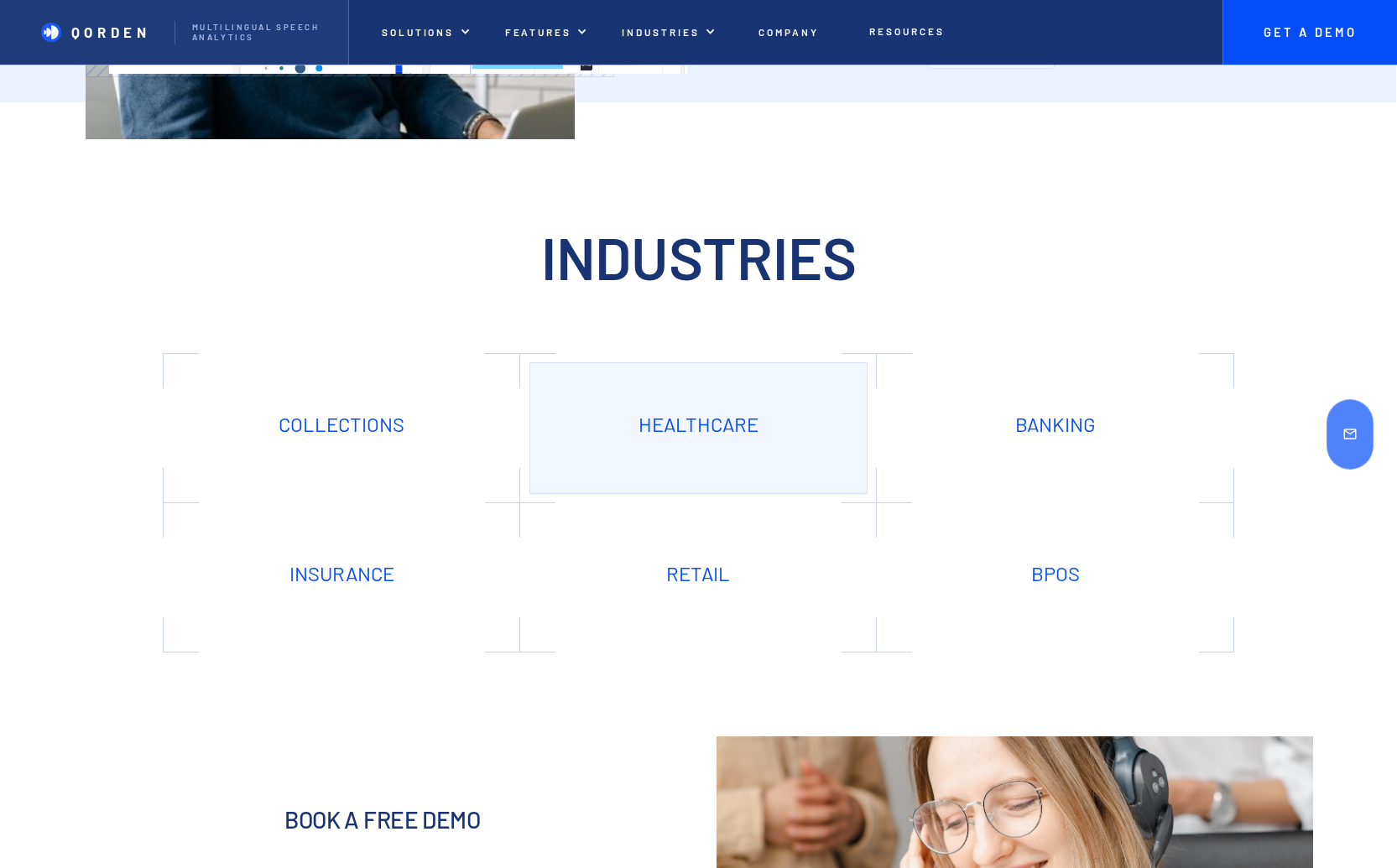 click on "Healthcare" at bounding box center (698, 424) 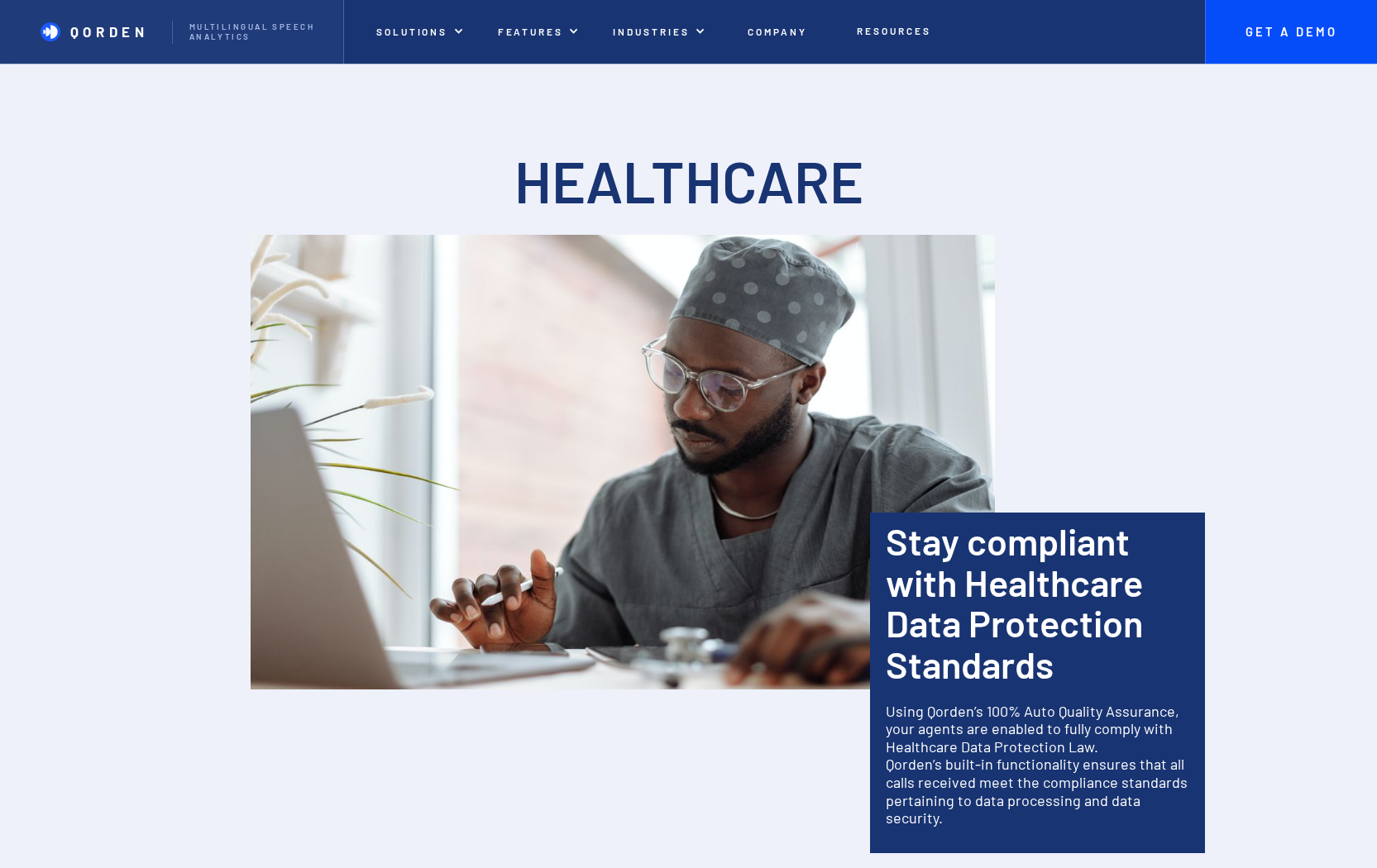 scroll, scrollTop: 0, scrollLeft: 0, axis: both 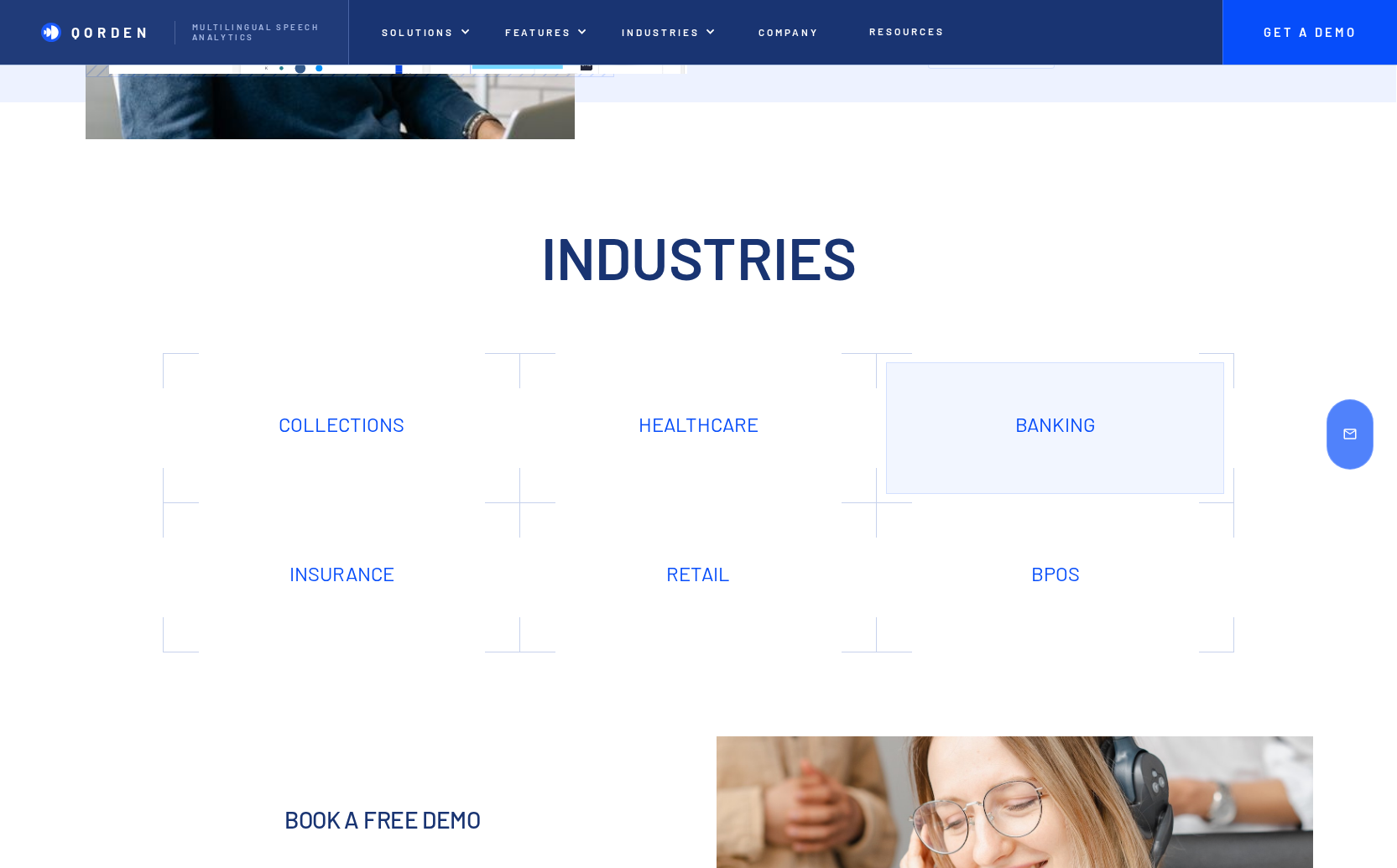 click on "Banking" at bounding box center [1056, 424] 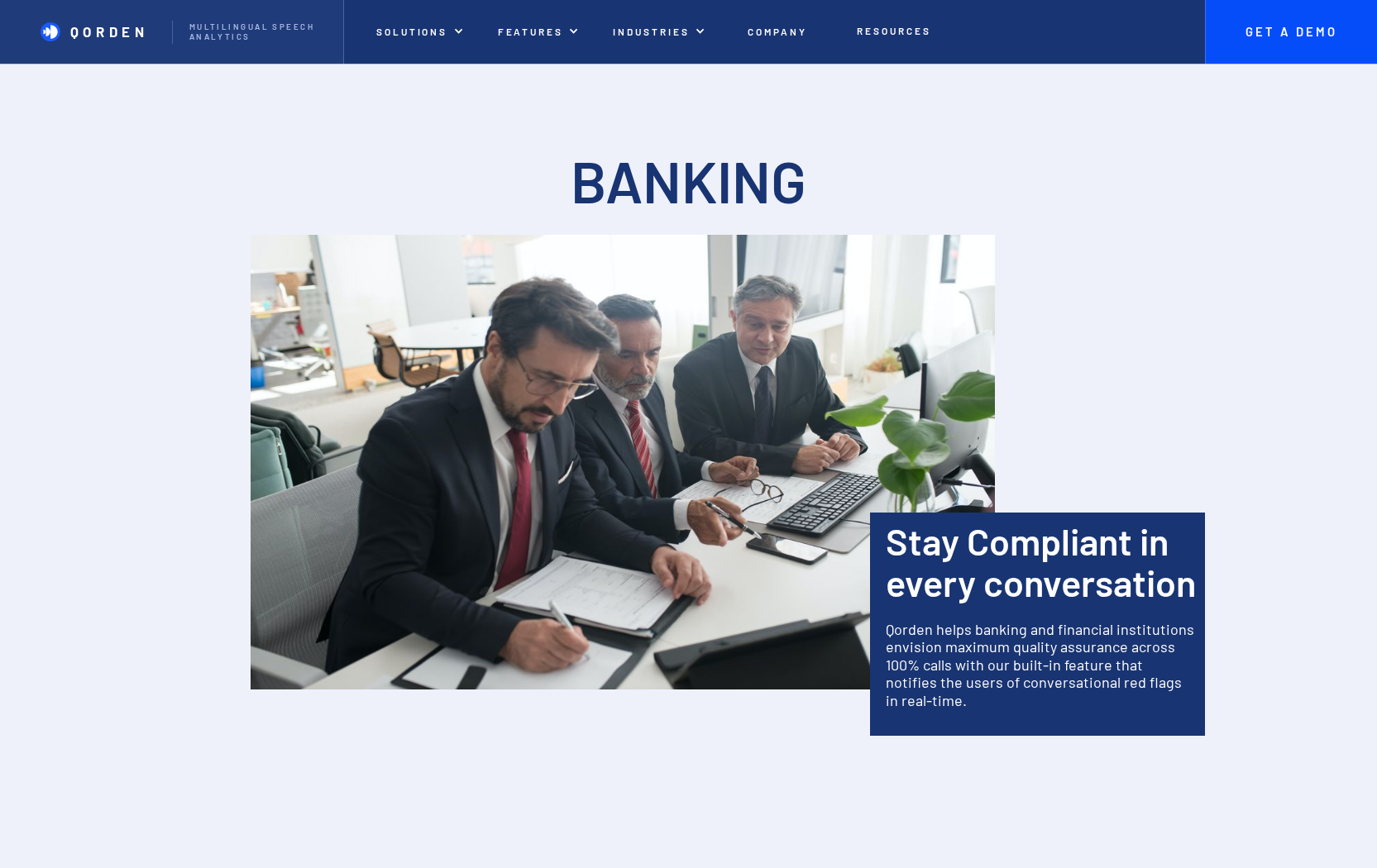 scroll, scrollTop: 0, scrollLeft: 0, axis: both 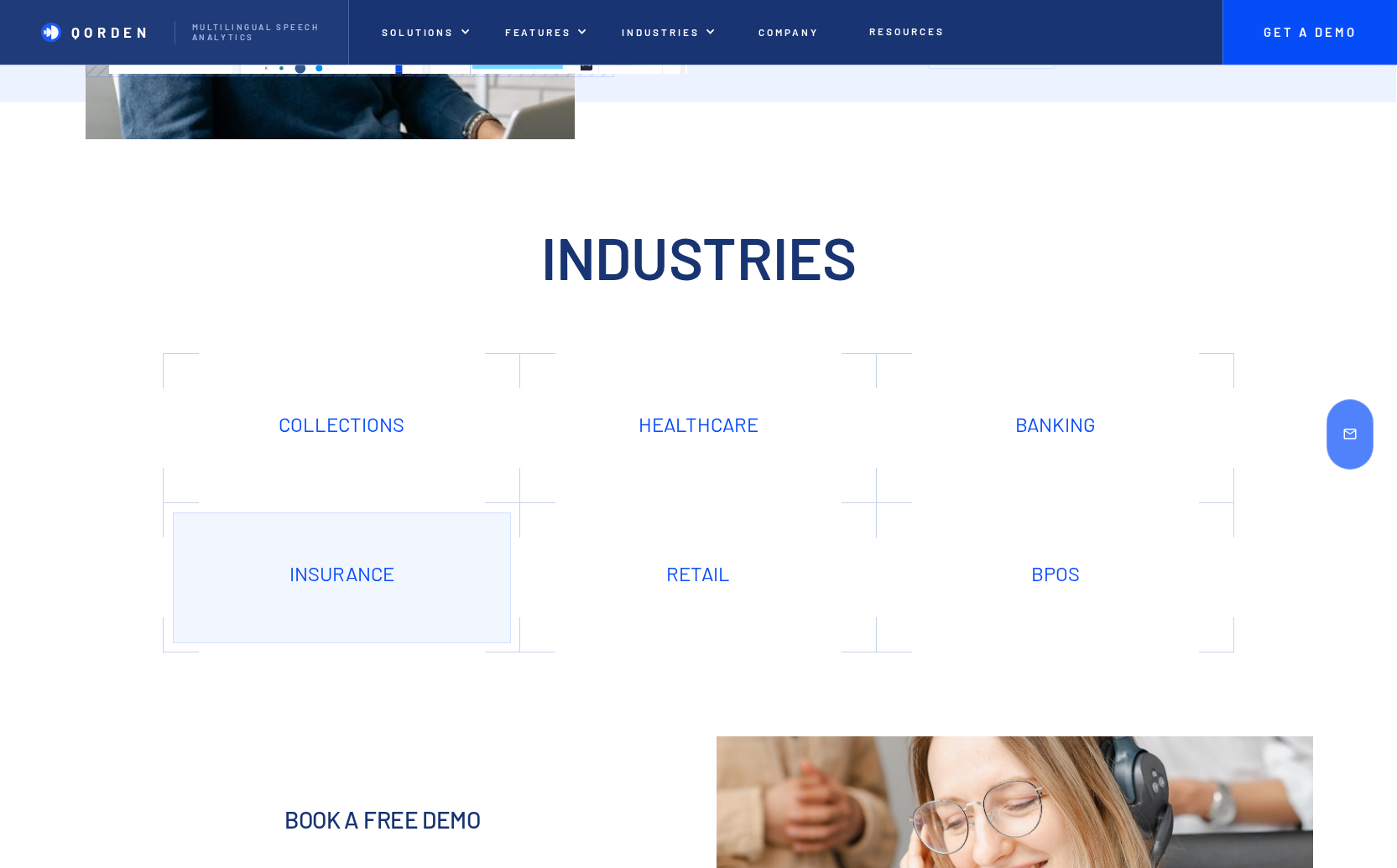 click on "Insurance" at bounding box center (341, 578) 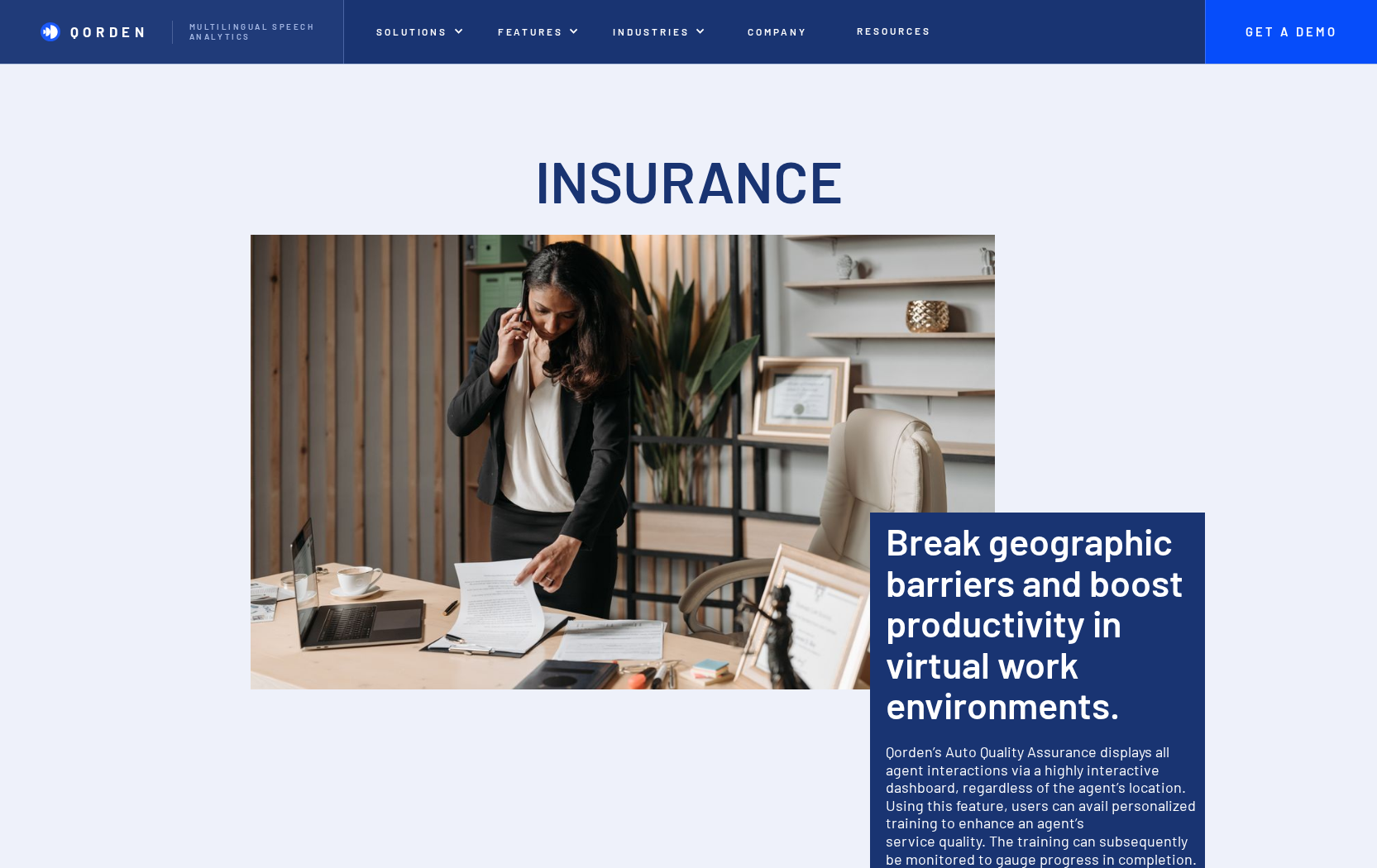 scroll, scrollTop: 0, scrollLeft: 0, axis: both 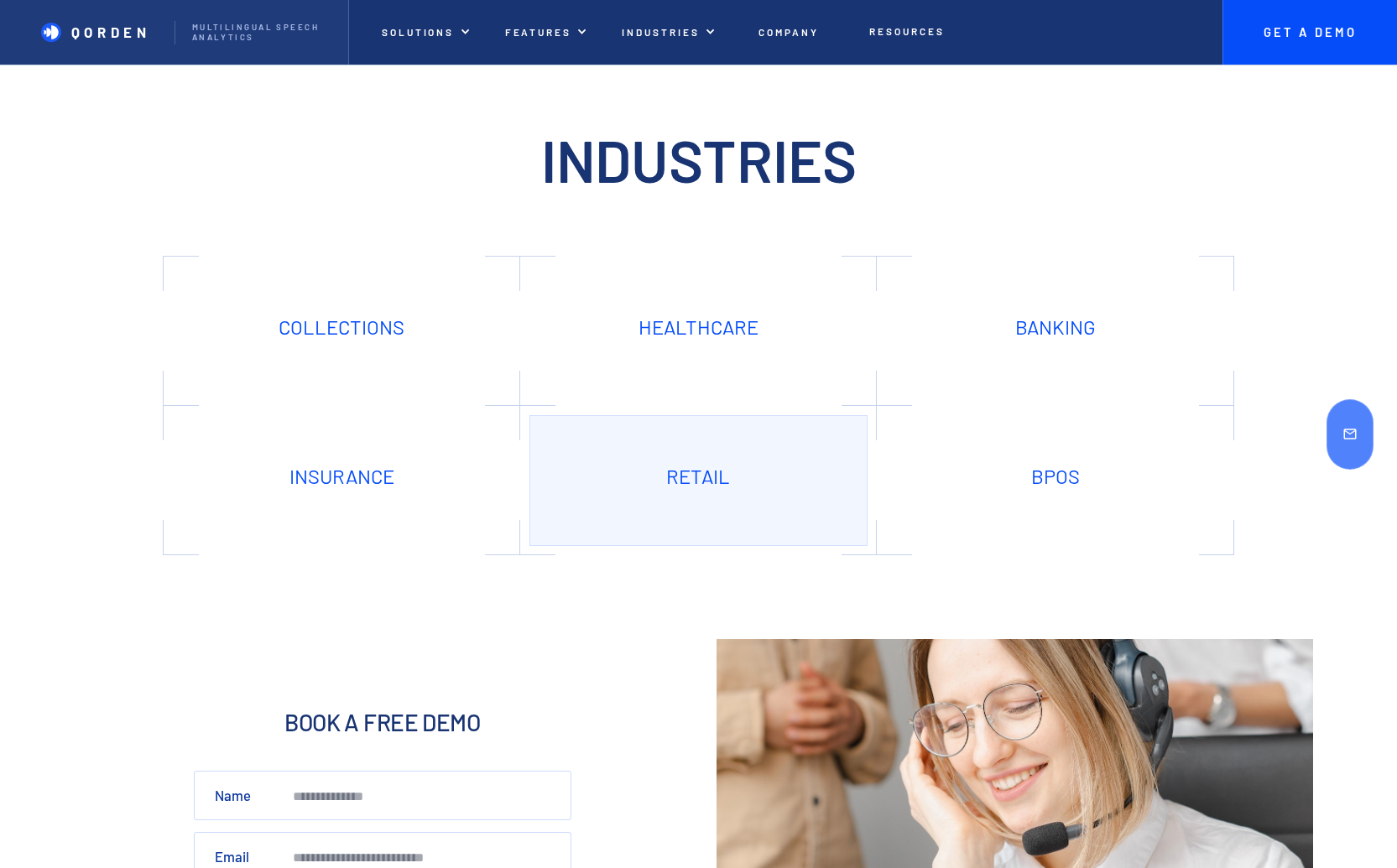 click on "Retail" at bounding box center (698, 481) 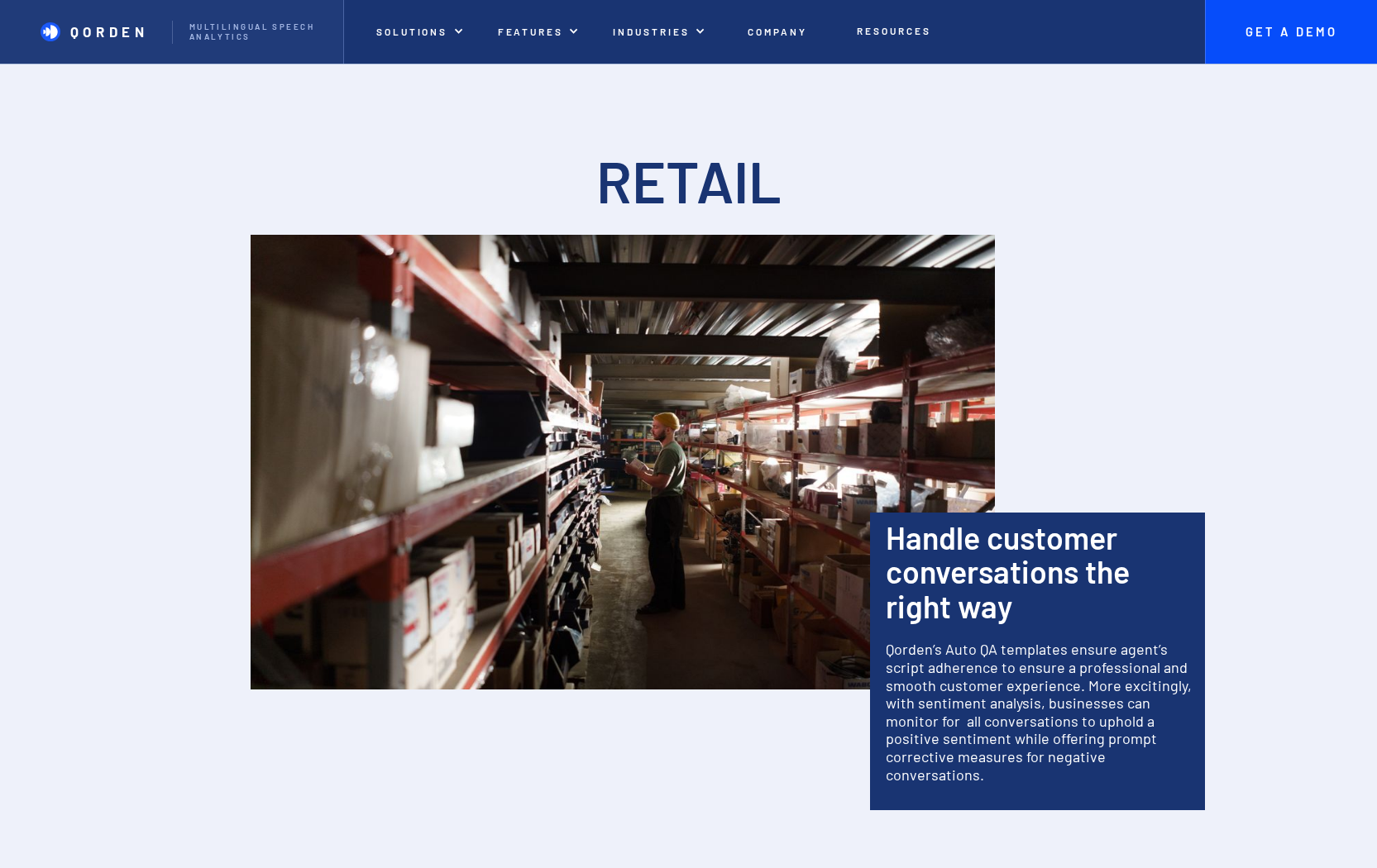 scroll, scrollTop: 0, scrollLeft: 0, axis: both 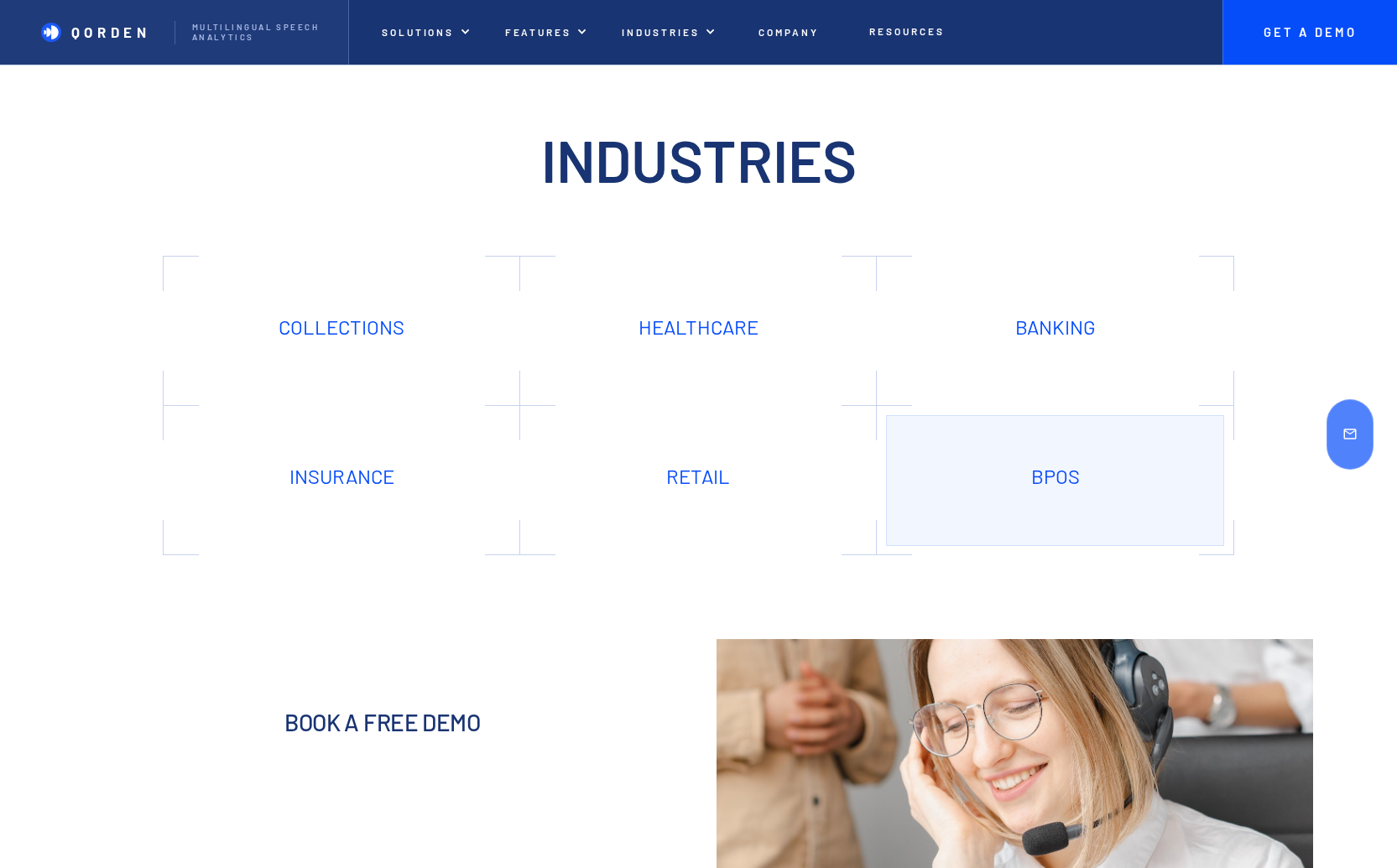 click on "BPOs" at bounding box center [1055, 481] 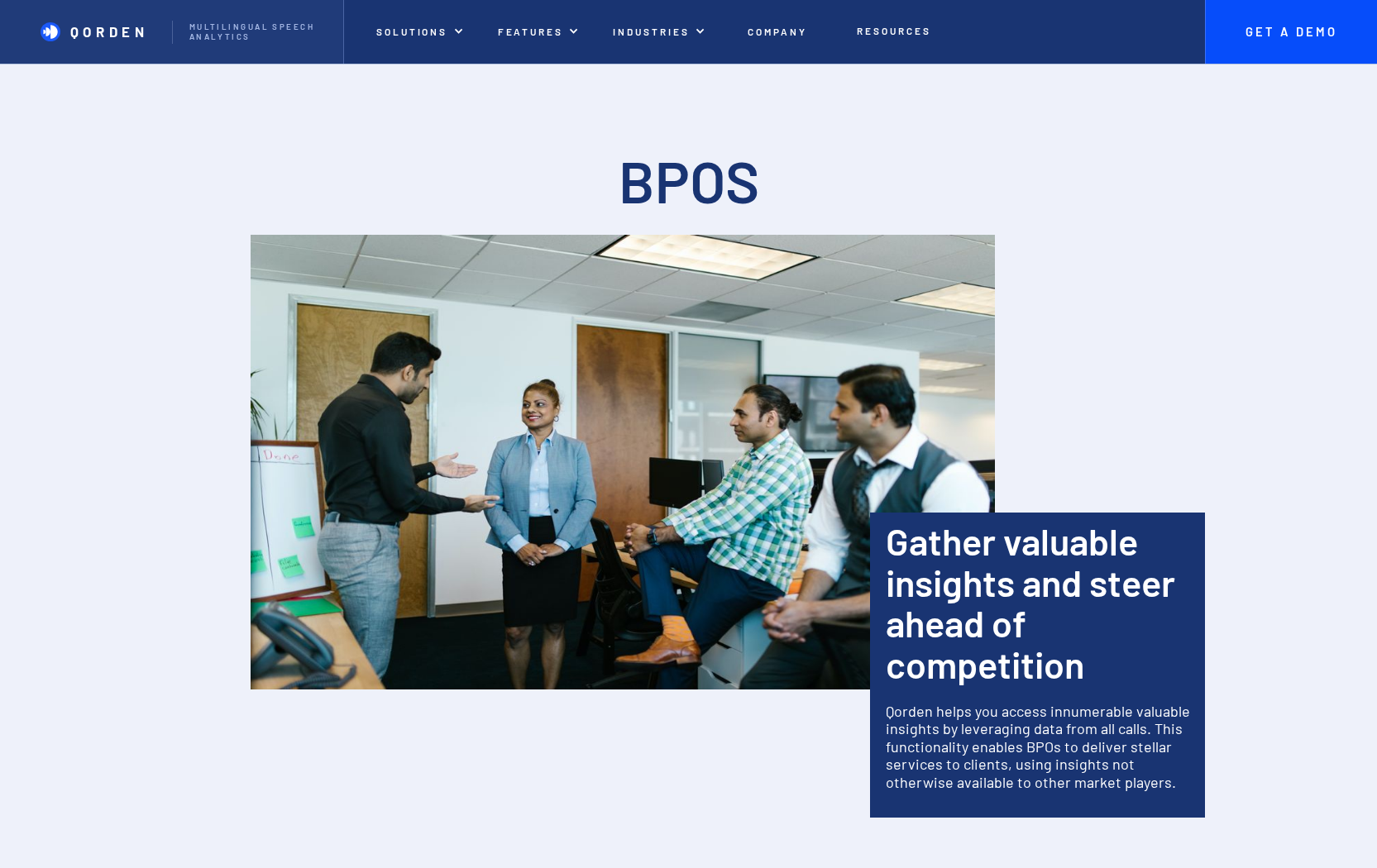 scroll, scrollTop: 0, scrollLeft: 0, axis: both 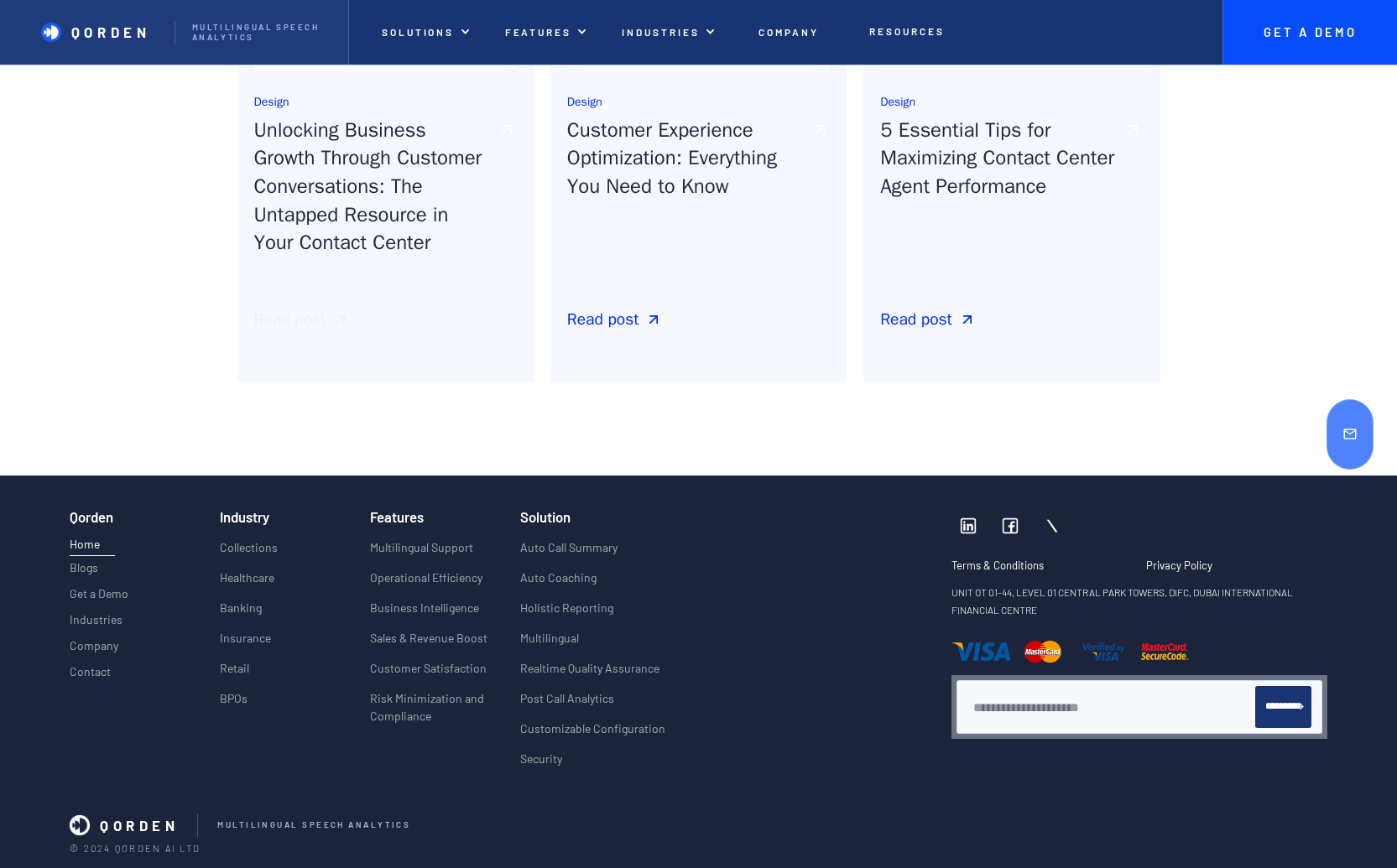 click on "Read post" at bounding box center [289, 320] 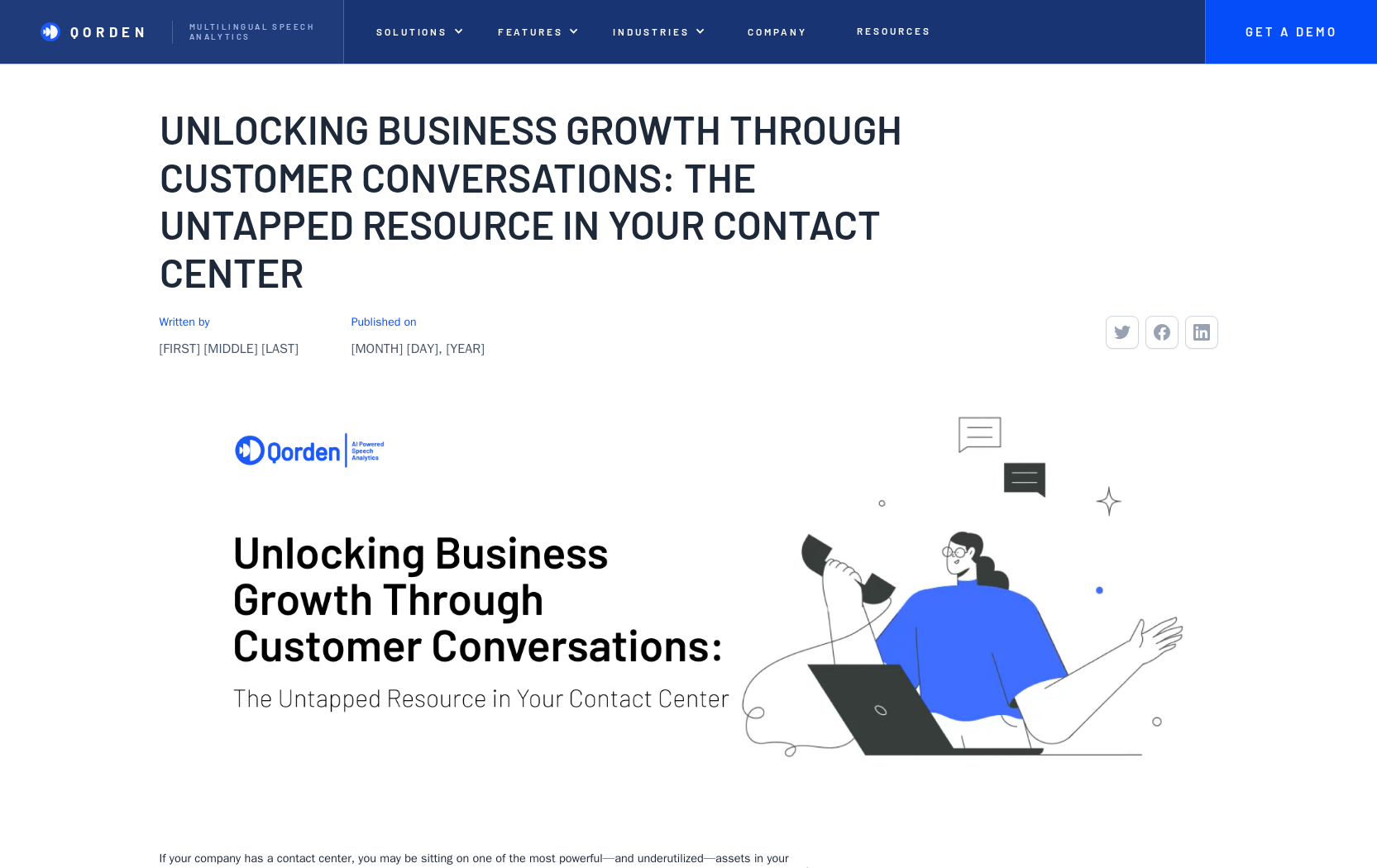 scroll, scrollTop: 0, scrollLeft: 0, axis: both 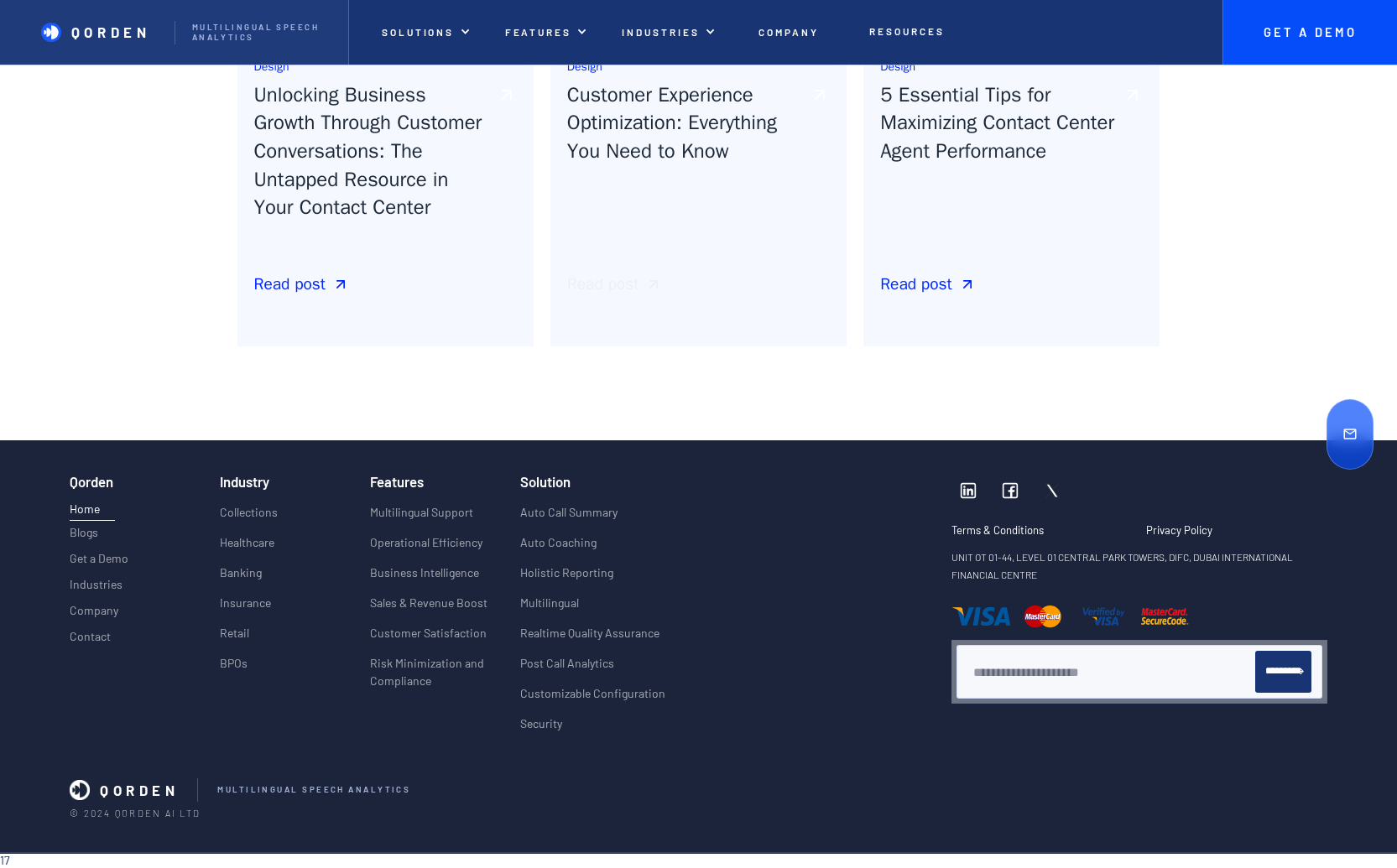 click on "Read post" at bounding box center (602, 284) 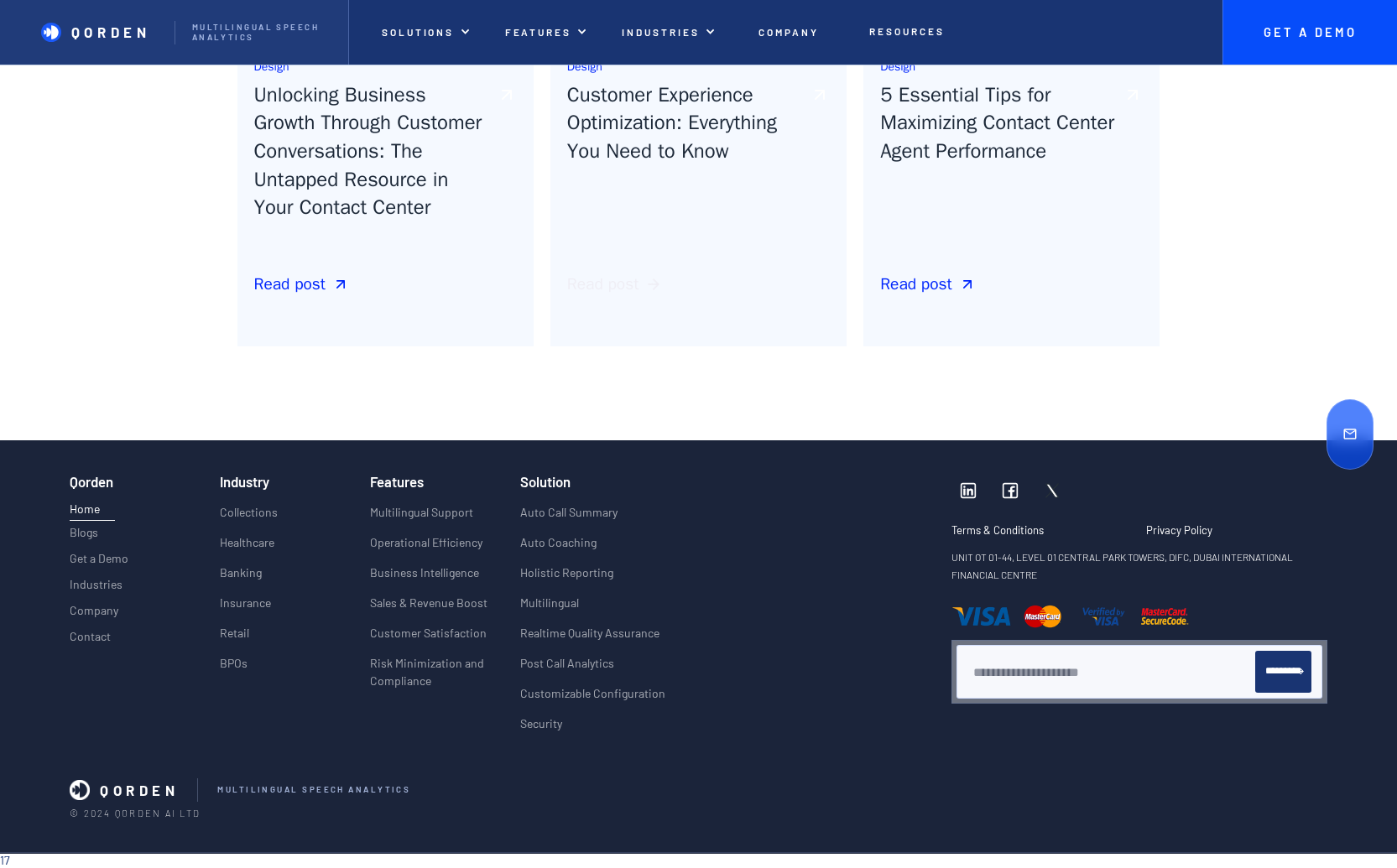scroll, scrollTop: 0, scrollLeft: 0, axis: both 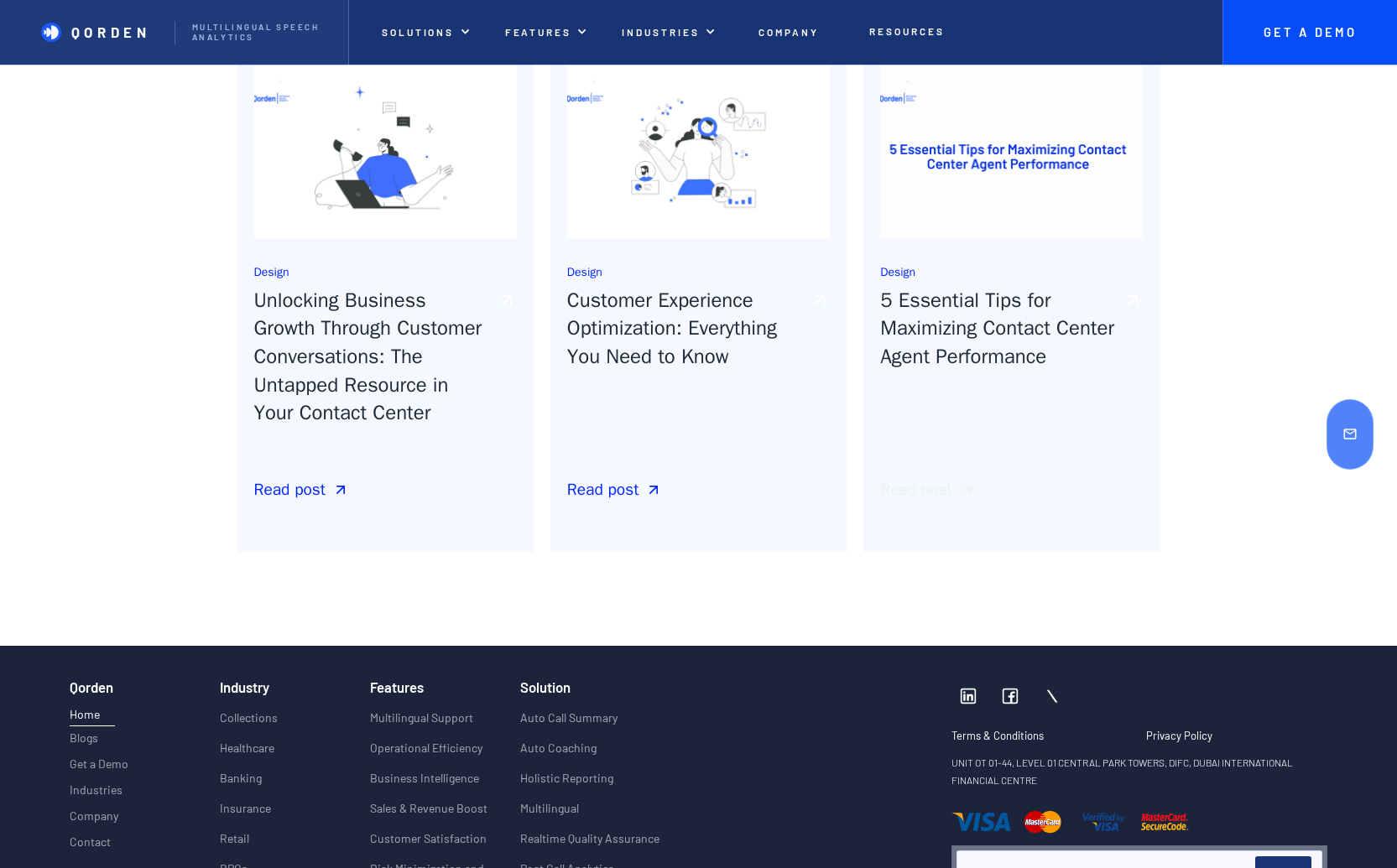 click on "Read post" at bounding box center [915, 490] 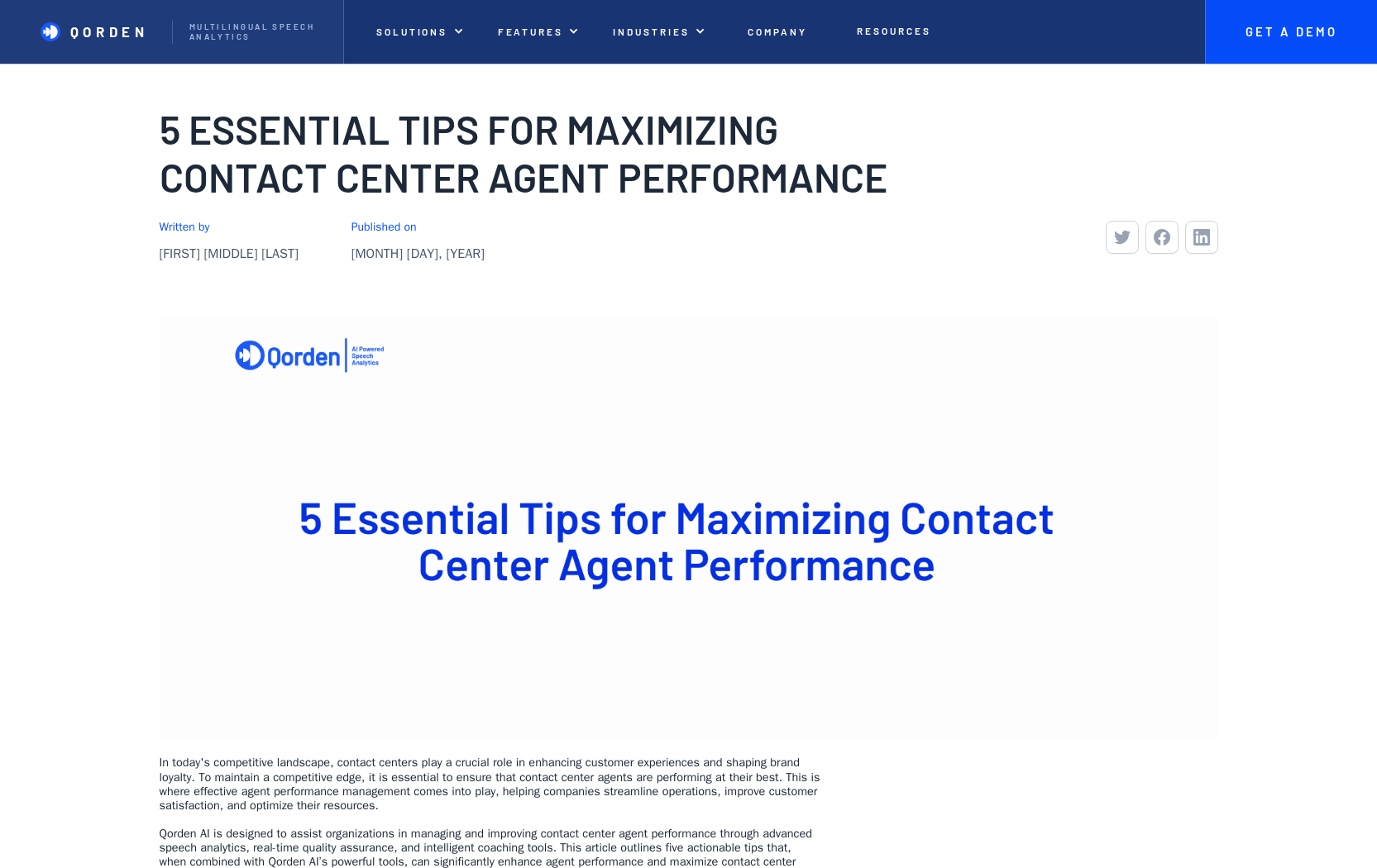 scroll, scrollTop: 745, scrollLeft: 0, axis: vertical 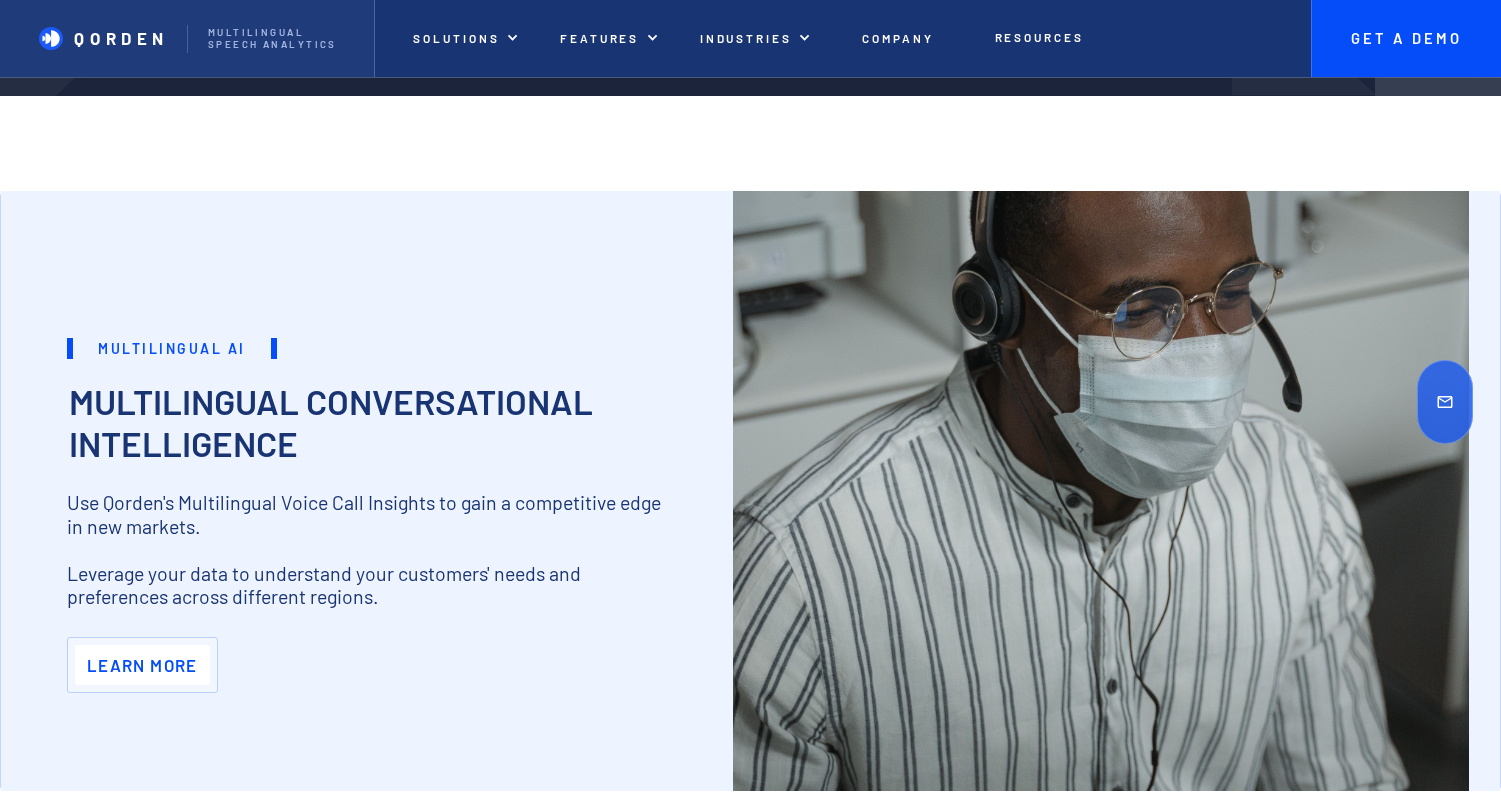 click on "Learn more" at bounding box center (142, 665) 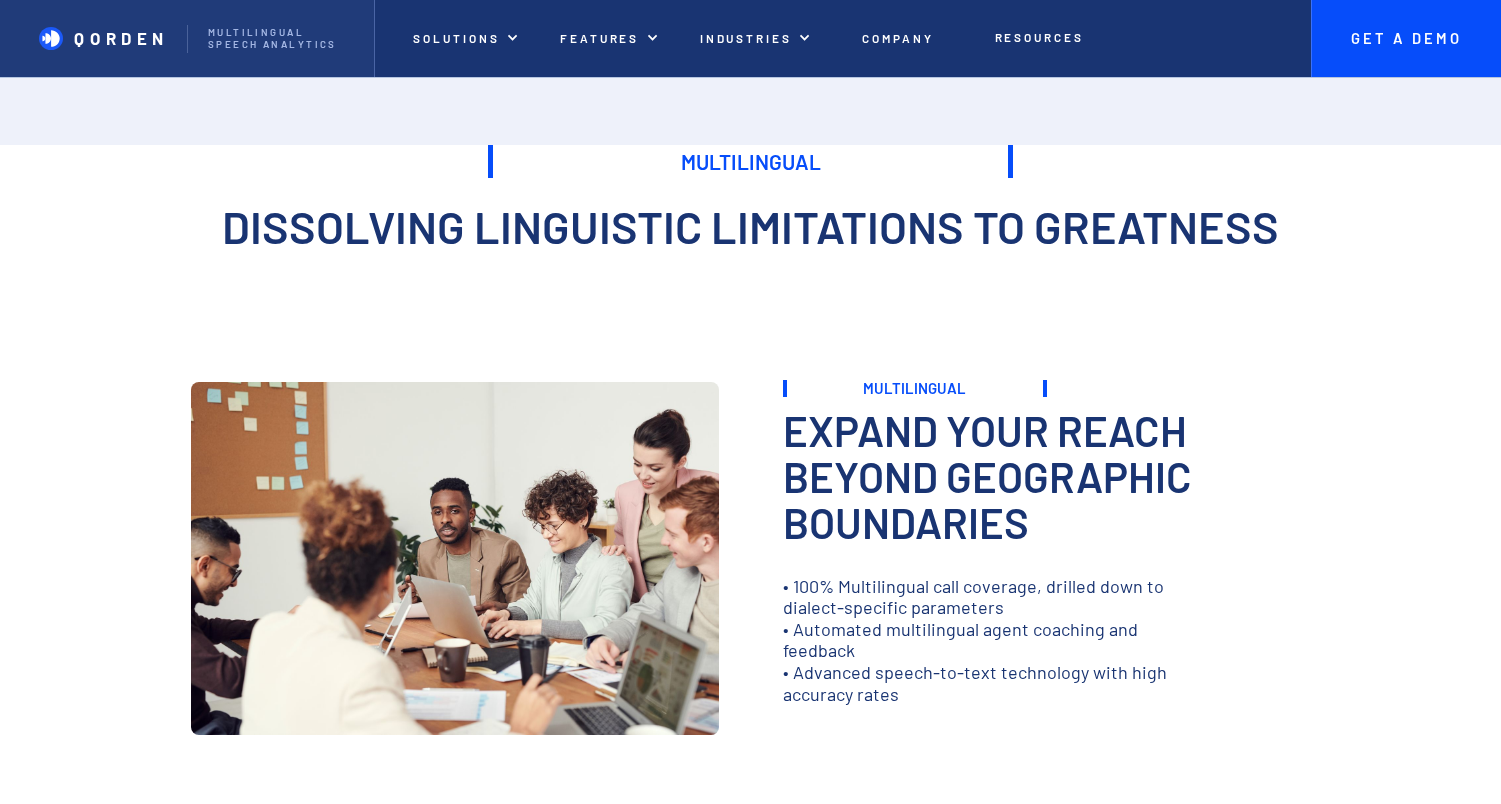 scroll, scrollTop: 0, scrollLeft: 0, axis: both 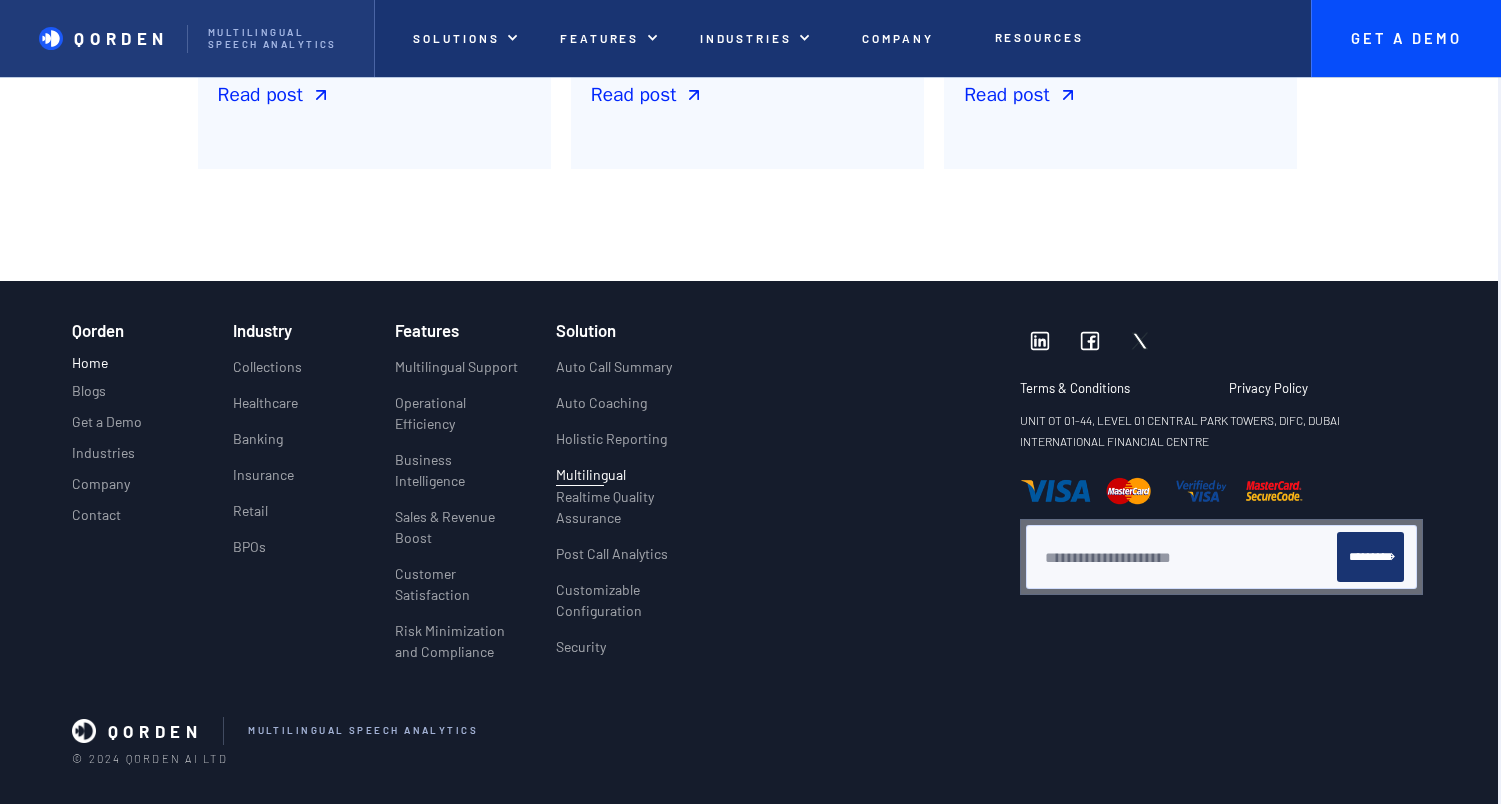 click on "Home" at bounding box center (90, 362) 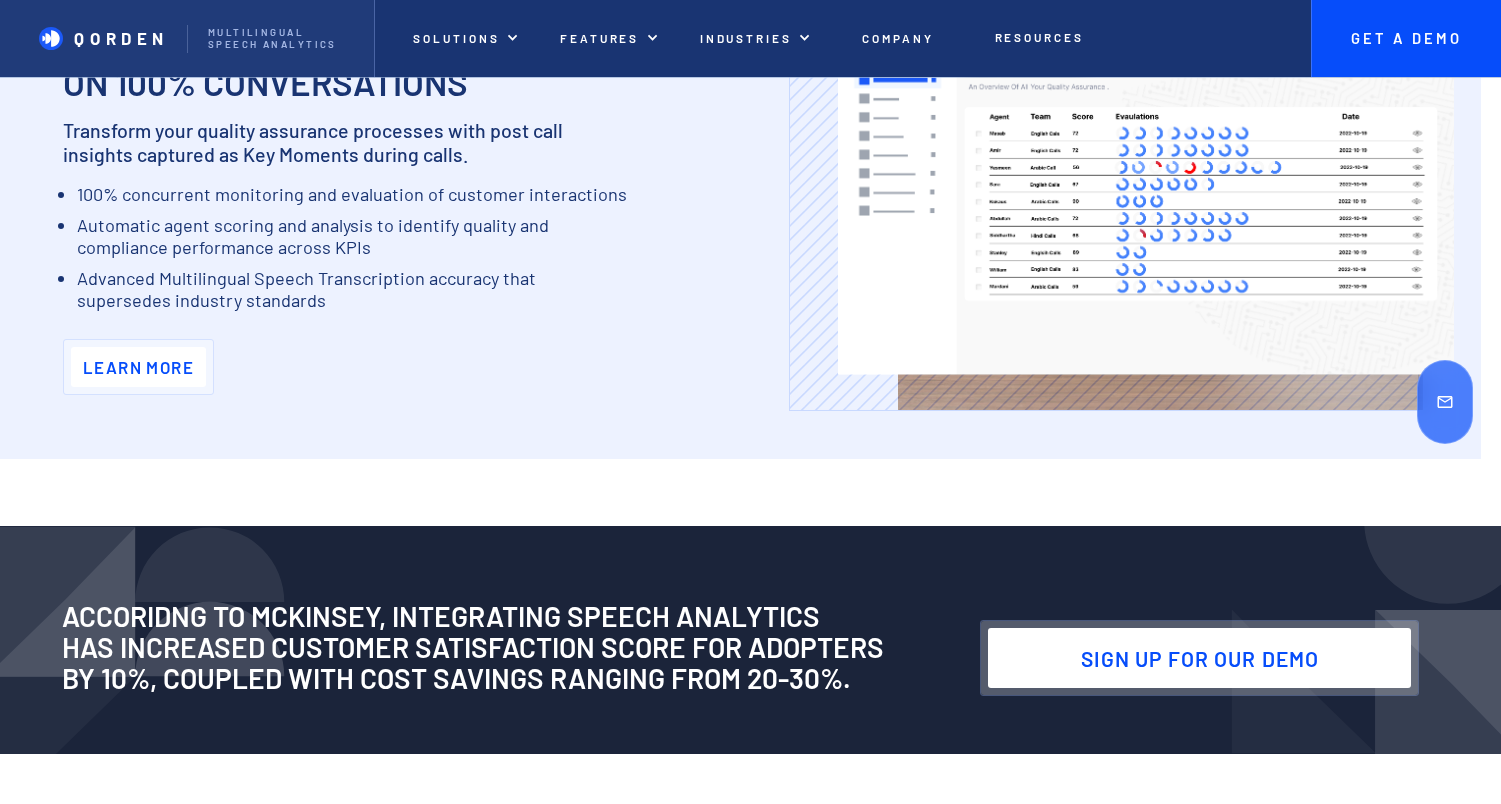 scroll, scrollTop: 2165, scrollLeft: 0, axis: vertical 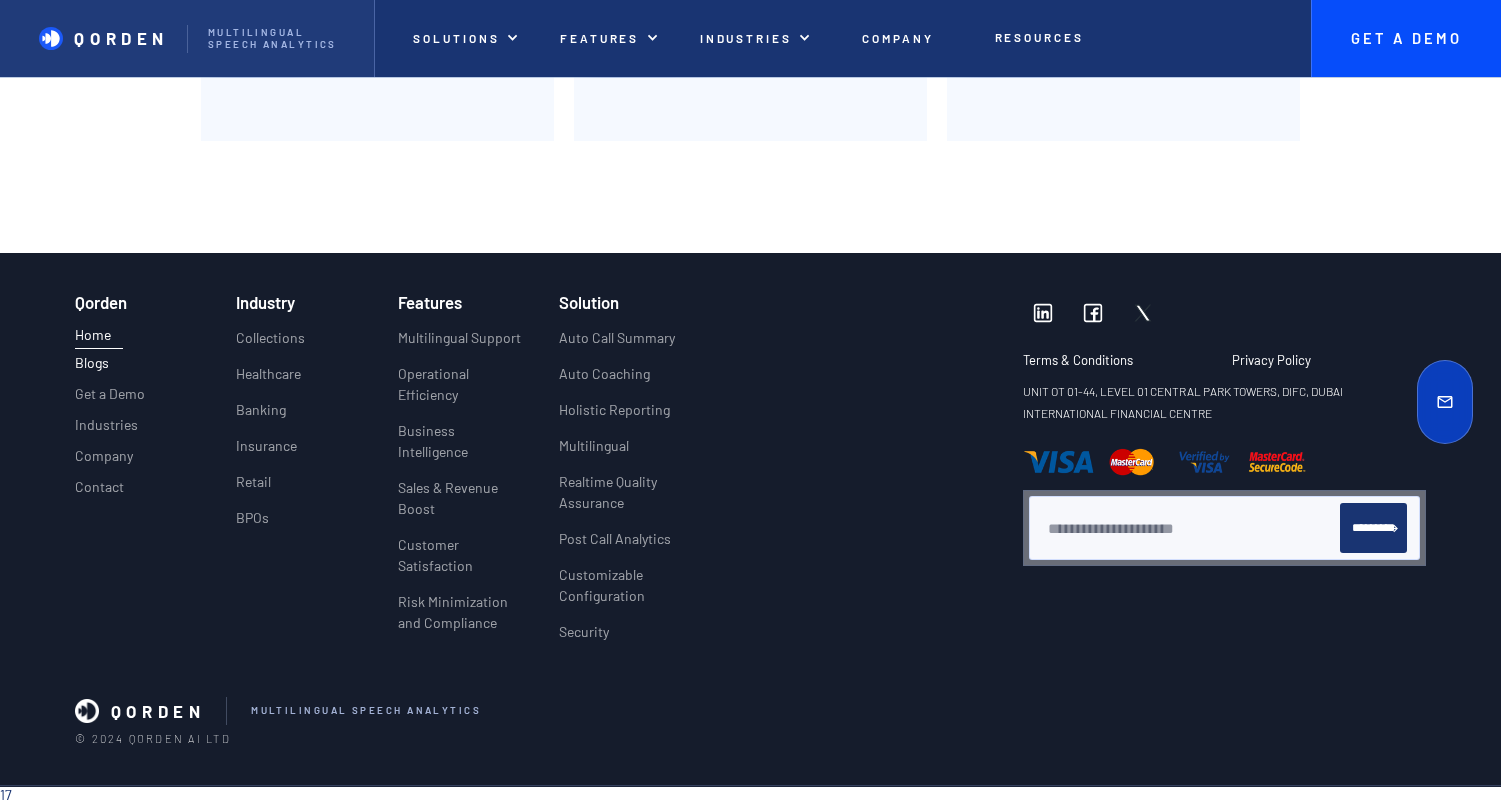 click on "Blogs" at bounding box center [92, 363] 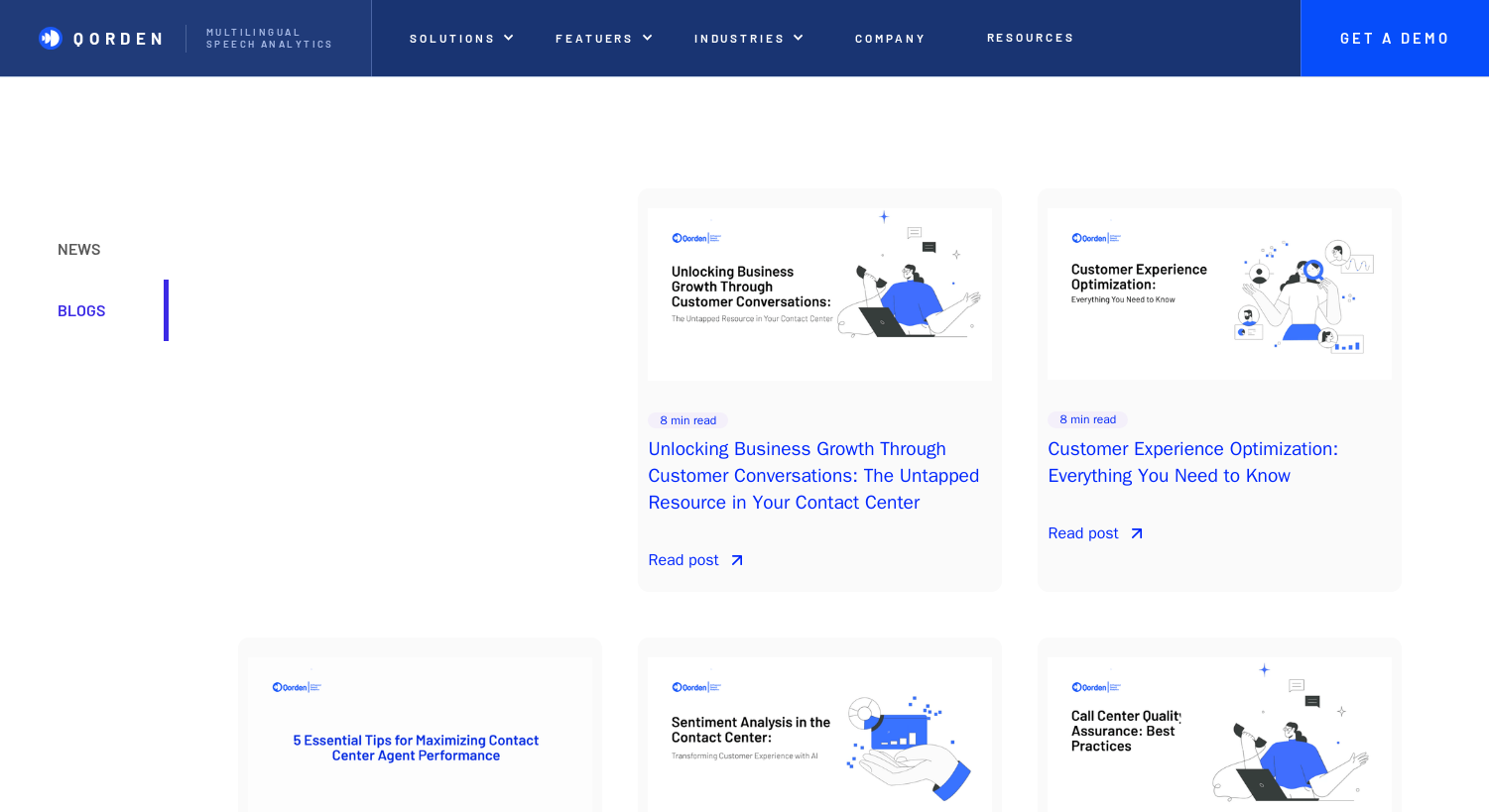 scroll, scrollTop: 0, scrollLeft: 0, axis: both 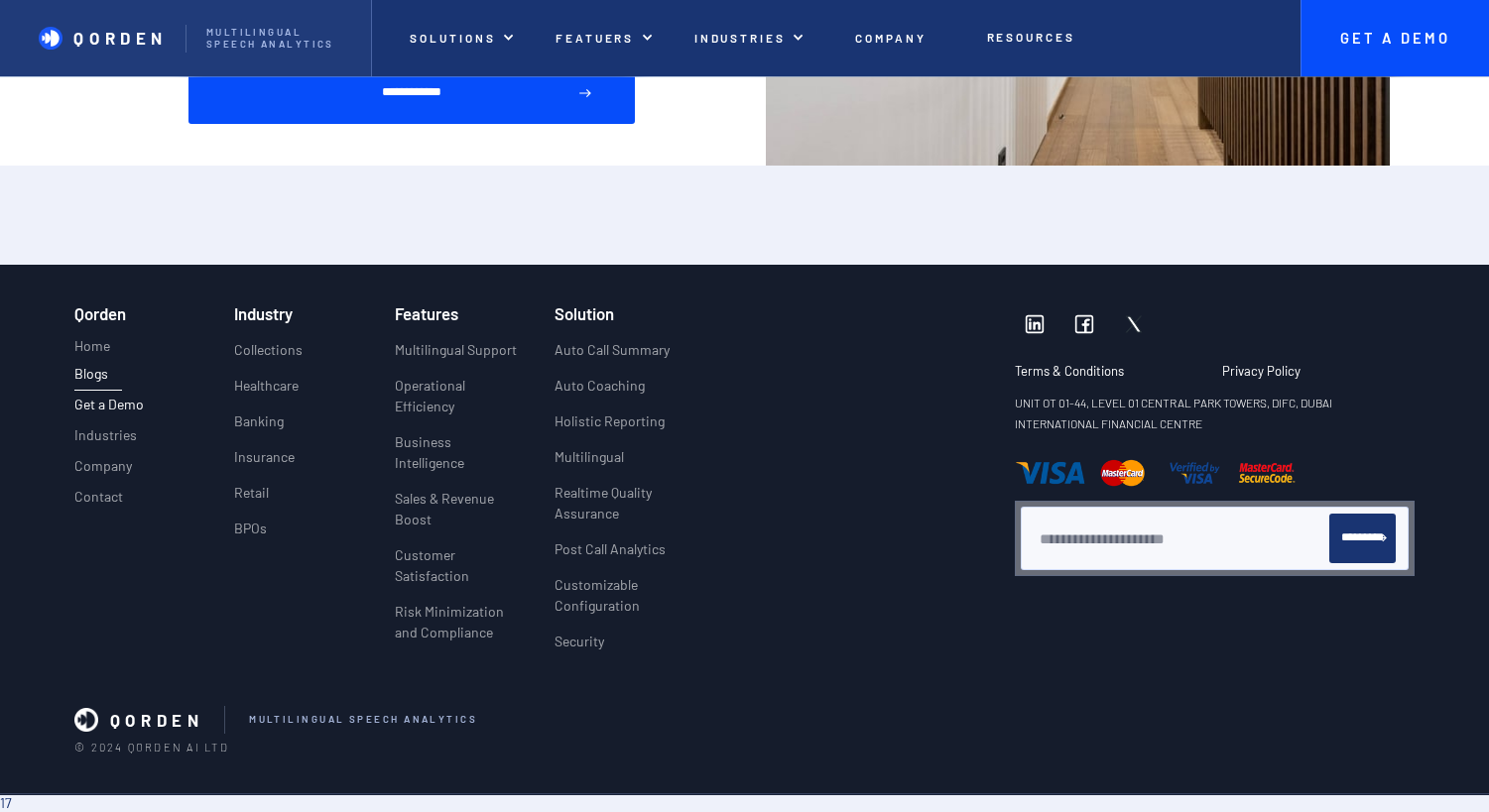 click on "Get a Demo" at bounding box center [109, 408] 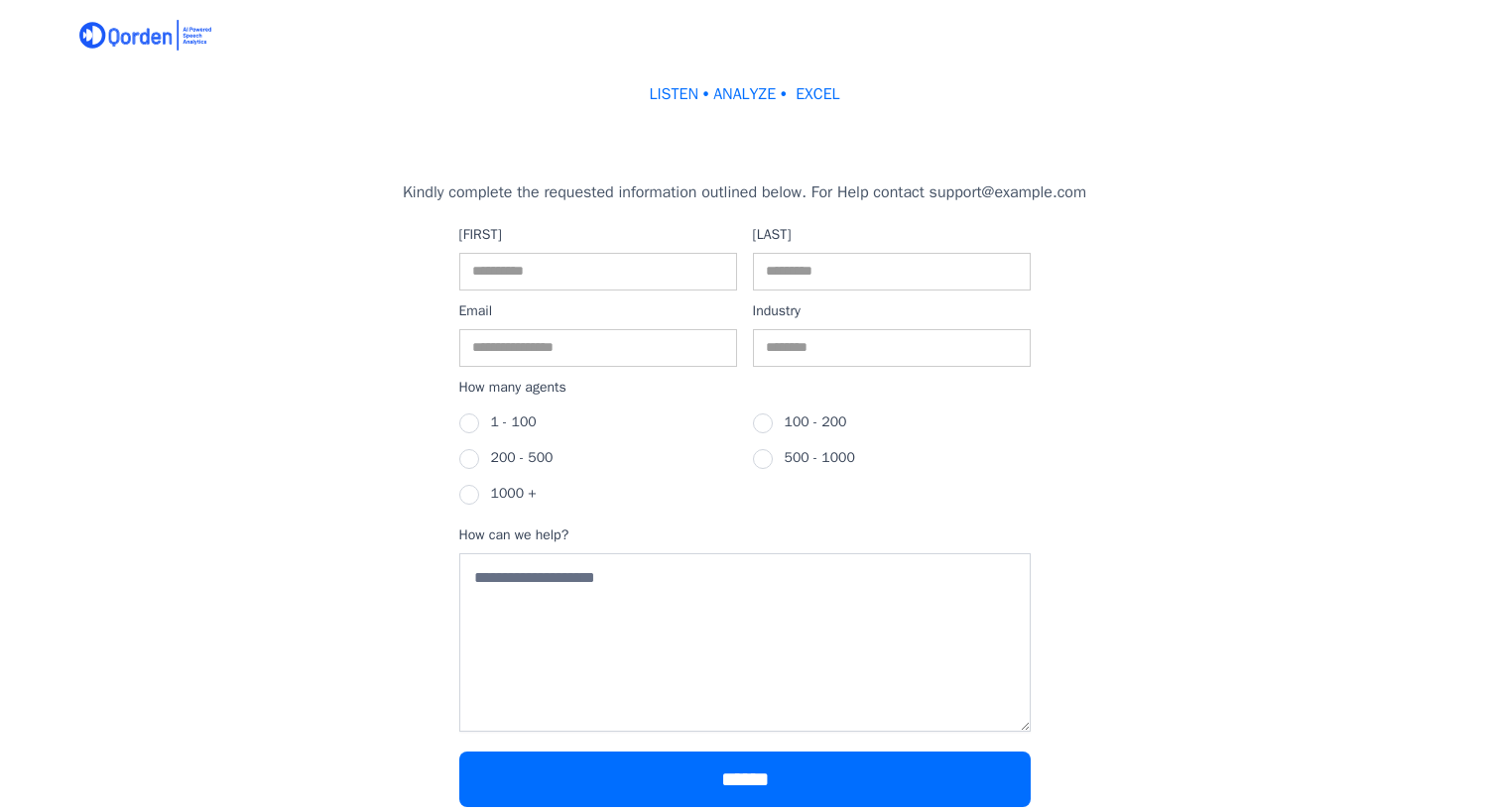 scroll, scrollTop: 51, scrollLeft: 0, axis: vertical 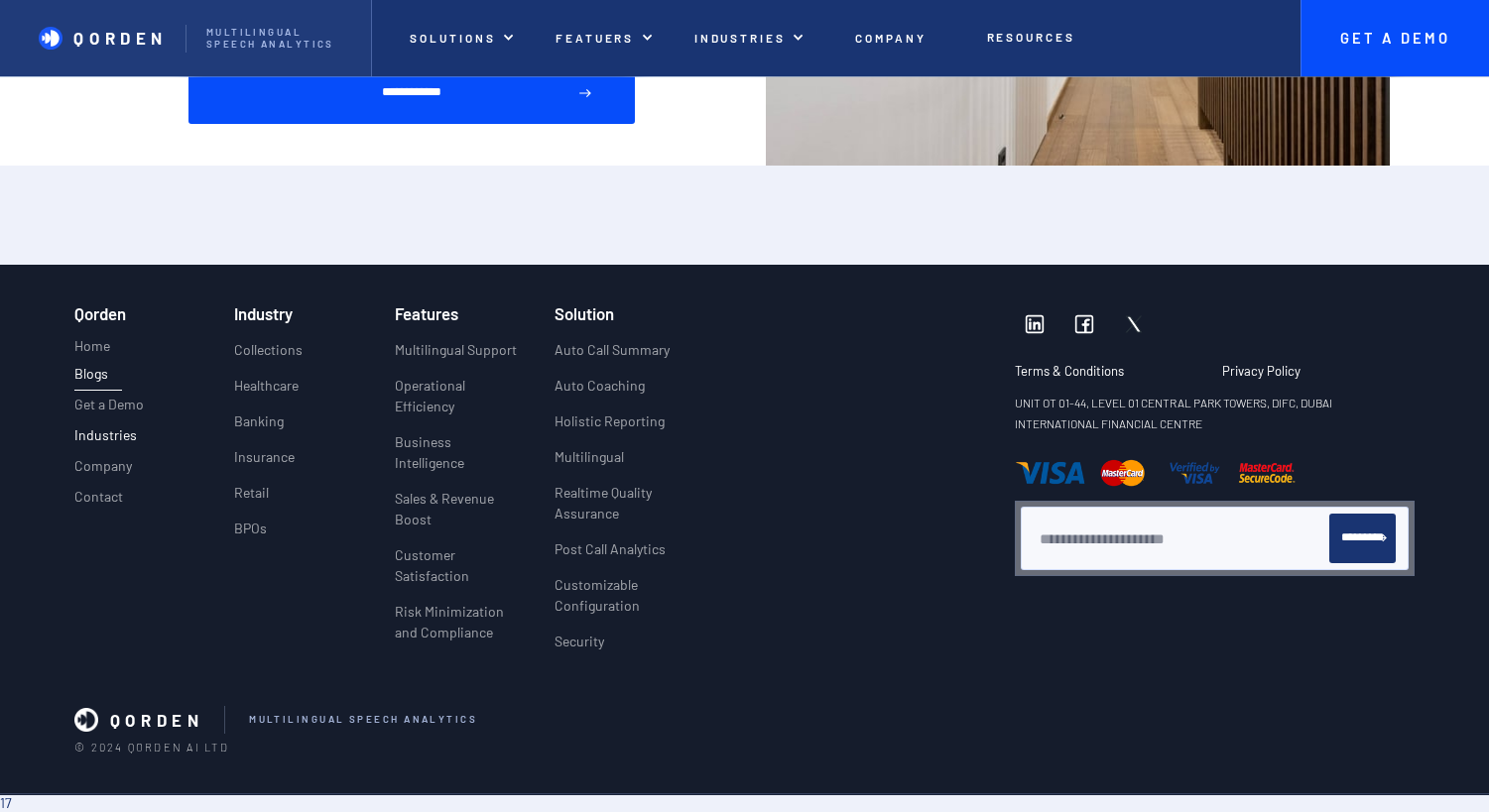click on "Industries" at bounding box center (105, 435) 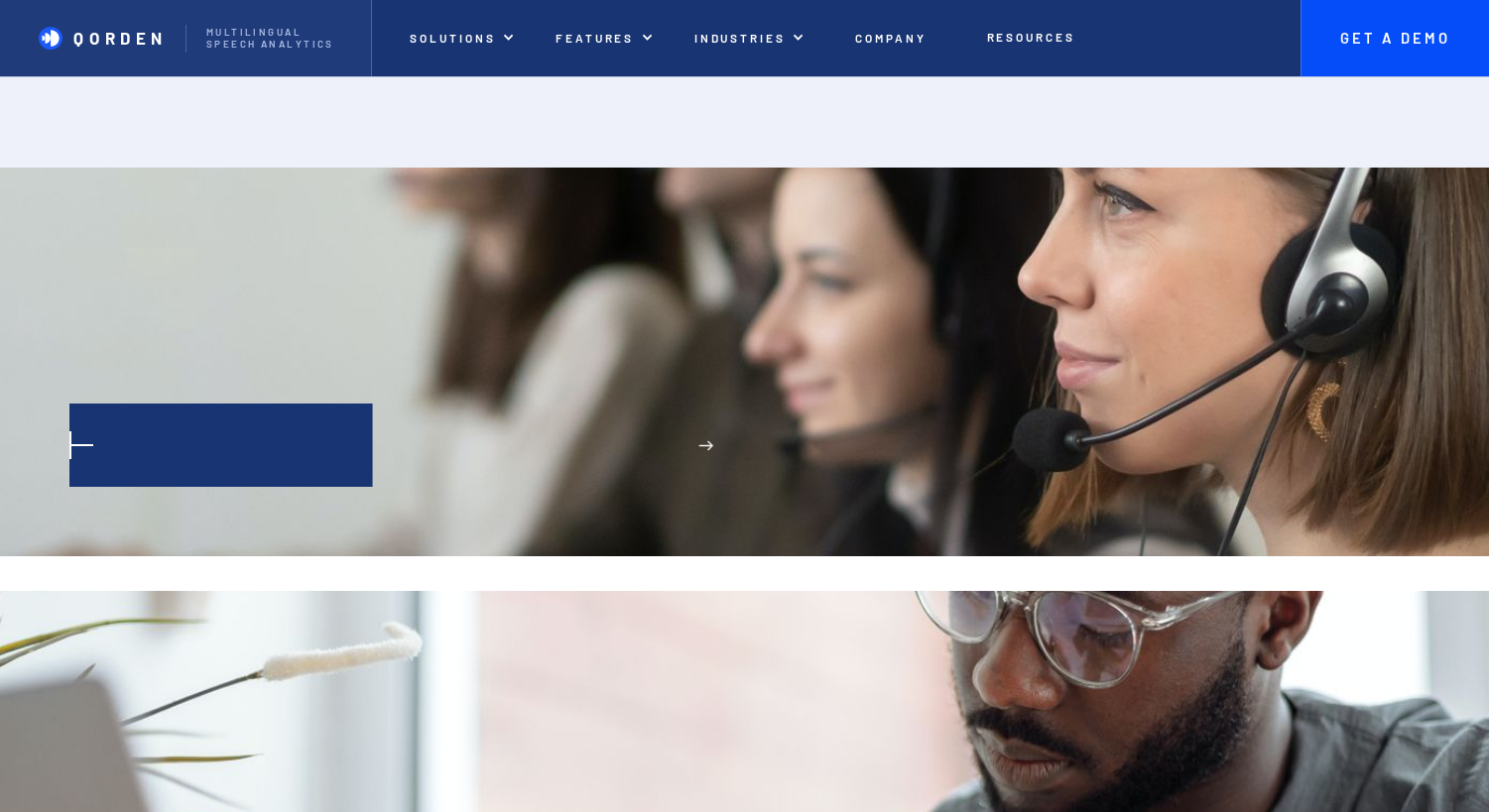 scroll, scrollTop: 0, scrollLeft: 0, axis: both 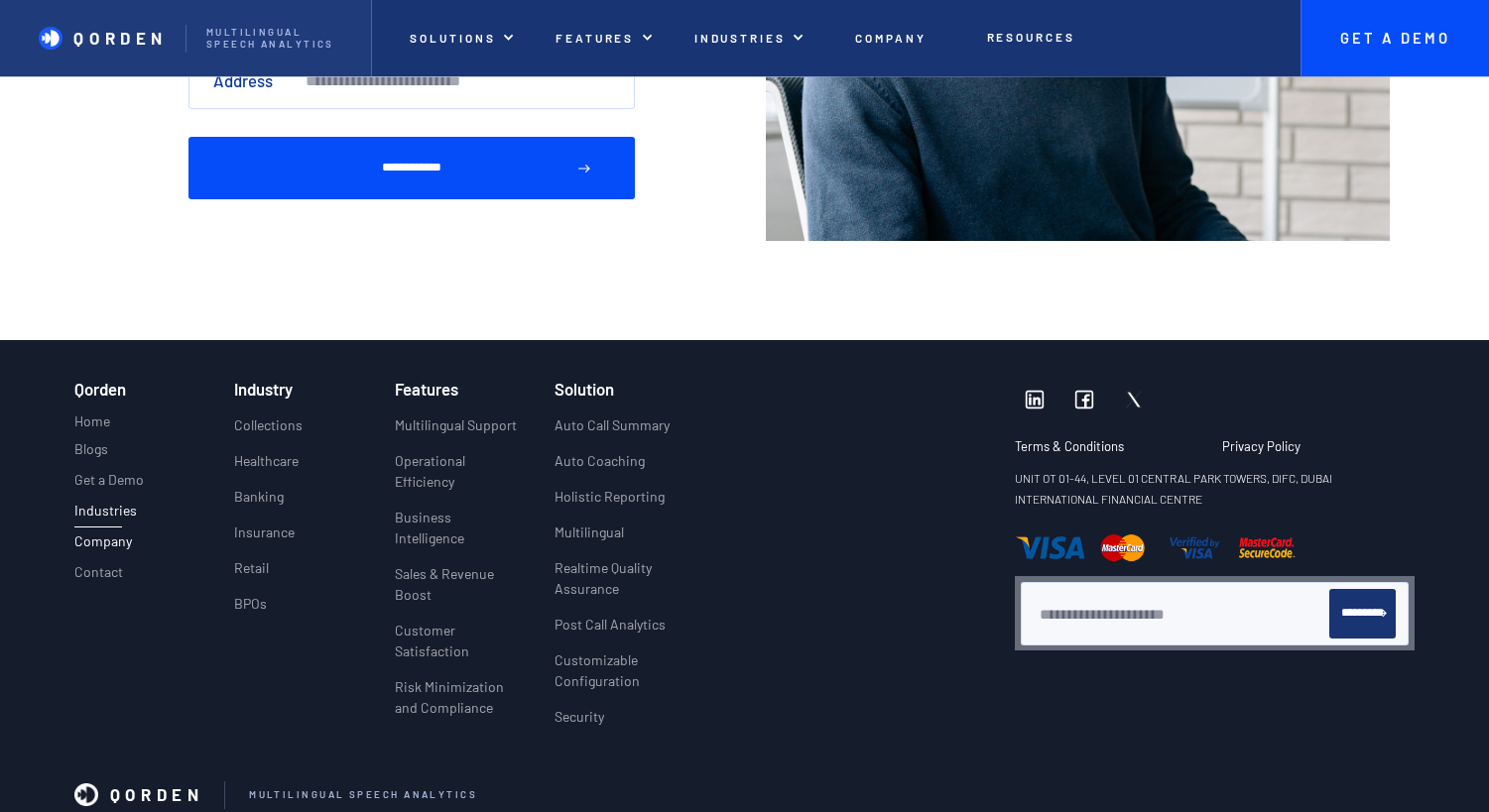 click on "Company" at bounding box center (103, 541) 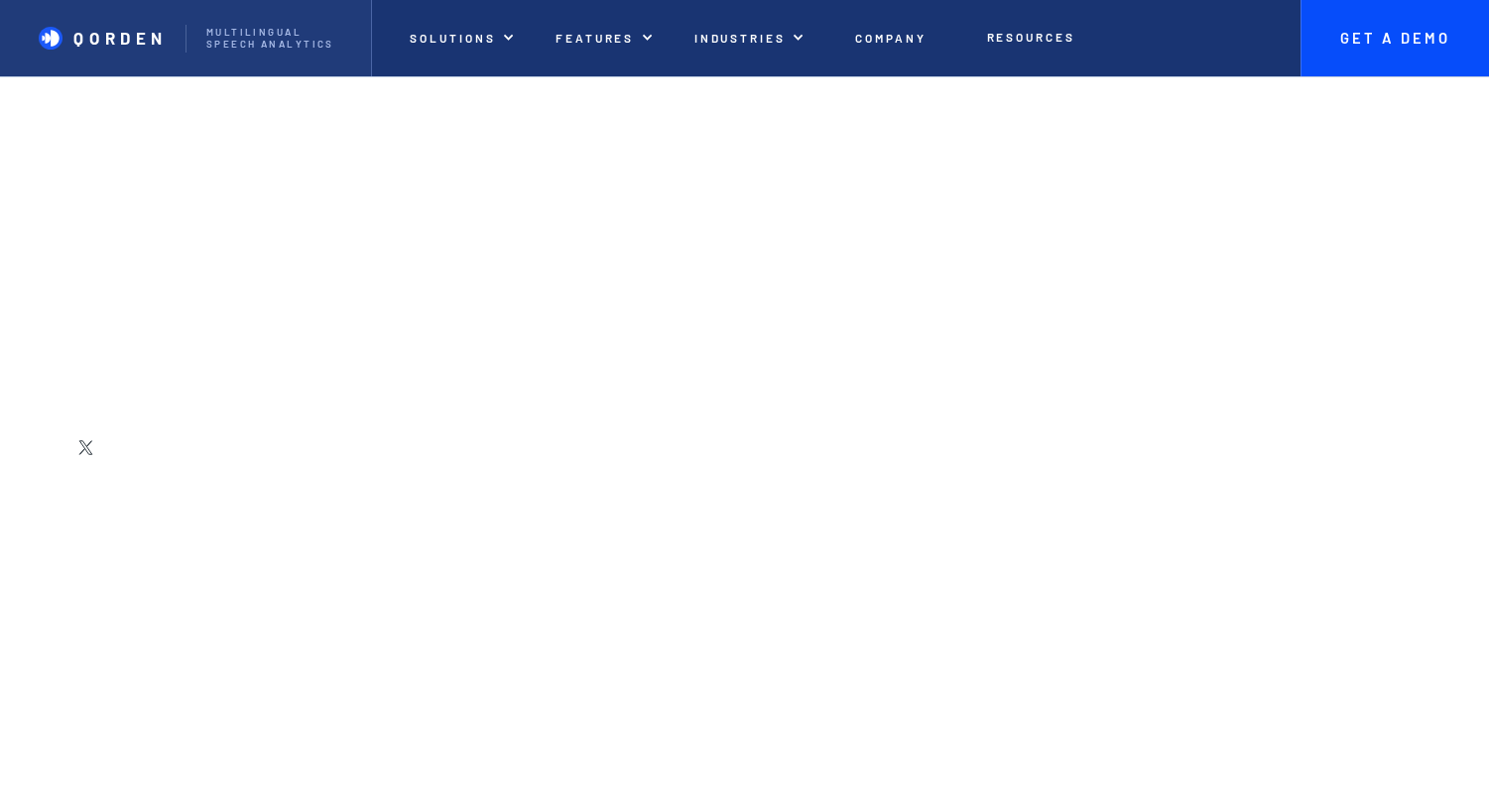 scroll, scrollTop: 0, scrollLeft: 0, axis: both 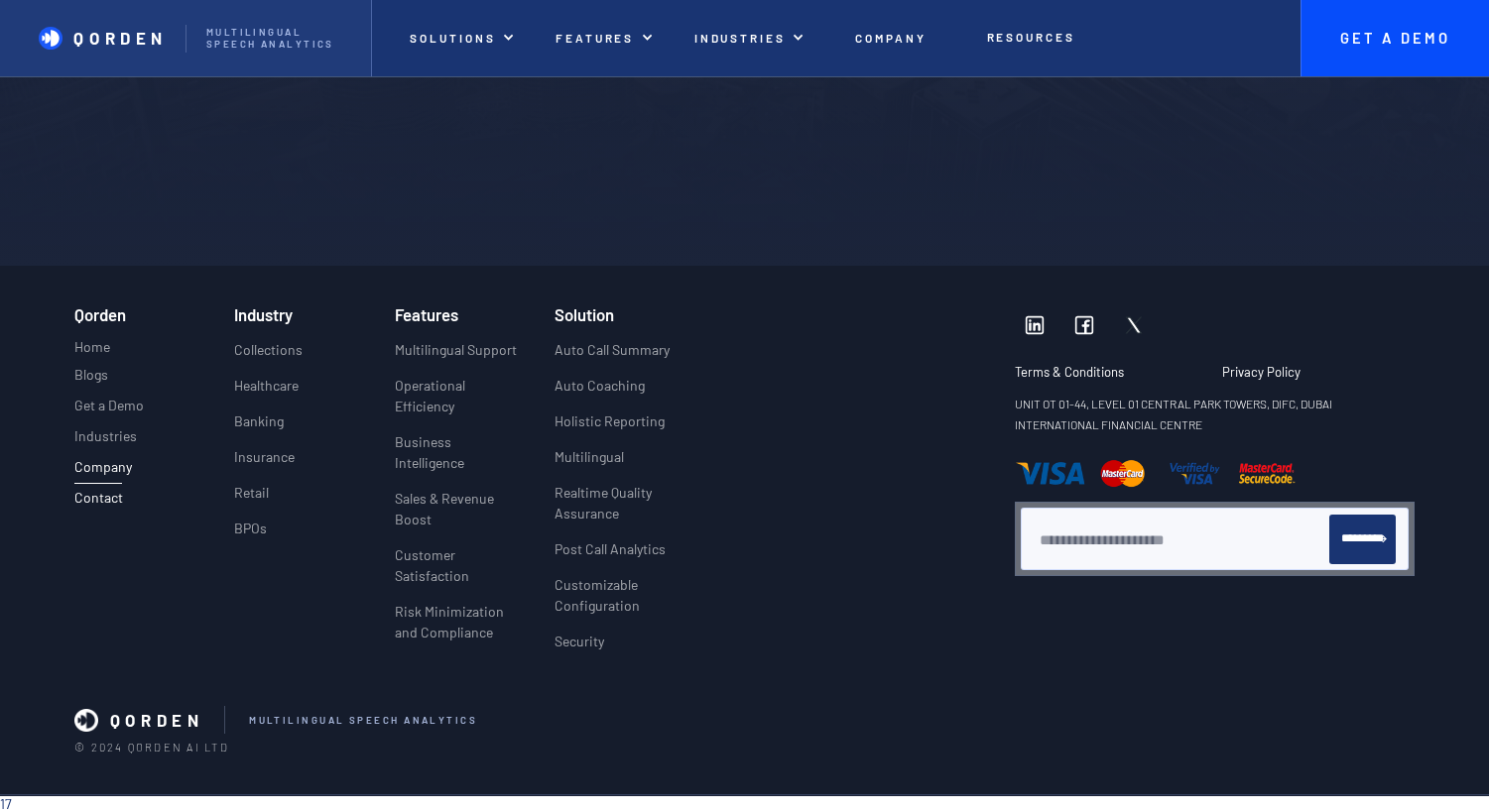 click on "Contact" at bounding box center (98, 498) 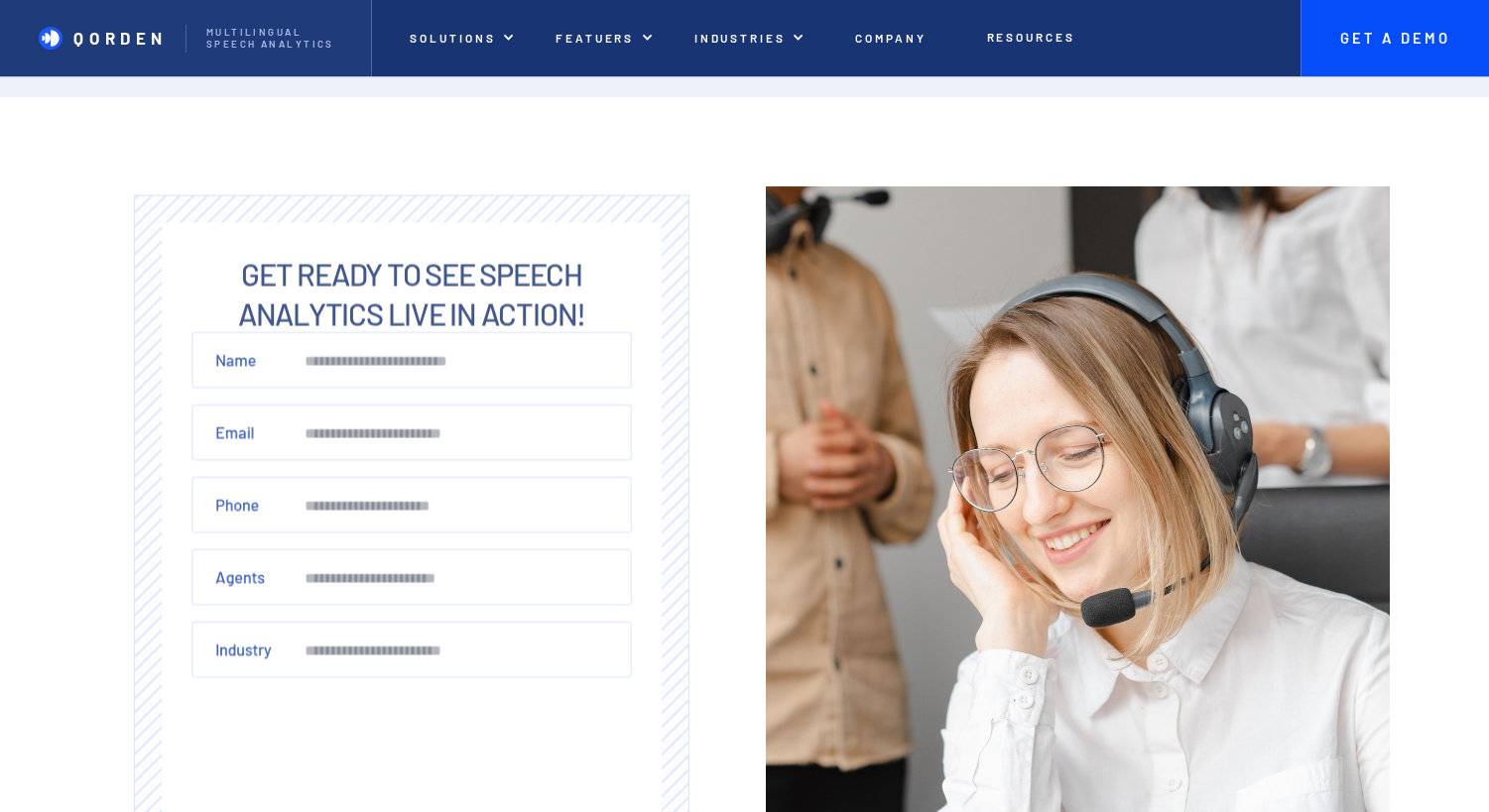 scroll, scrollTop: 0, scrollLeft: 0, axis: both 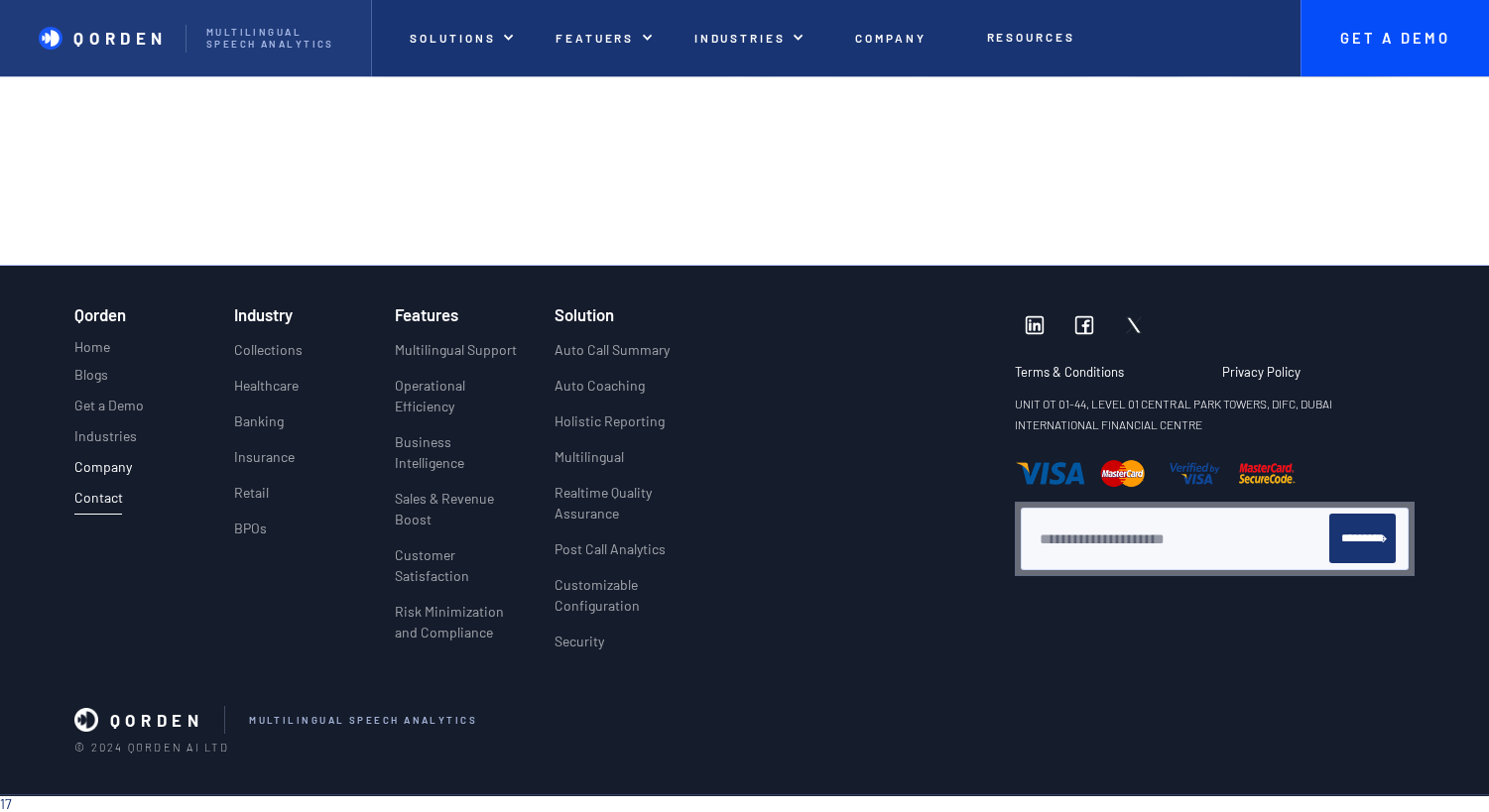 click on "Company" at bounding box center (103, 467) 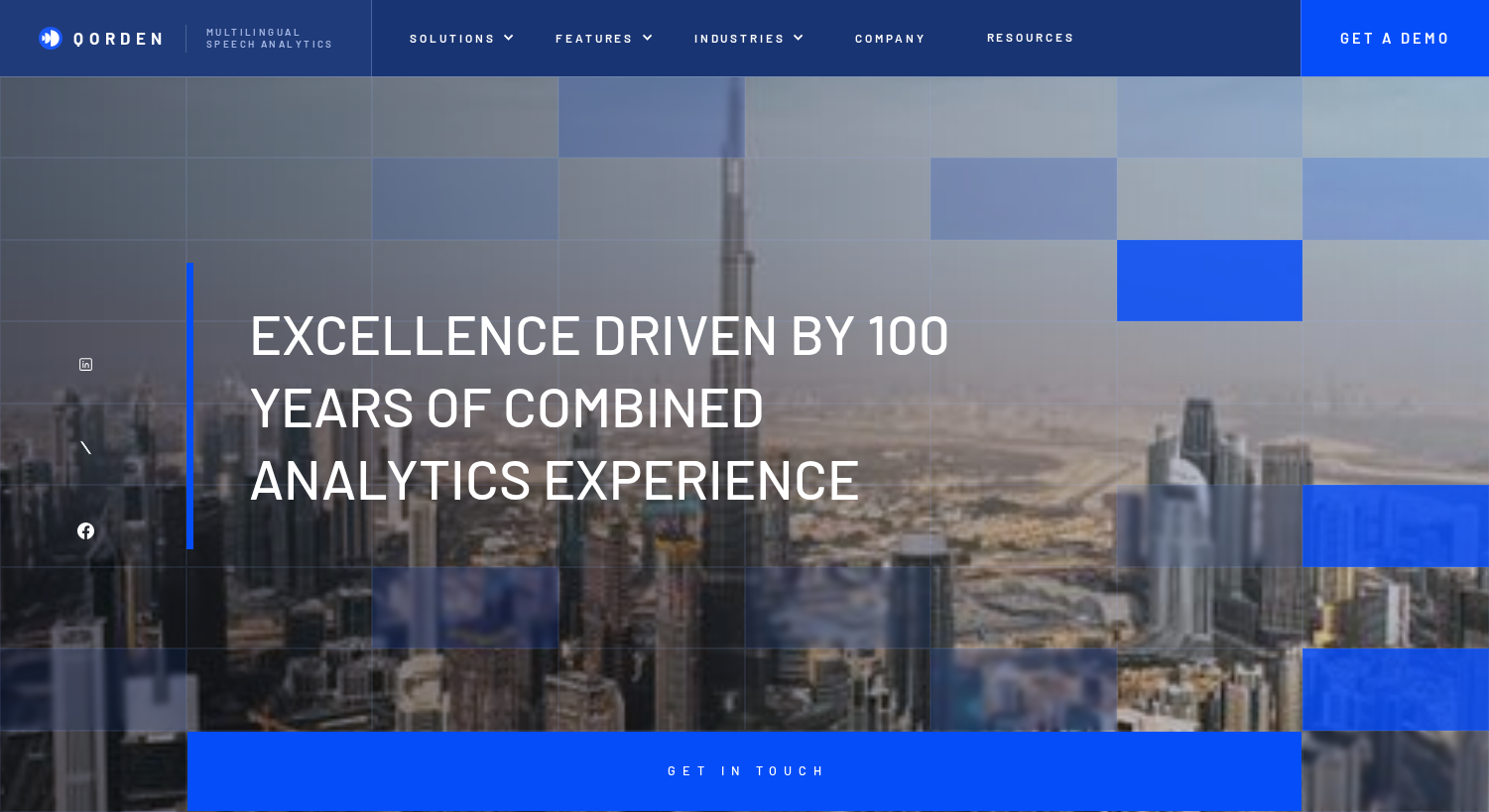 scroll, scrollTop: 0, scrollLeft: 0, axis: both 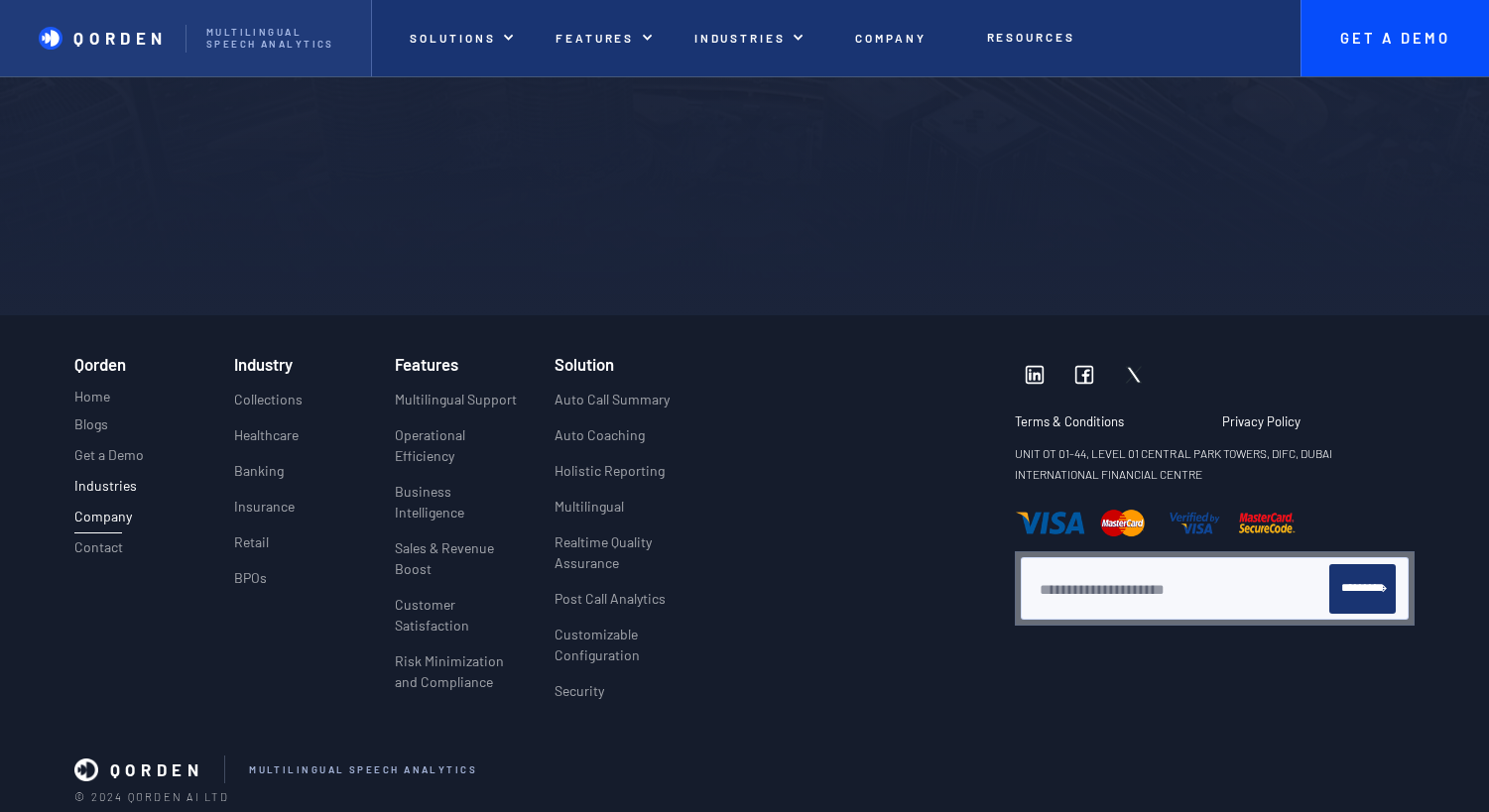 click on "Industries" at bounding box center (105, 486) 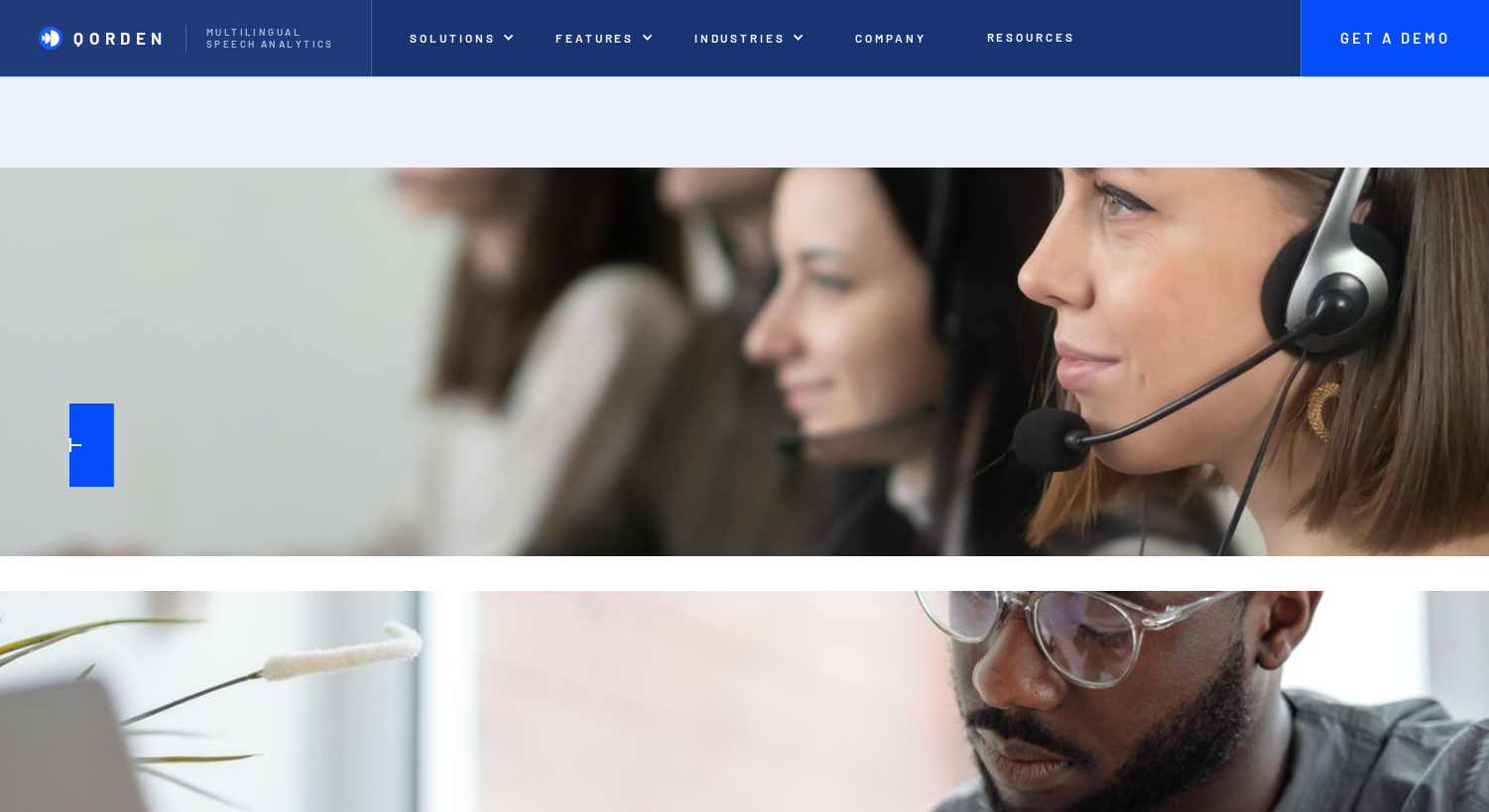 scroll, scrollTop: 0, scrollLeft: 0, axis: both 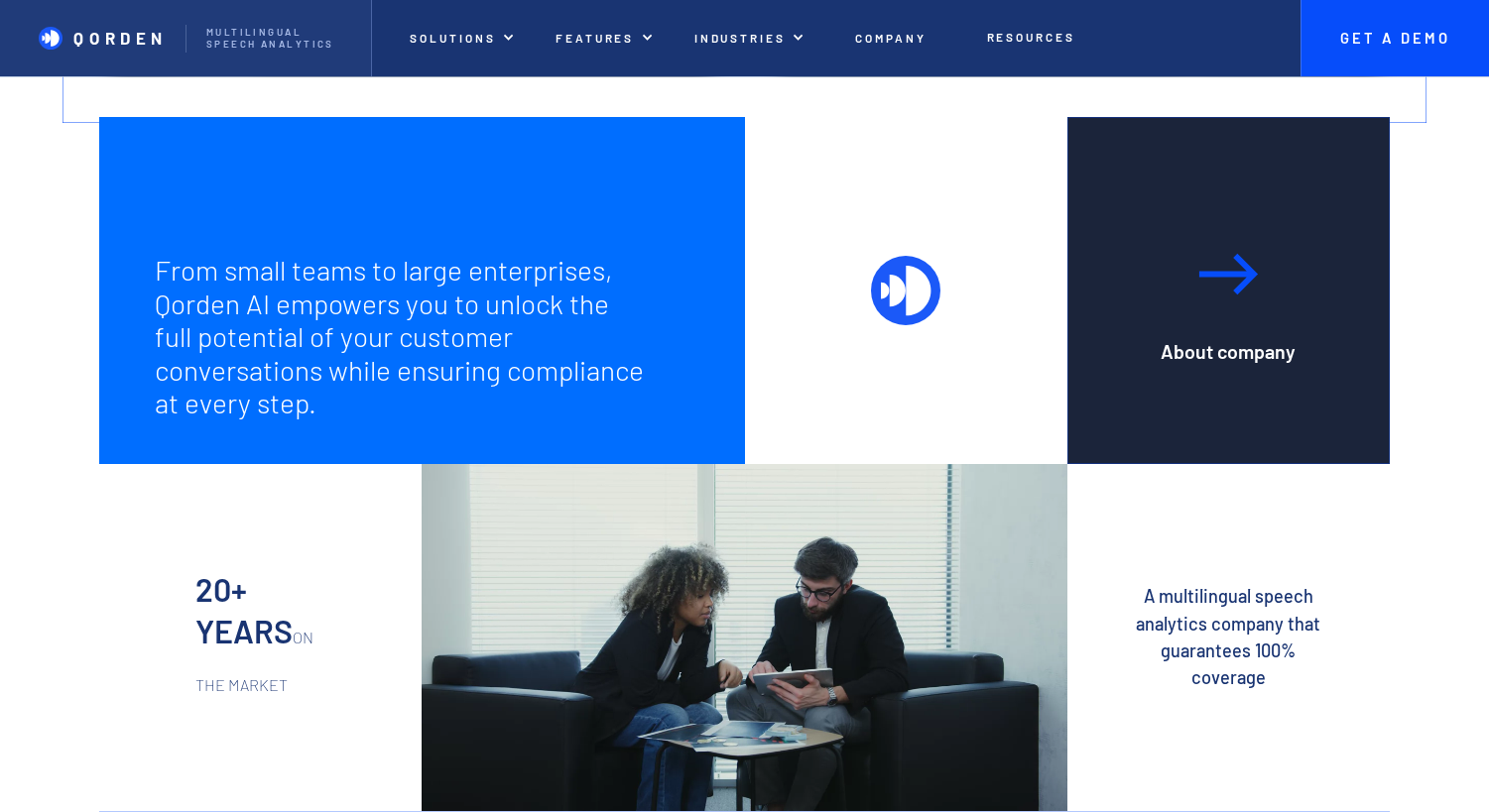 click at bounding box center [1228, 290] 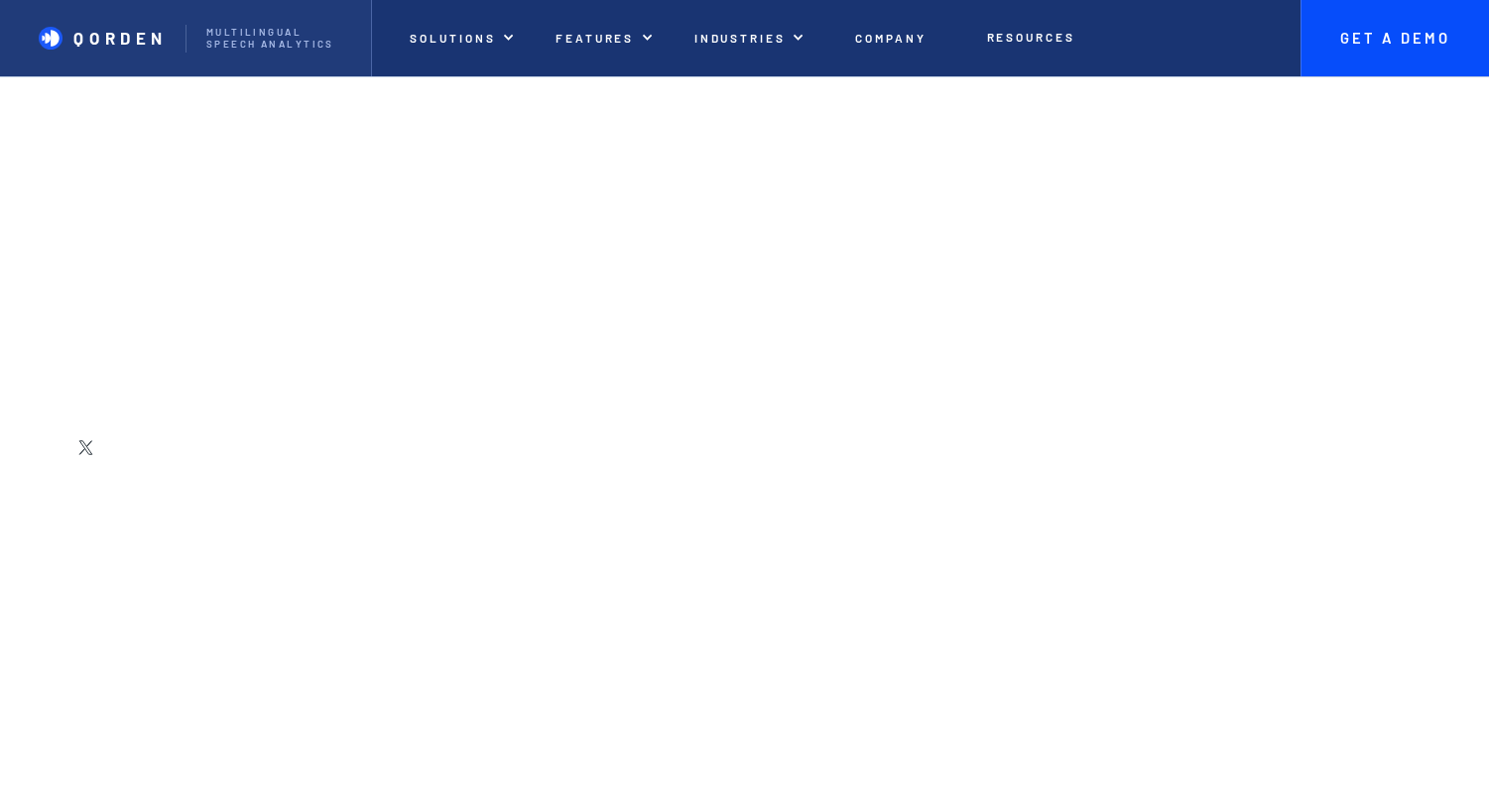 scroll, scrollTop: 0, scrollLeft: 0, axis: both 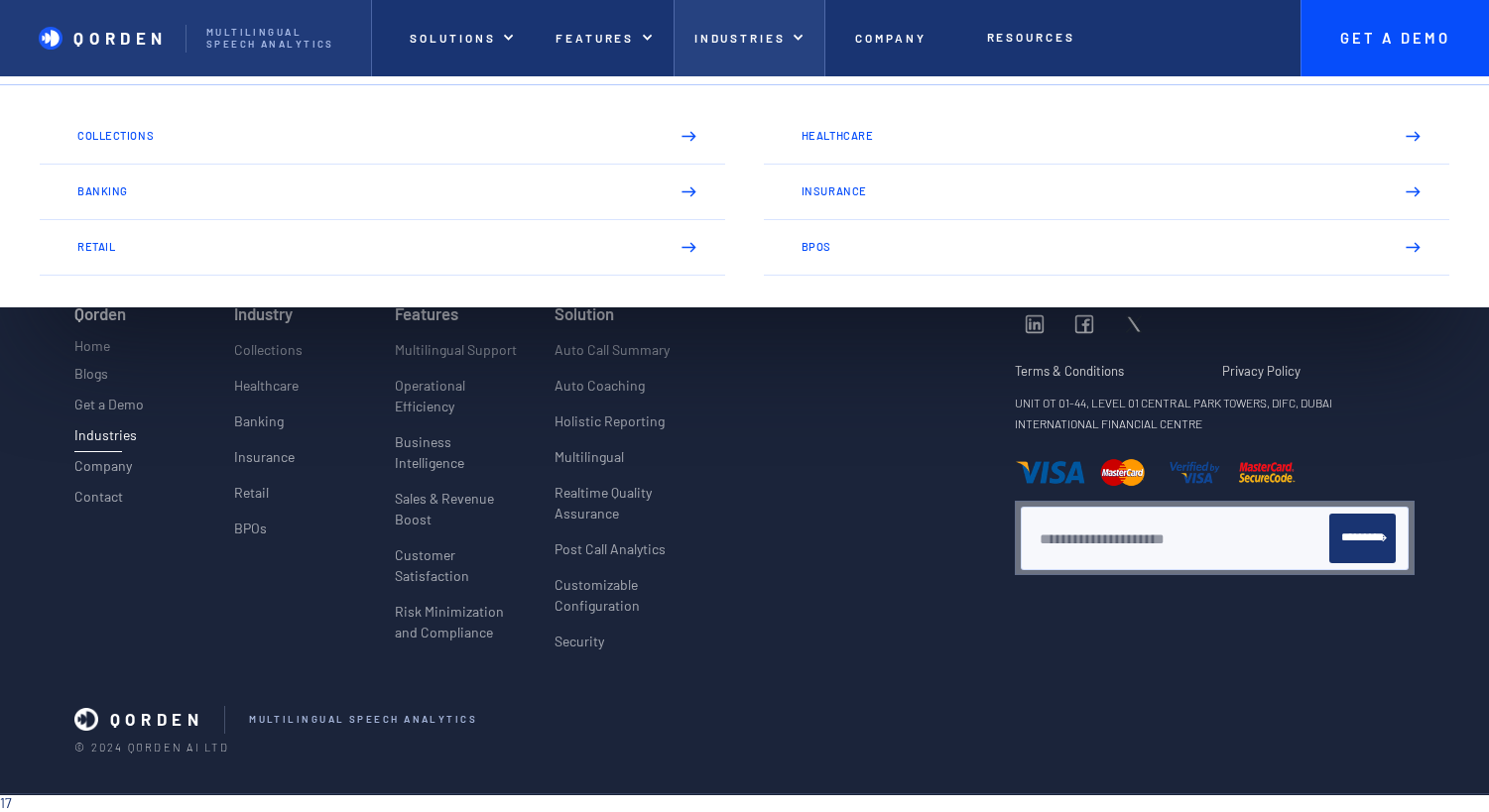 click on "Industries" at bounding box center (749, 38) 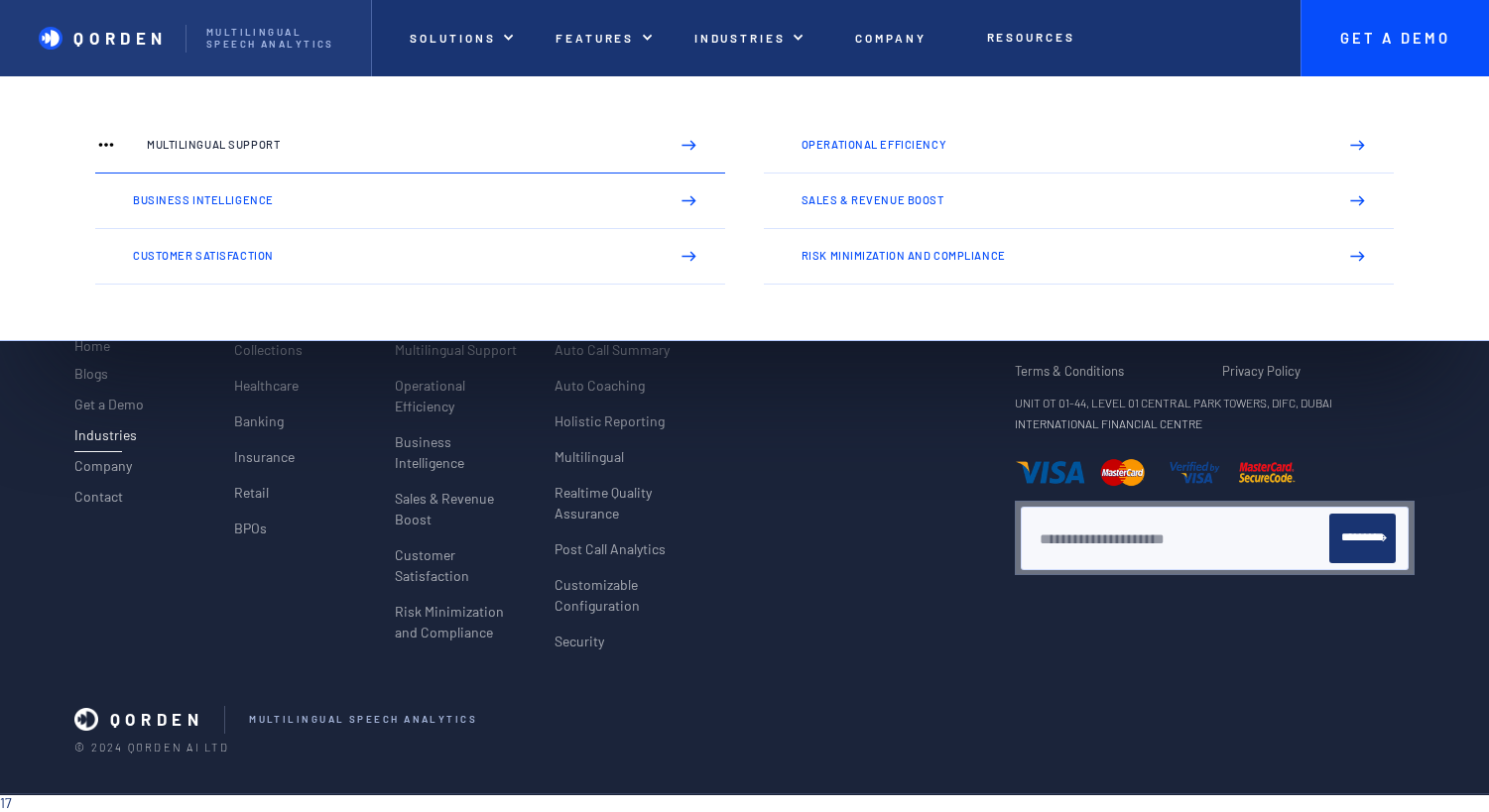 click on "Multilingual Support" at bounding box center (400, 145) 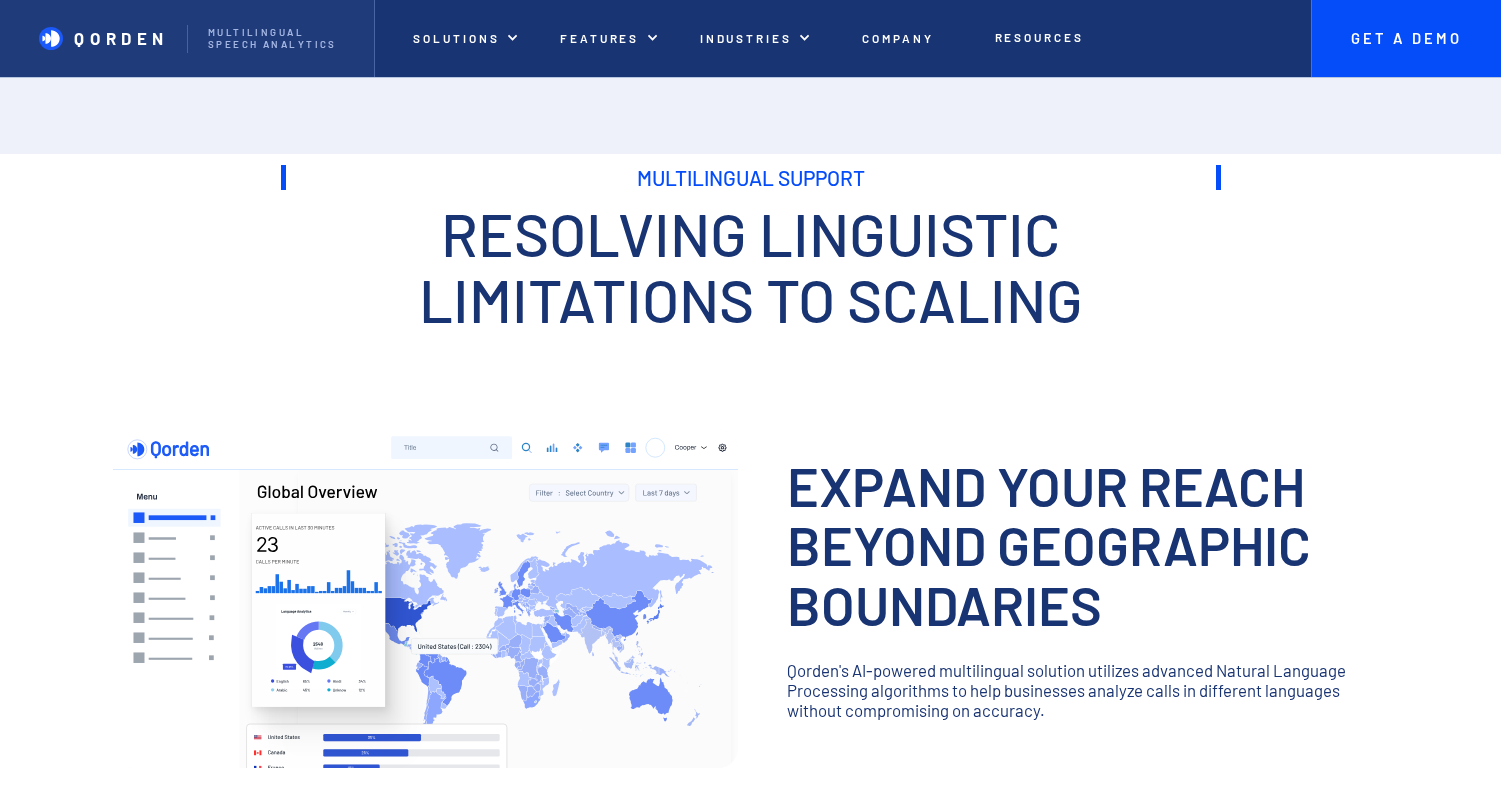 scroll, scrollTop: 0, scrollLeft: 0, axis: both 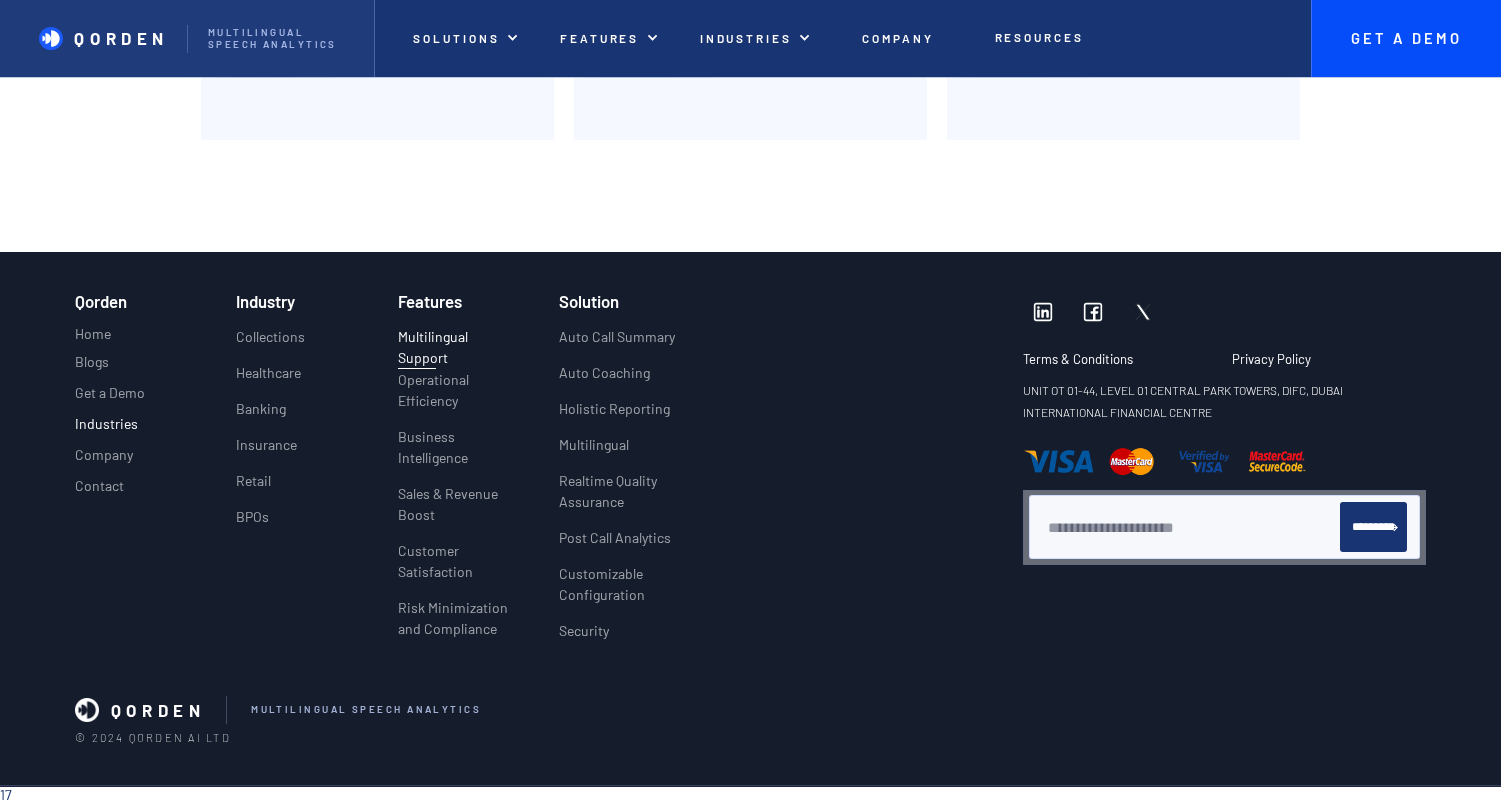 click on "Industries" at bounding box center (106, 424) 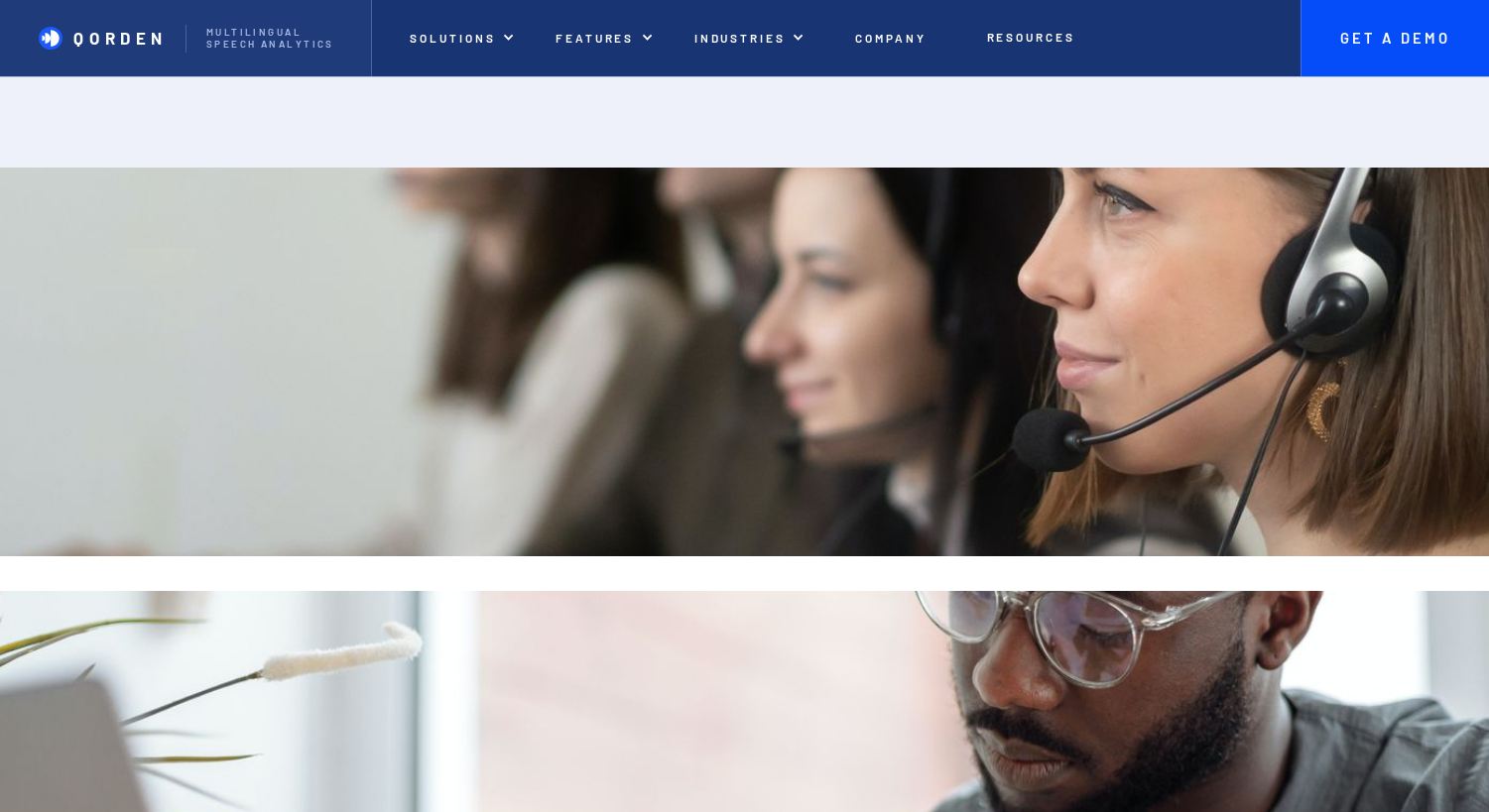 scroll, scrollTop: 0, scrollLeft: 0, axis: both 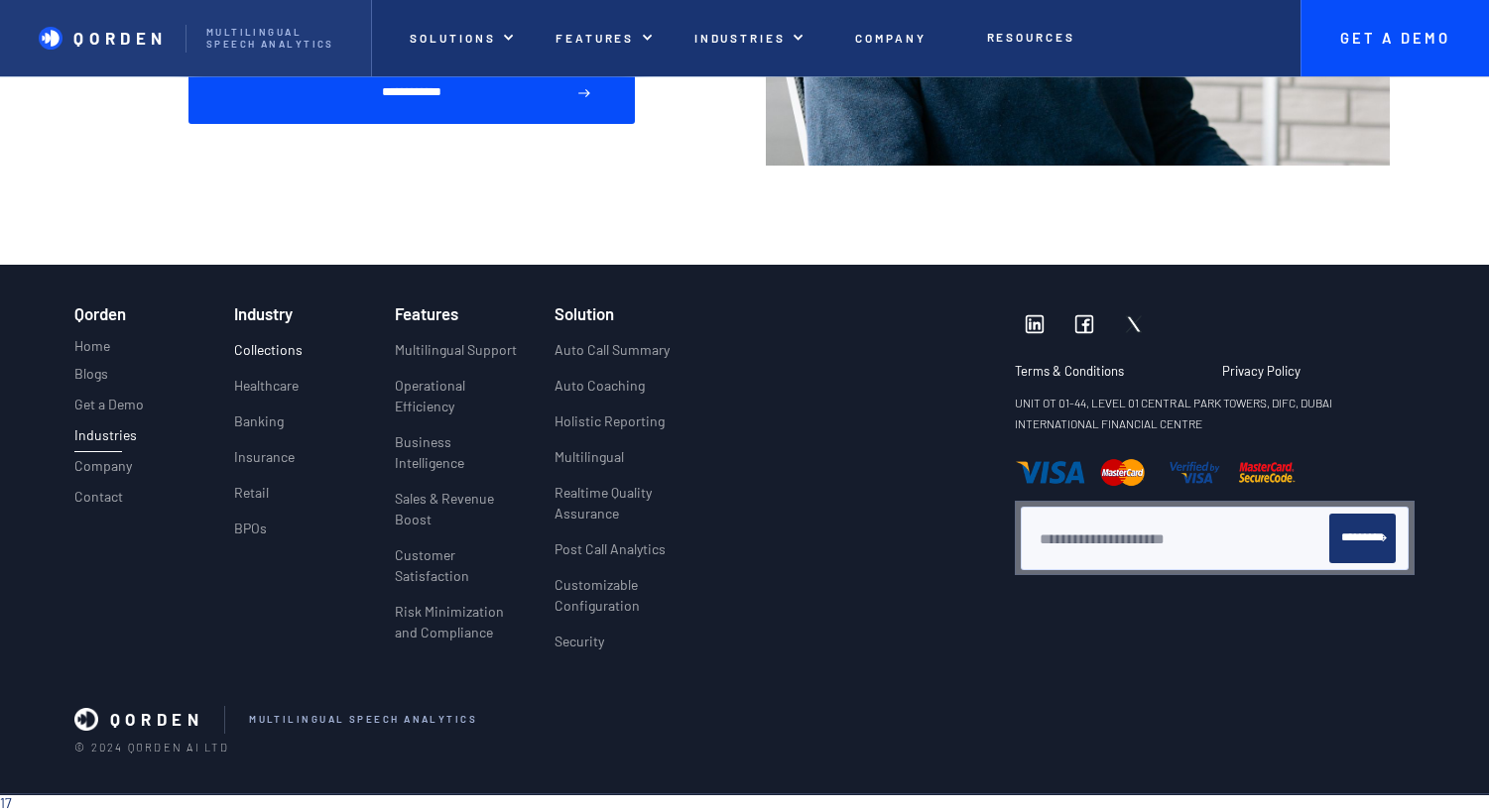 click on "Collections" at bounding box center (268, 349) 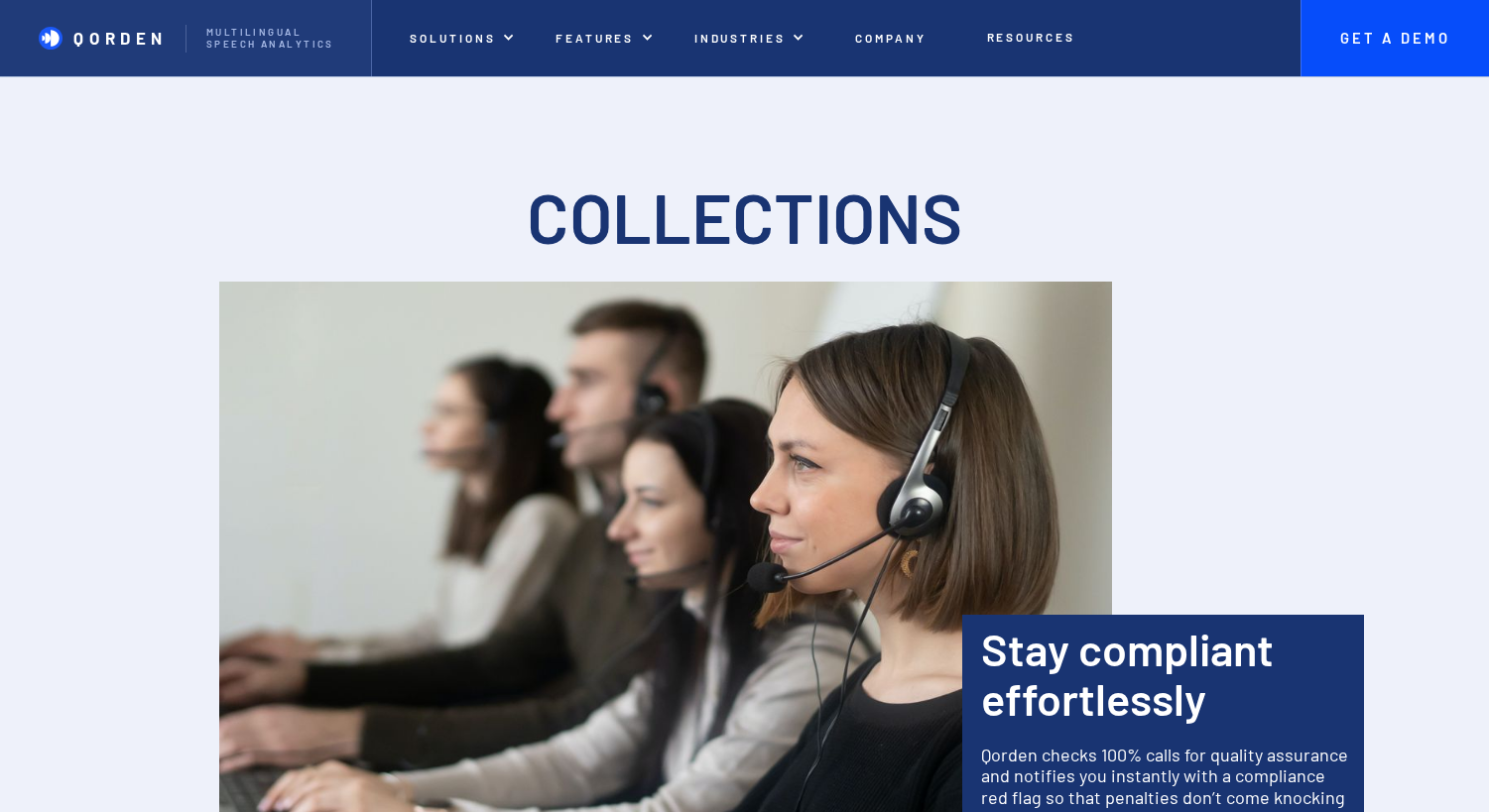 scroll, scrollTop: 0, scrollLeft: 0, axis: both 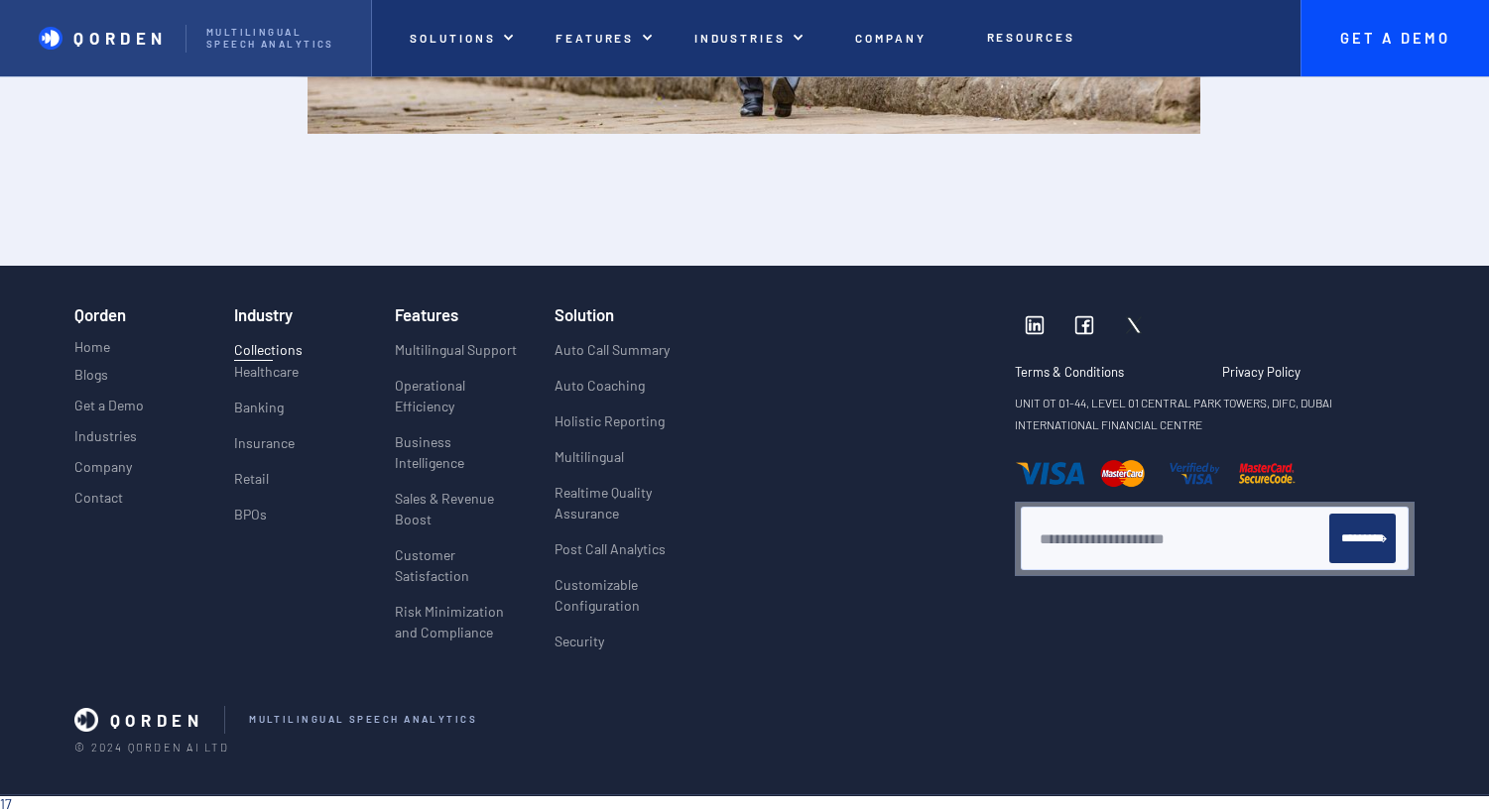 click on "Qorden Multilingual Speech analytics" at bounding box center [186, 38] 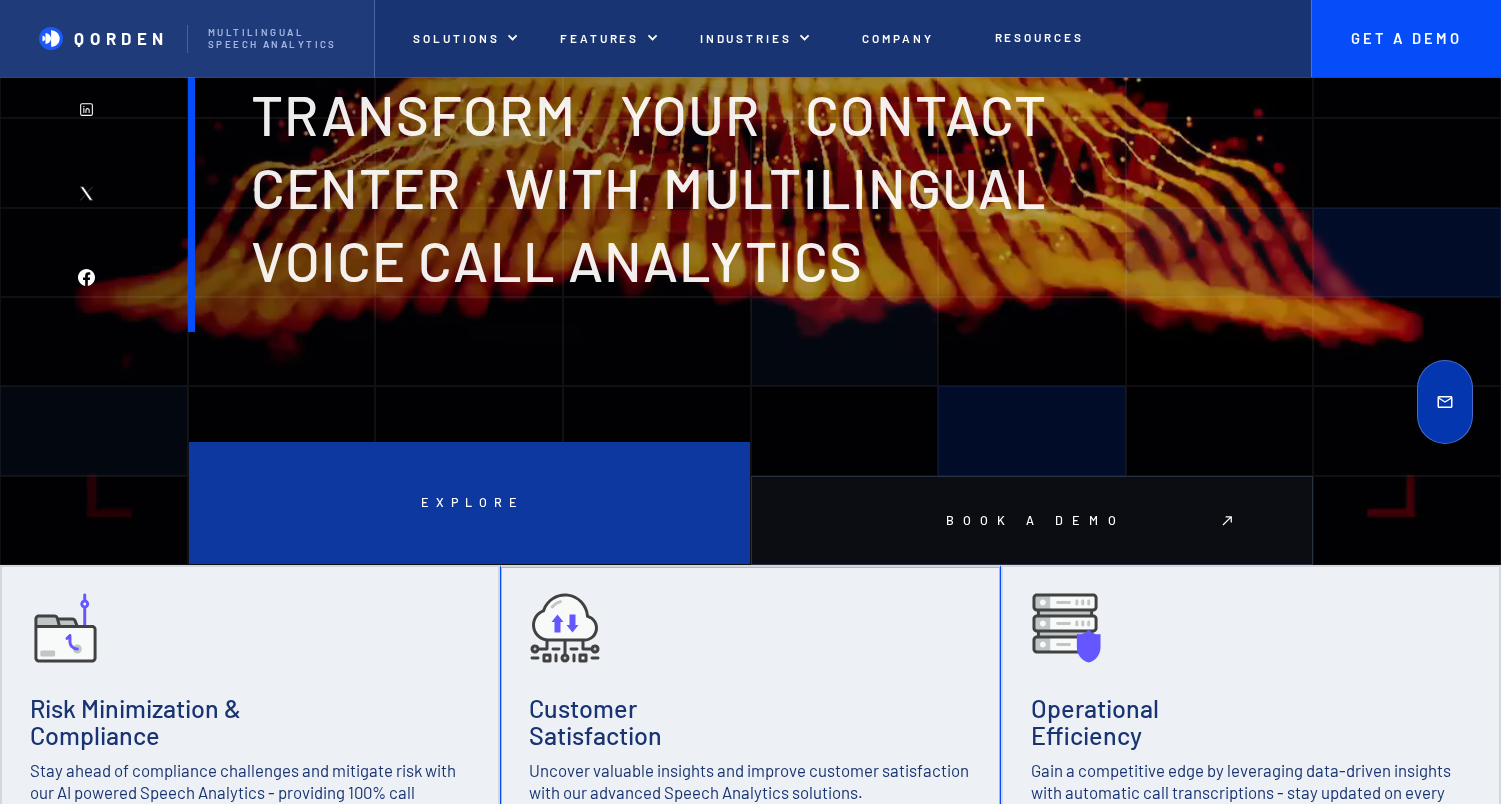 scroll, scrollTop: 279, scrollLeft: 0, axis: vertical 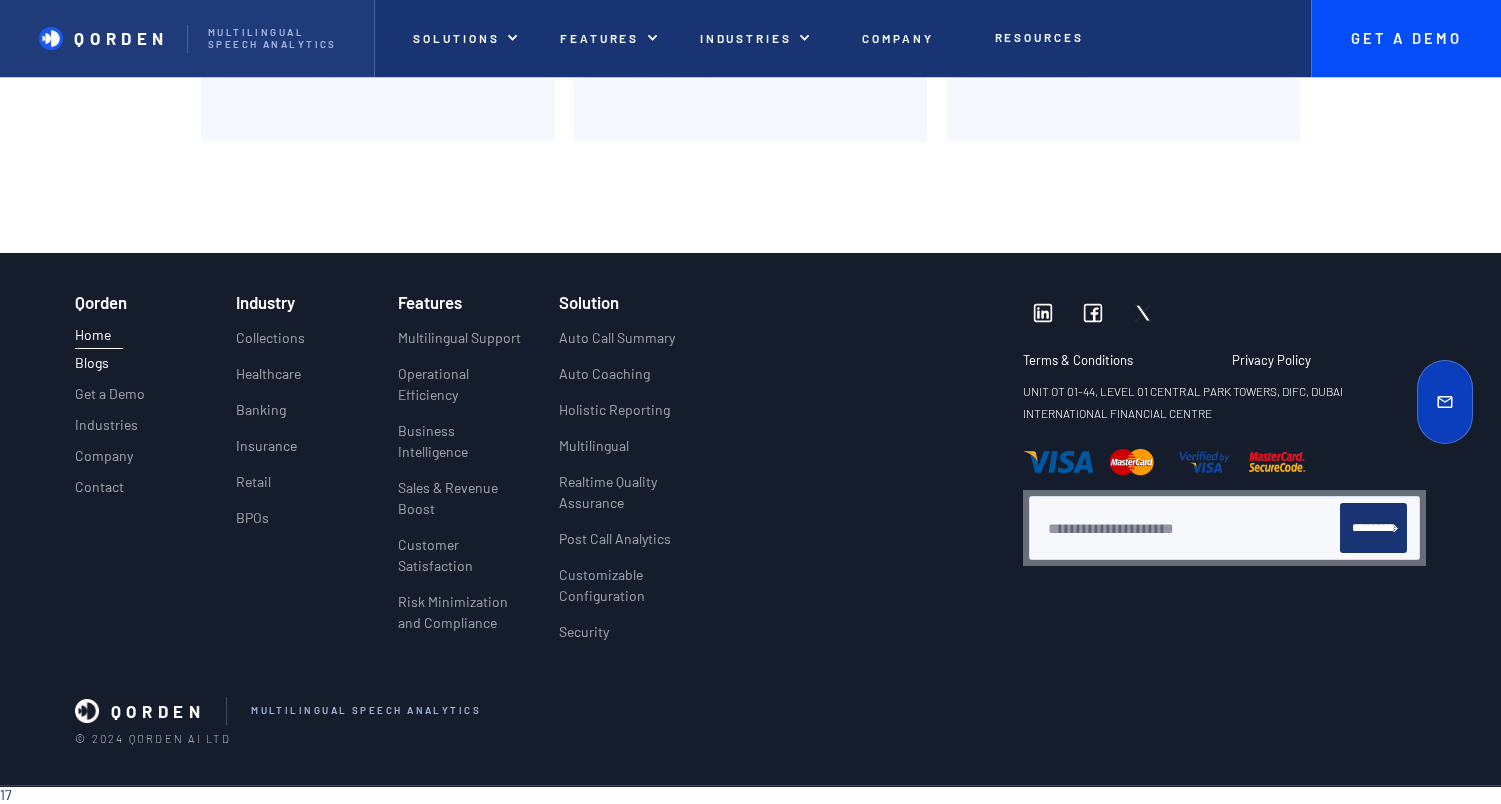 click on "Blogs" at bounding box center (92, 363) 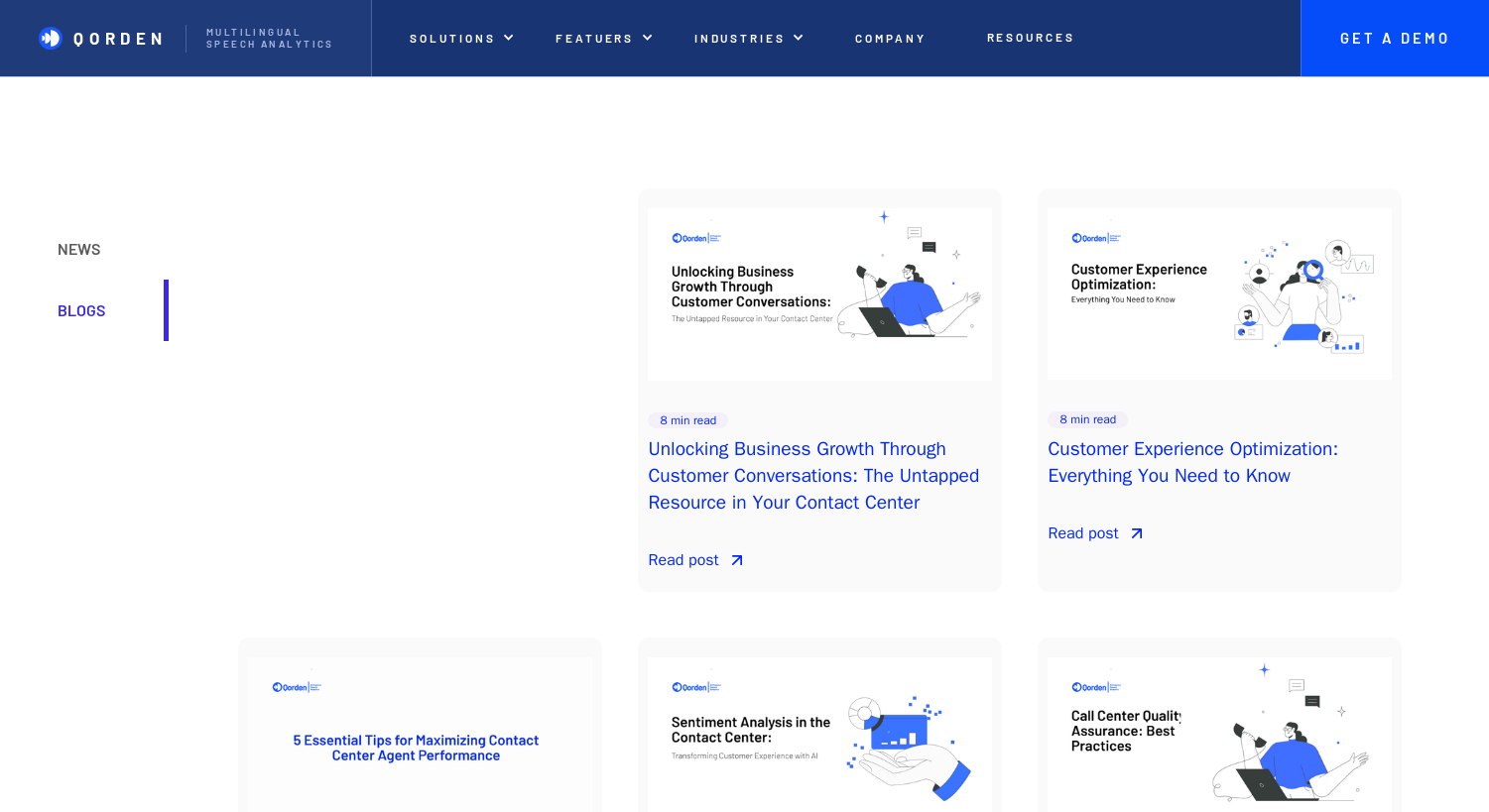scroll, scrollTop: 0, scrollLeft: 0, axis: both 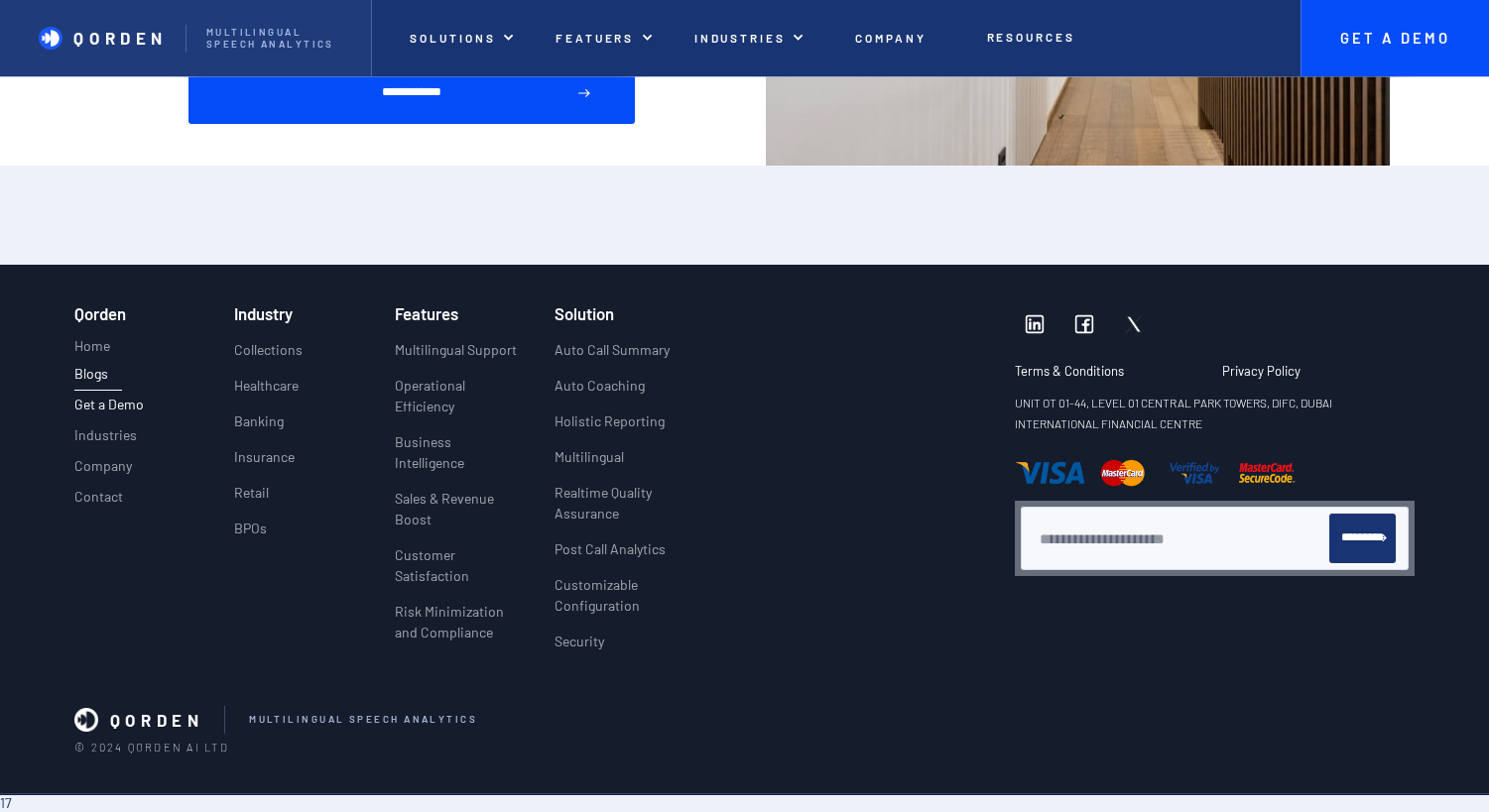 click on "Get a Demo" at bounding box center (109, 405) 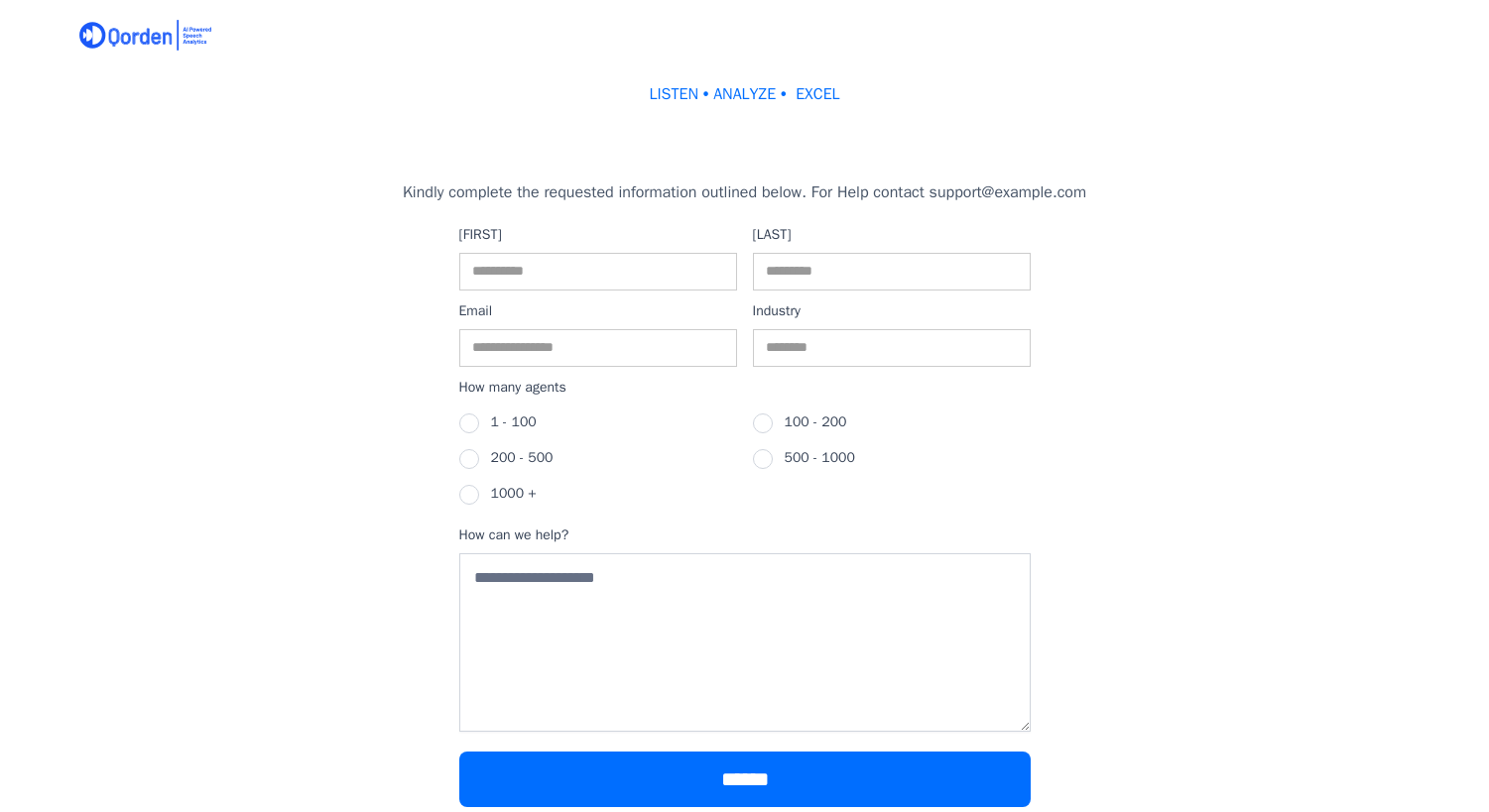 scroll, scrollTop: 0, scrollLeft: 0, axis: both 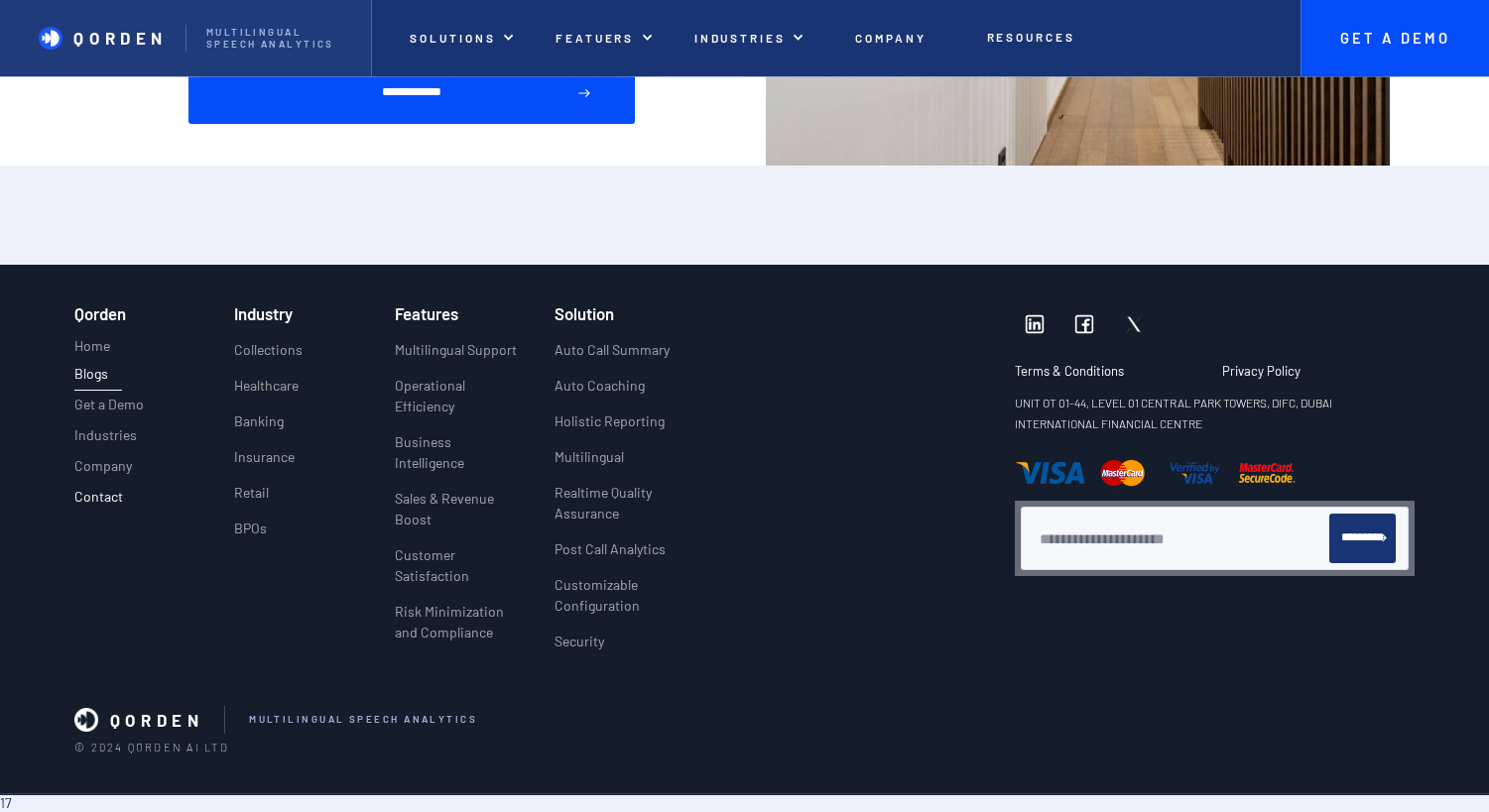 click on "Contact" at bounding box center (98, 497) 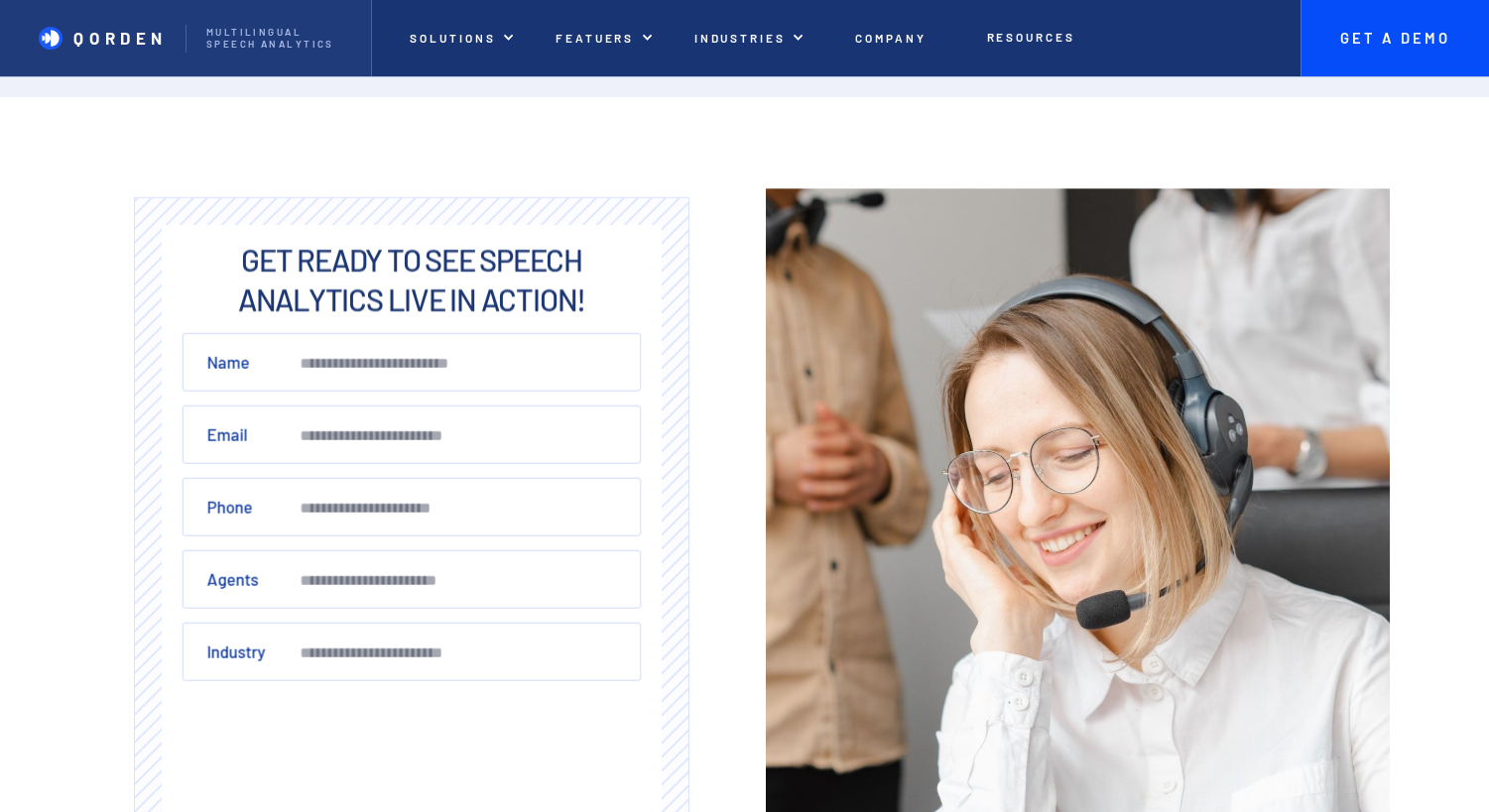 scroll, scrollTop: 0, scrollLeft: 0, axis: both 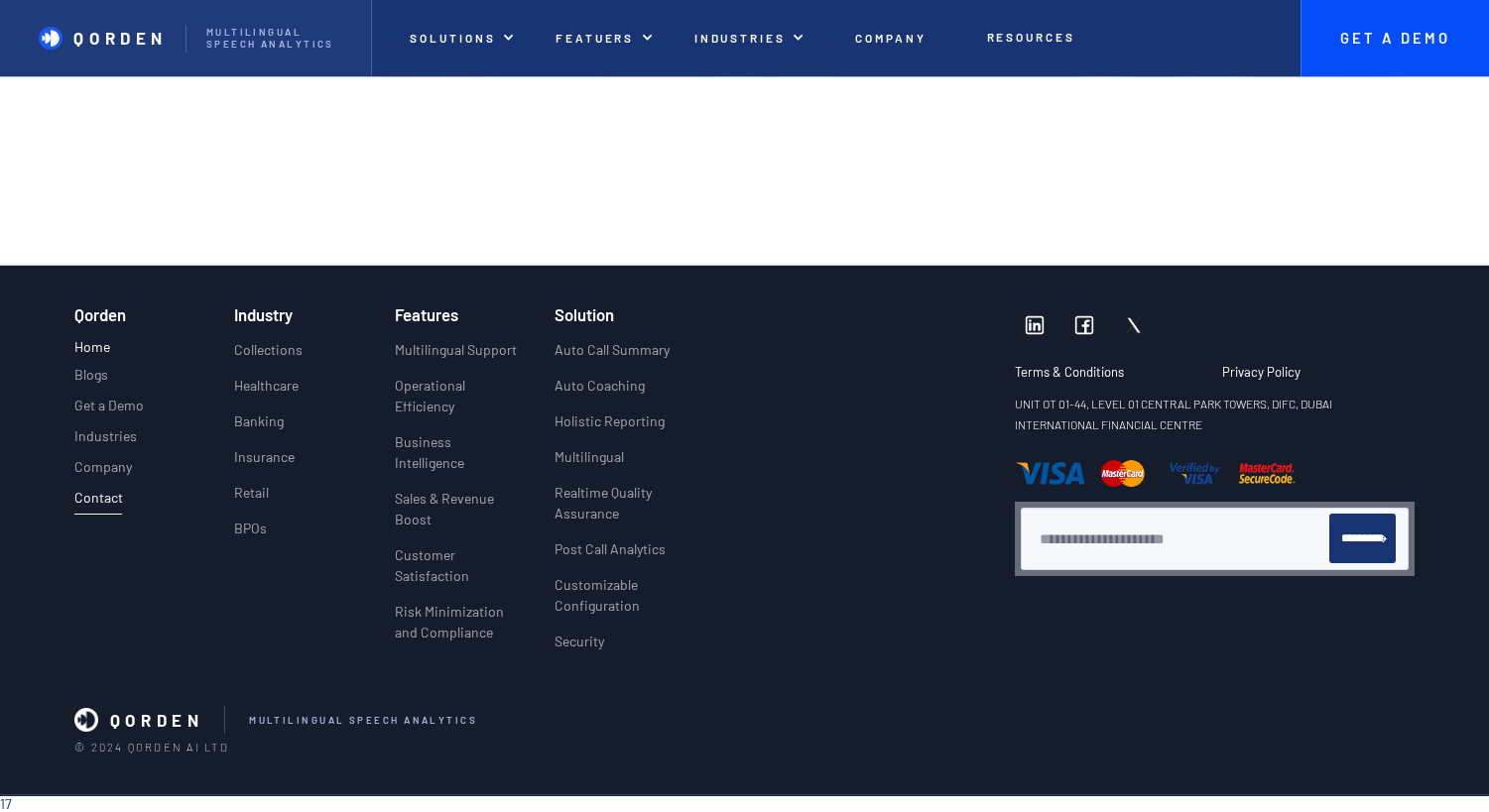 click on "Home" at bounding box center (92, 346) 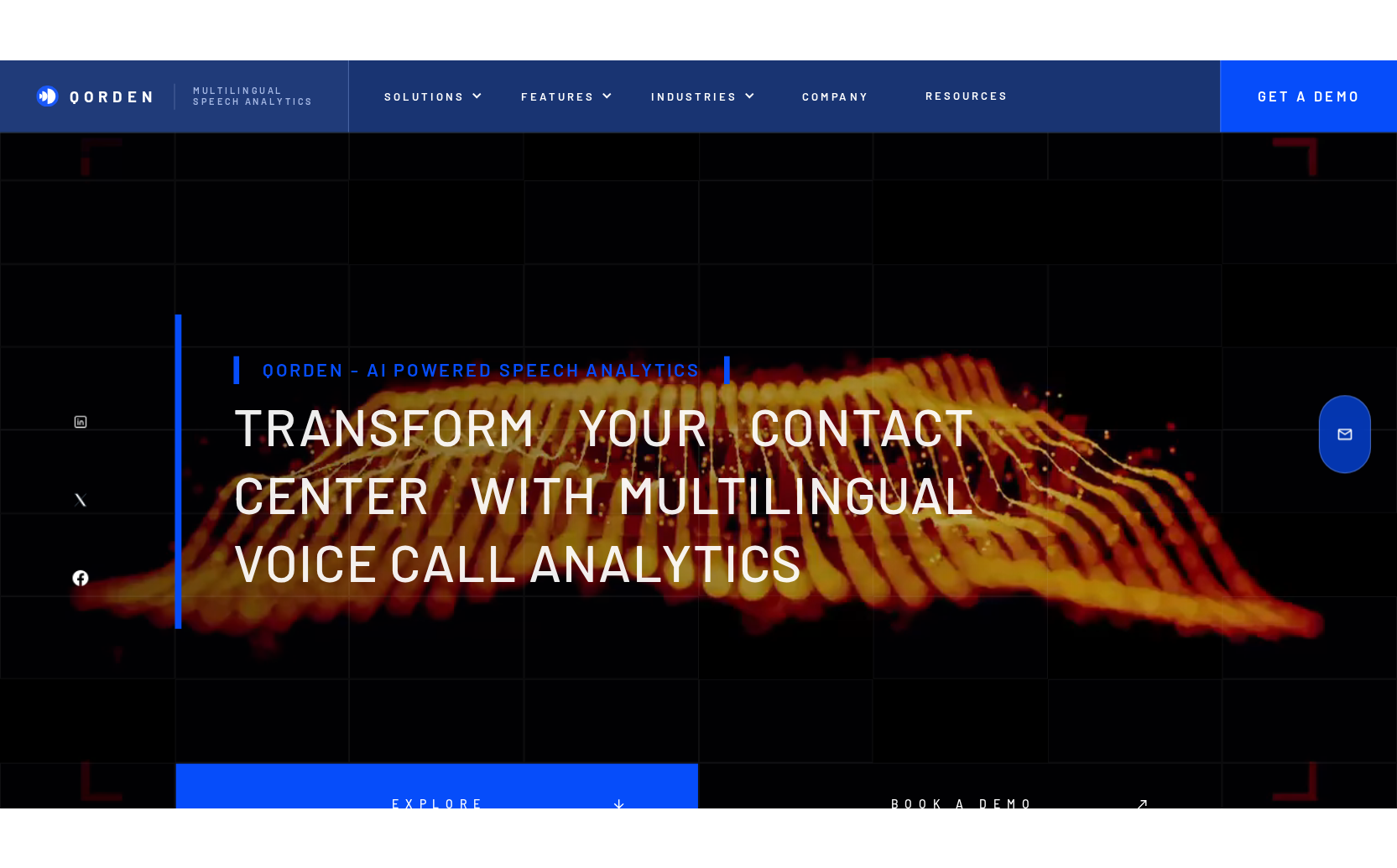 scroll, scrollTop: 0, scrollLeft: 0, axis: both 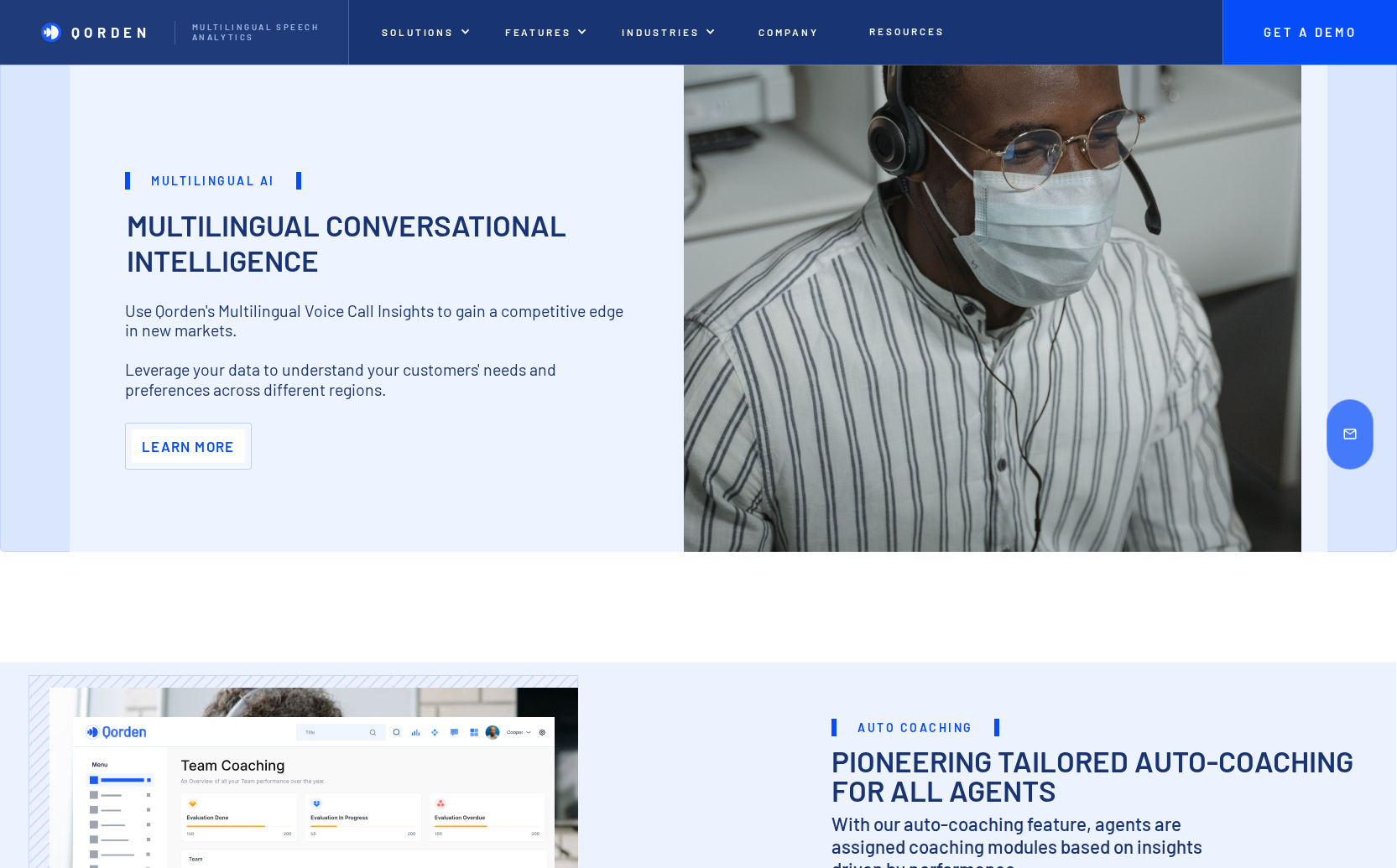 click on "Learn more" at bounding box center (188, 446) 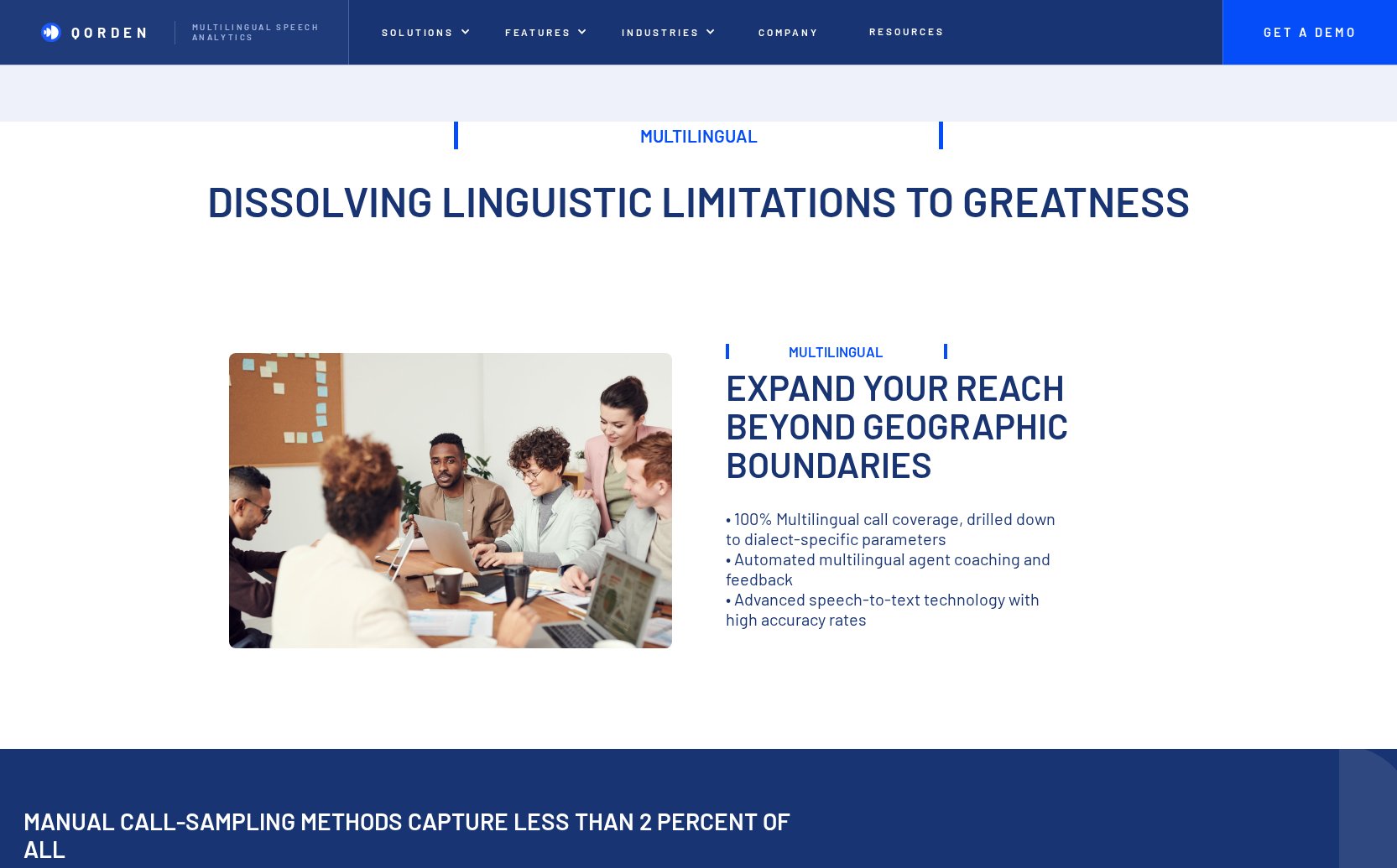 scroll, scrollTop: 0, scrollLeft: 0, axis: both 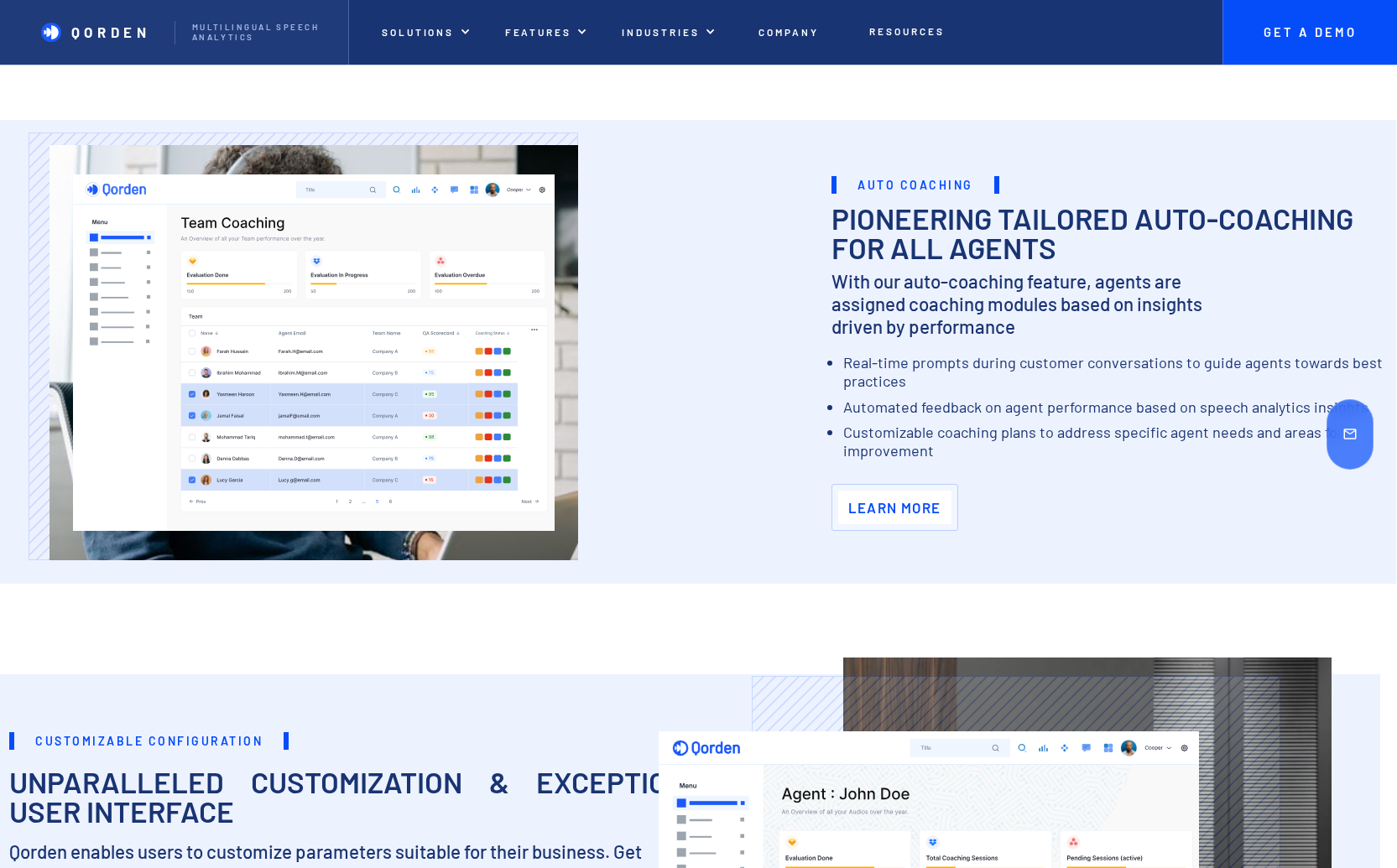 click on "Learn More" at bounding box center [894, 507] 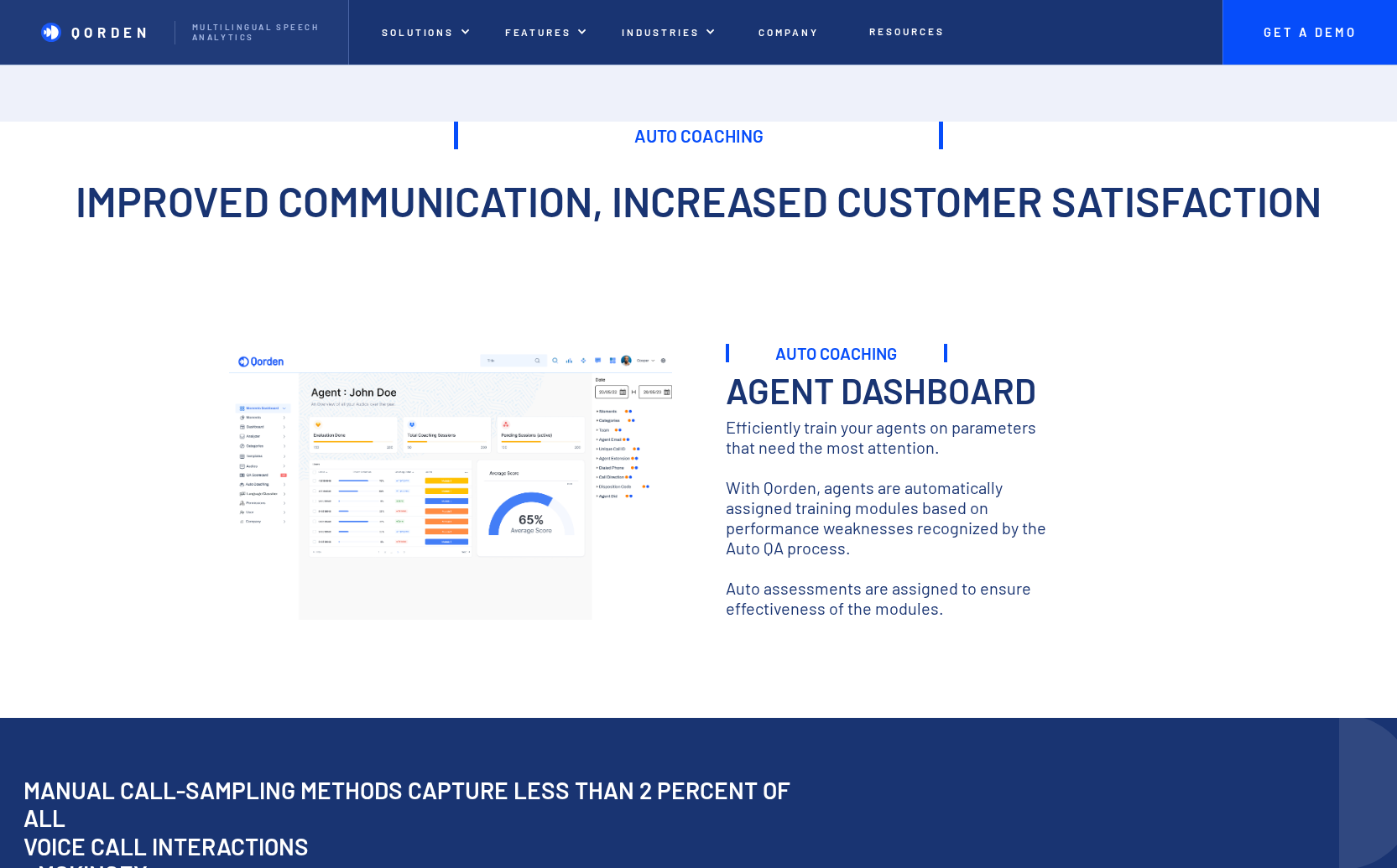 scroll, scrollTop: 0, scrollLeft: 0, axis: both 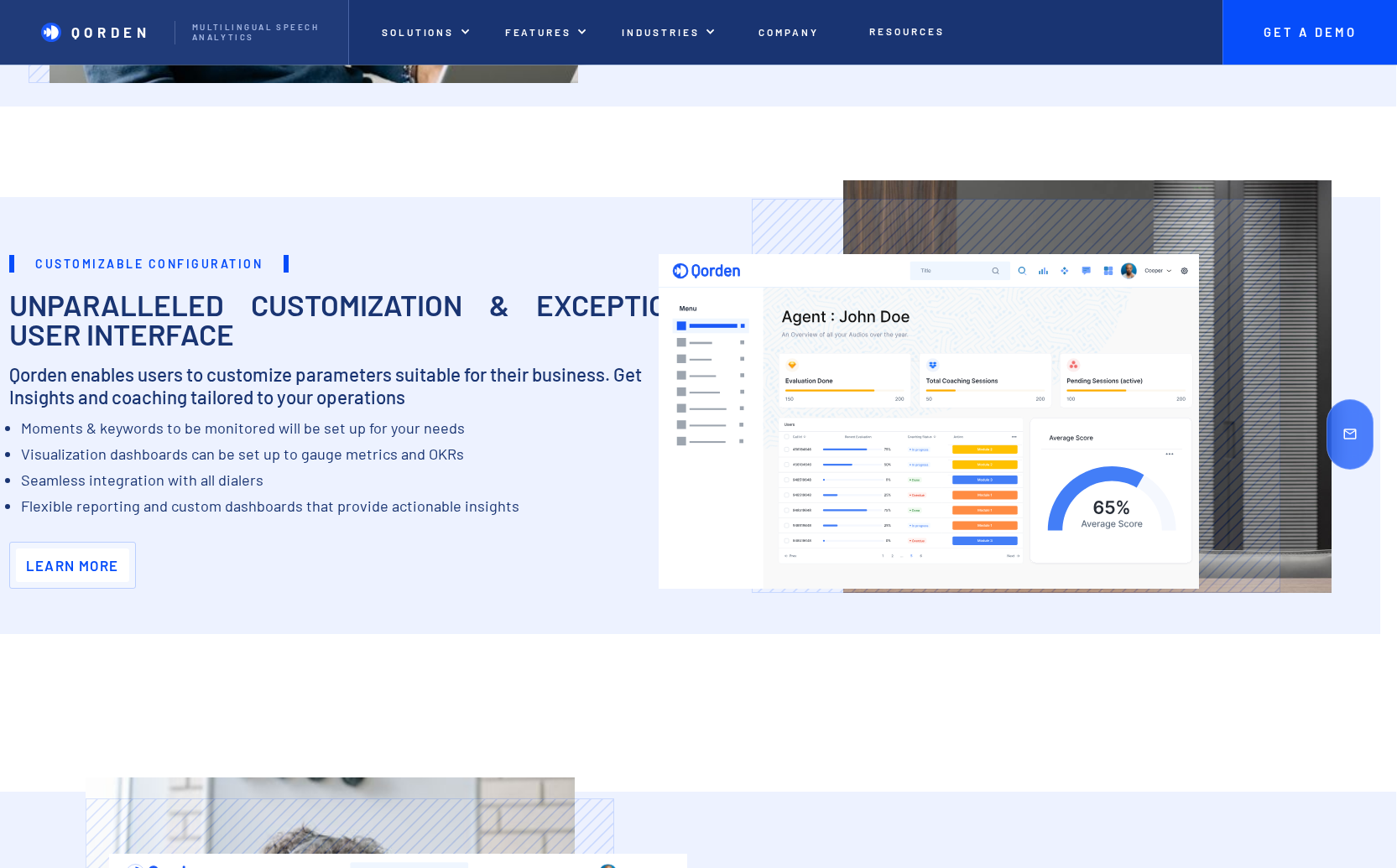 click on "Learn more" at bounding box center (72, 565) 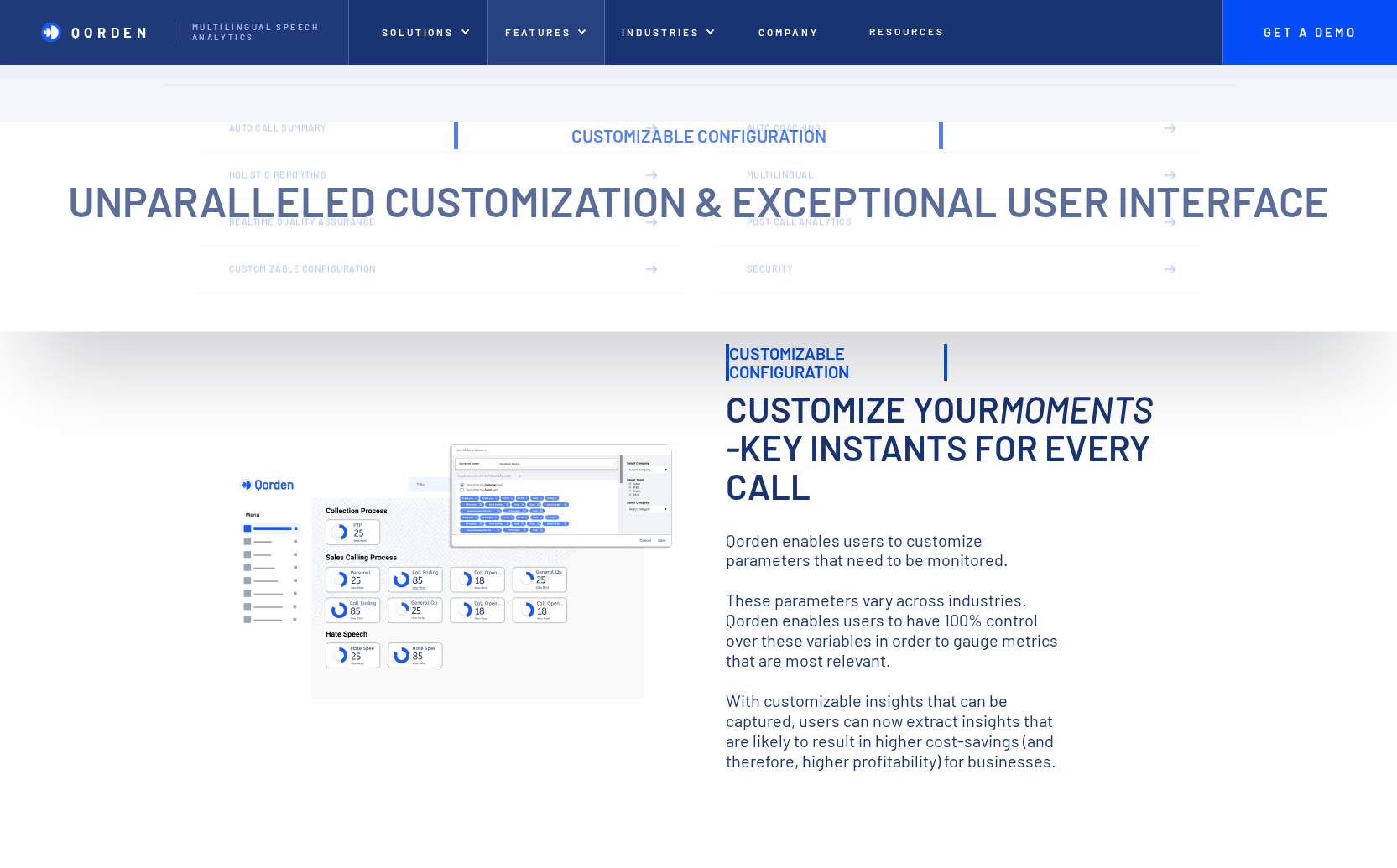 scroll, scrollTop: 0, scrollLeft: 0, axis: both 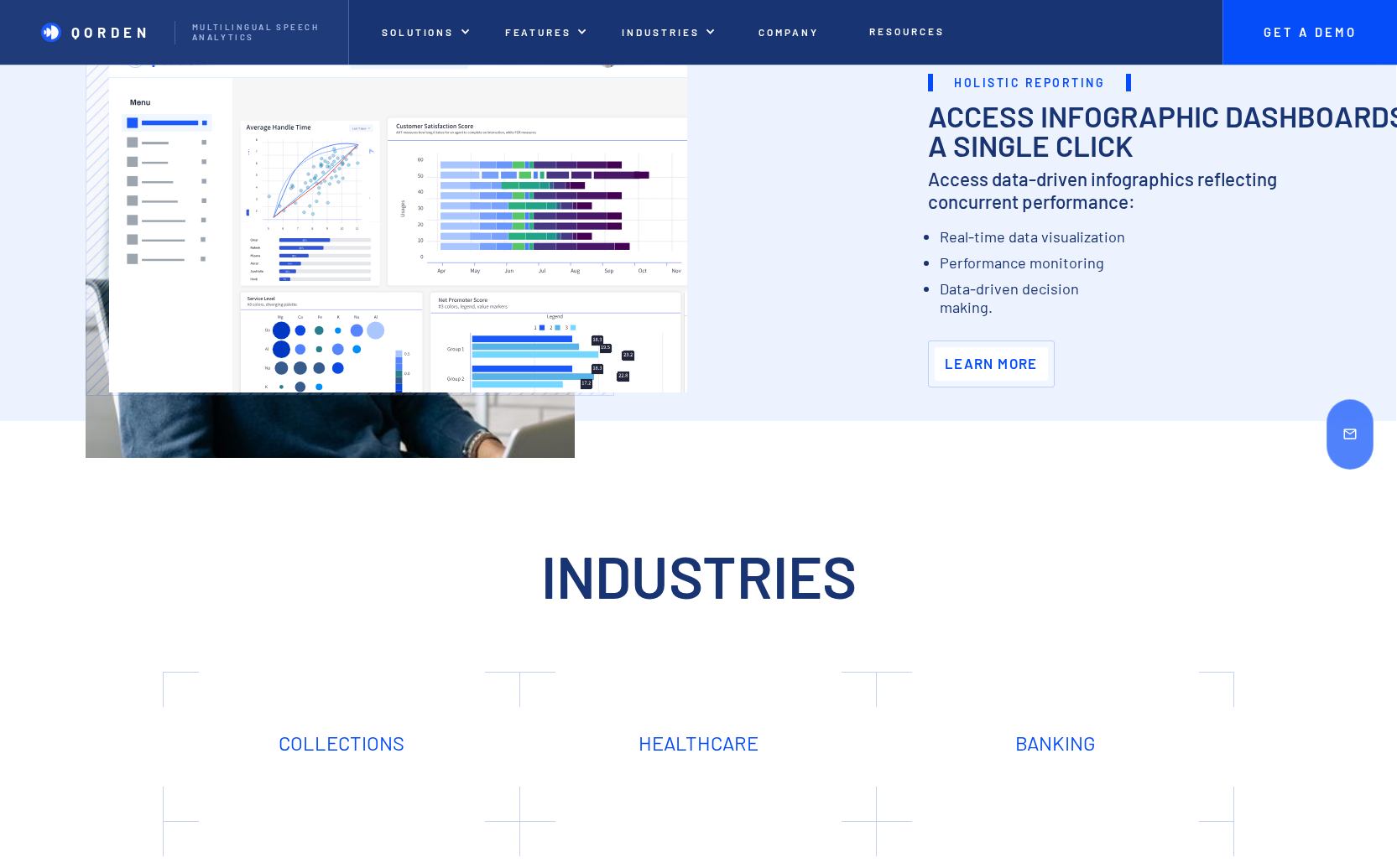 click at bounding box center (991, 364) 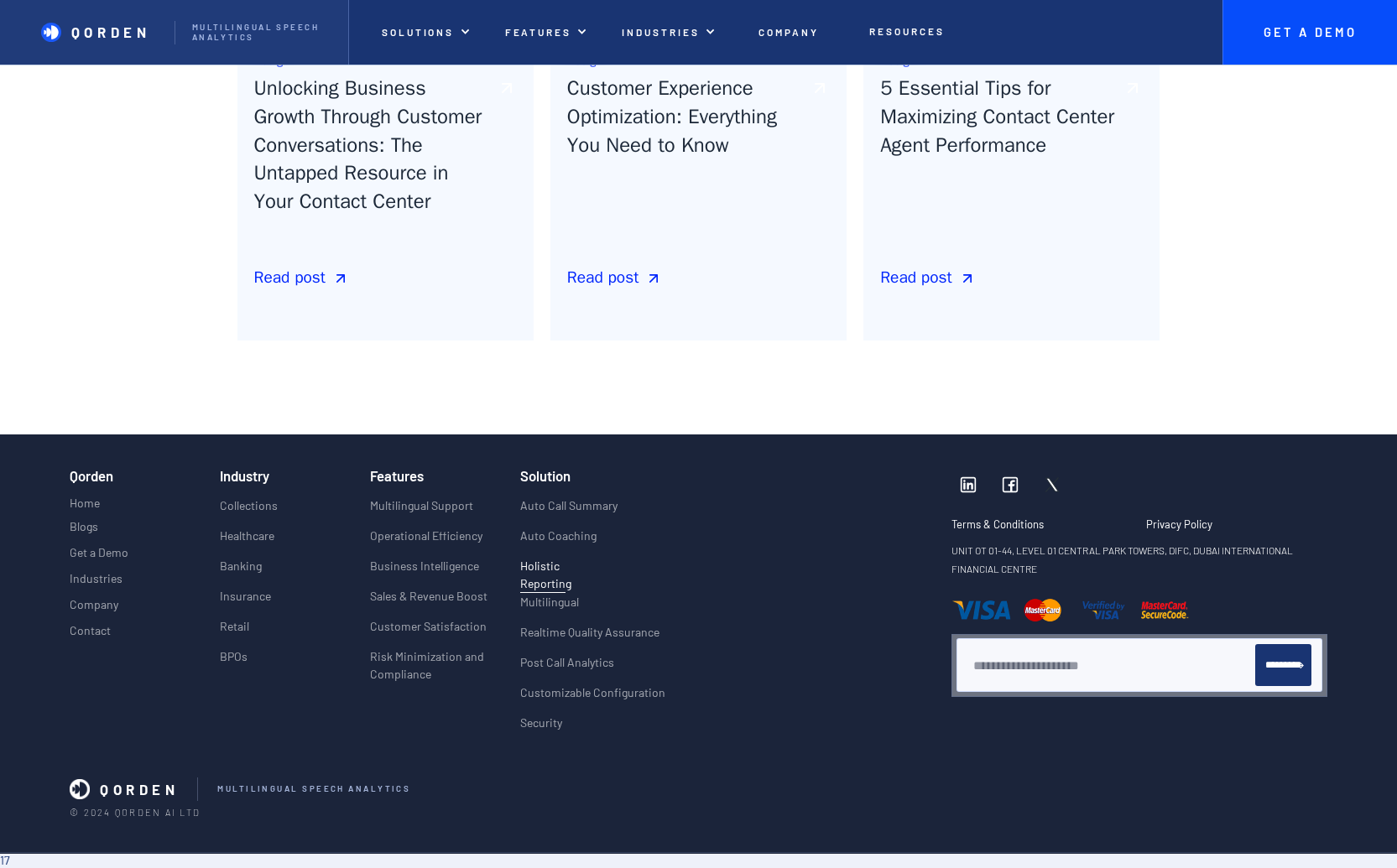 scroll, scrollTop: 4310, scrollLeft: 0, axis: vertical 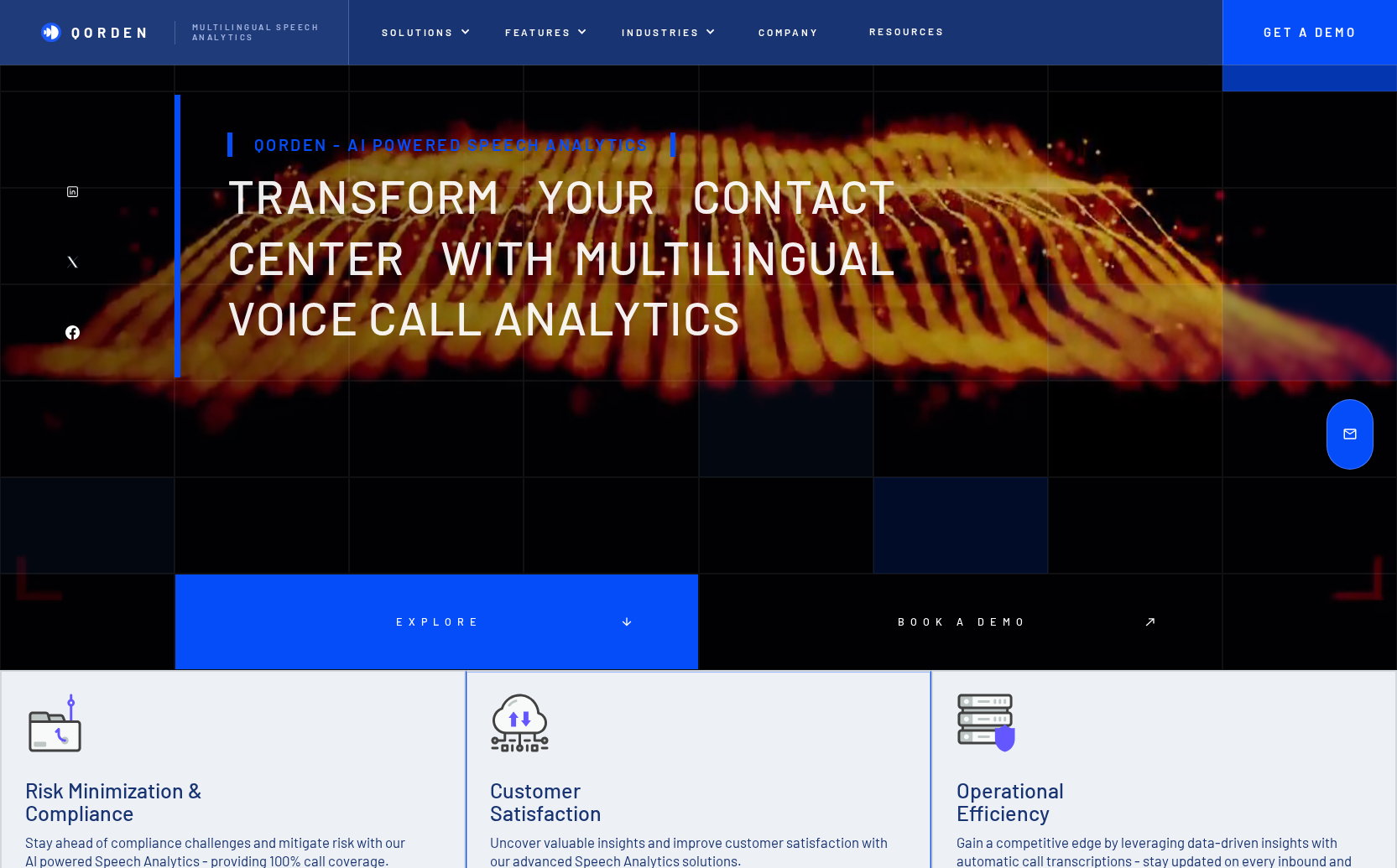 click at bounding box center [1350, 434] 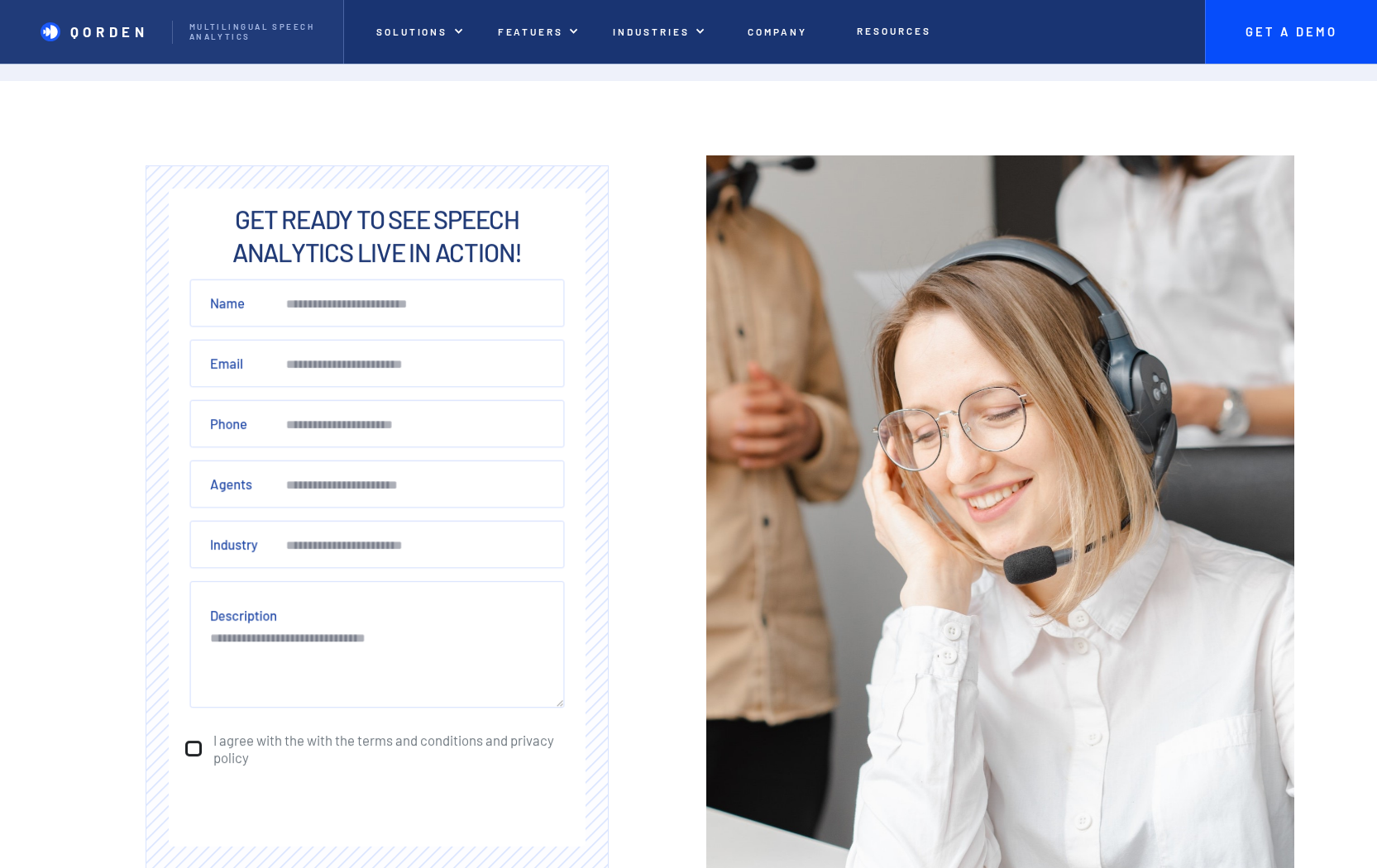 scroll, scrollTop: 0, scrollLeft: 0, axis: both 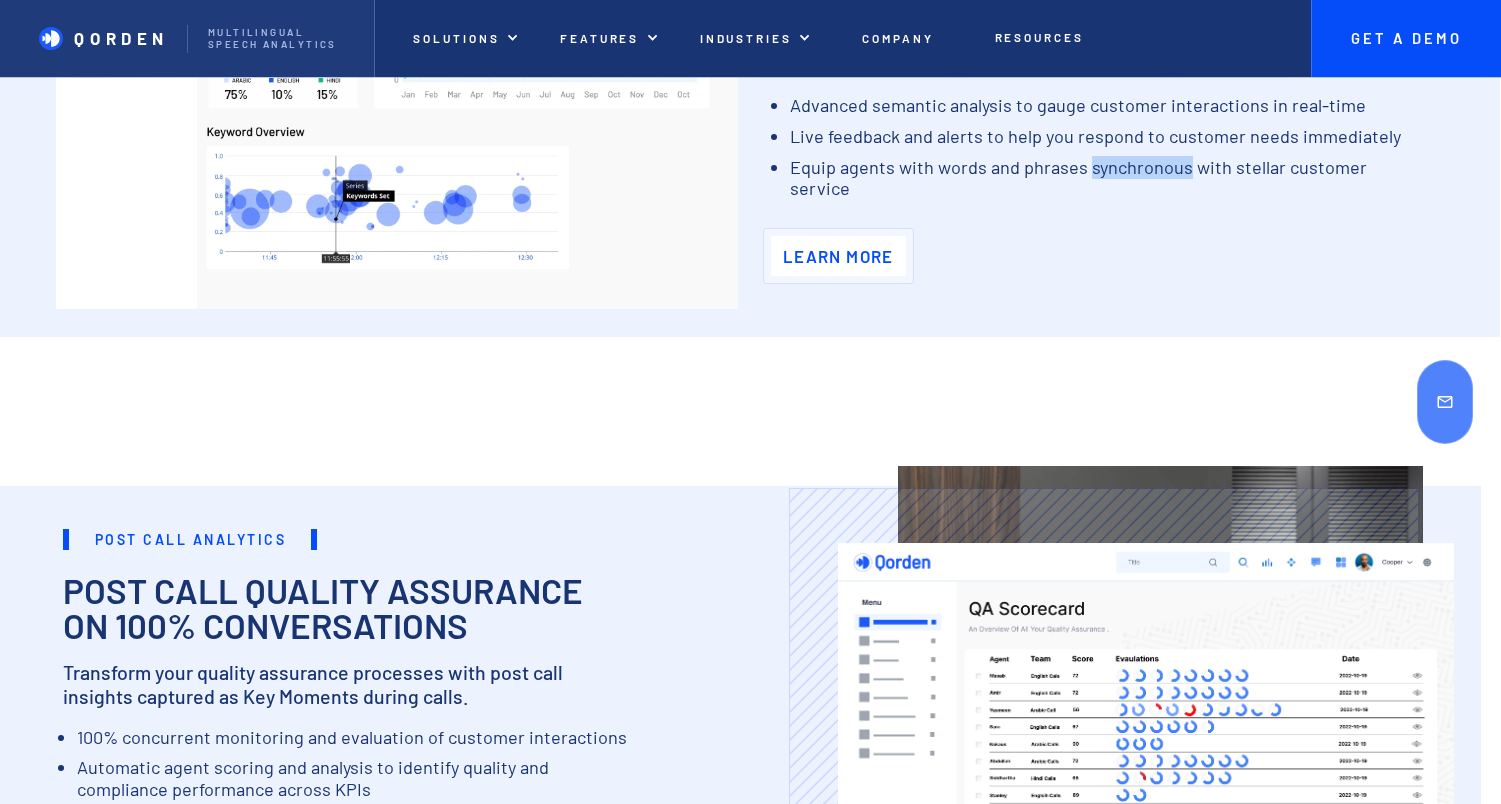 drag, startPoint x: 1095, startPoint y: 184, endPoint x: 1188, endPoint y: 185, distance: 93.00538 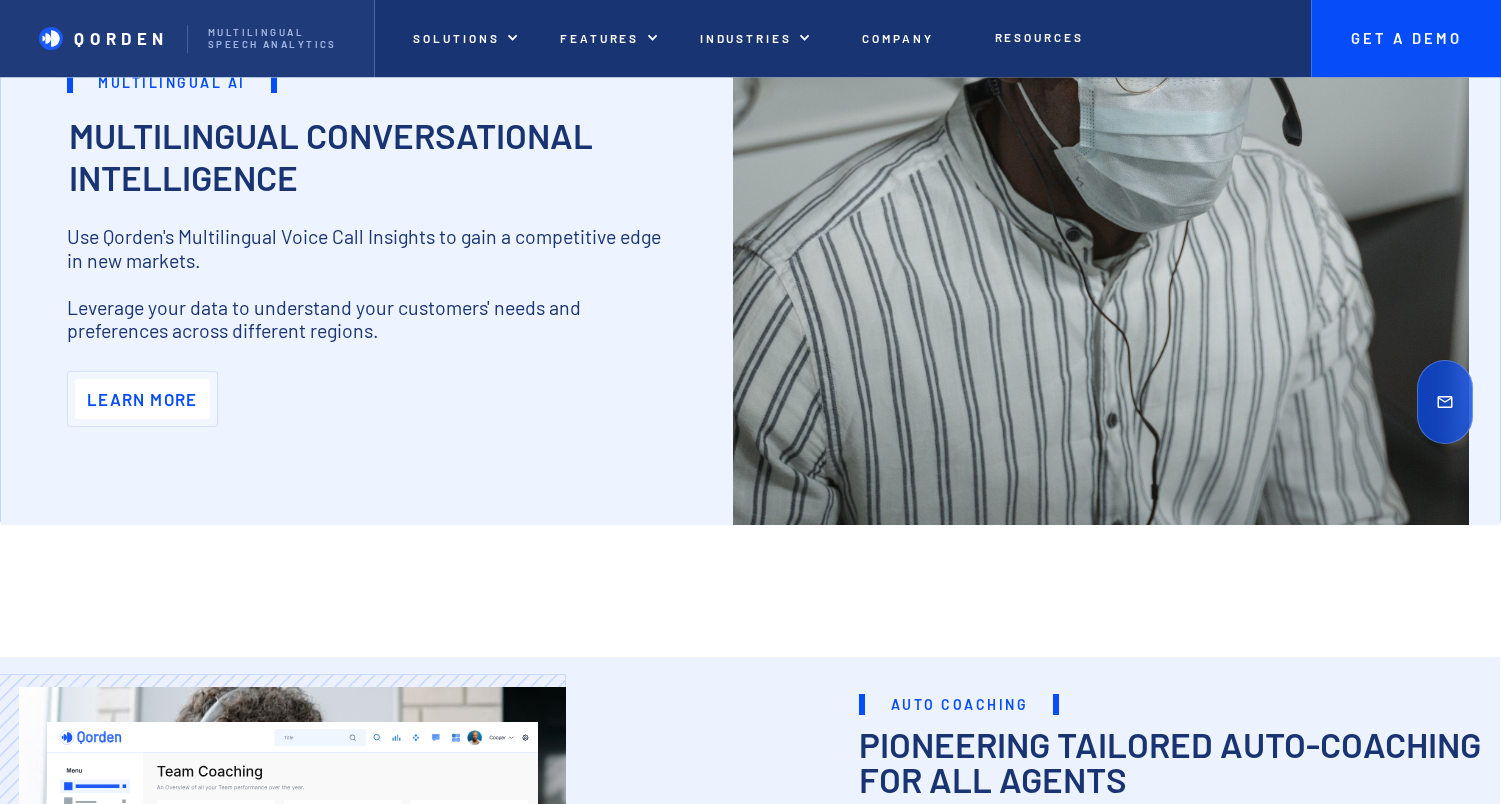 scroll, scrollTop: 3088, scrollLeft: 0, axis: vertical 